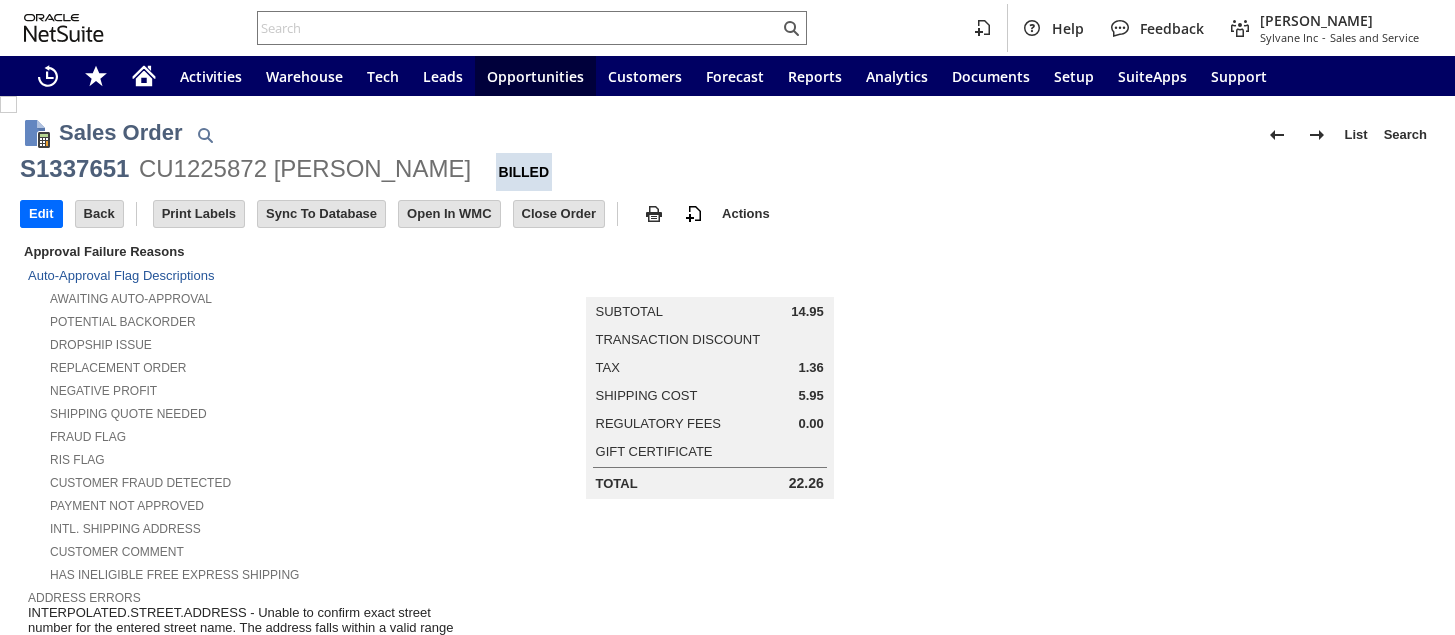 scroll, scrollTop: 0, scrollLeft: 0, axis: both 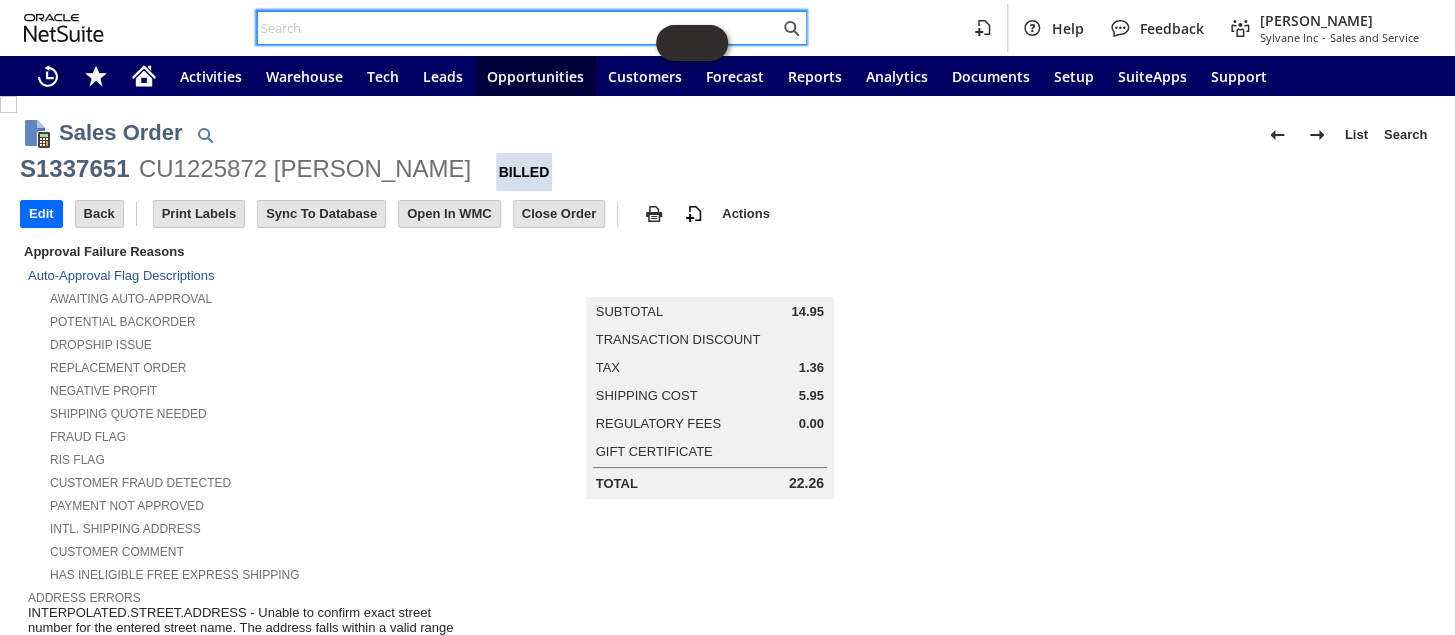 click at bounding box center (518, 28) 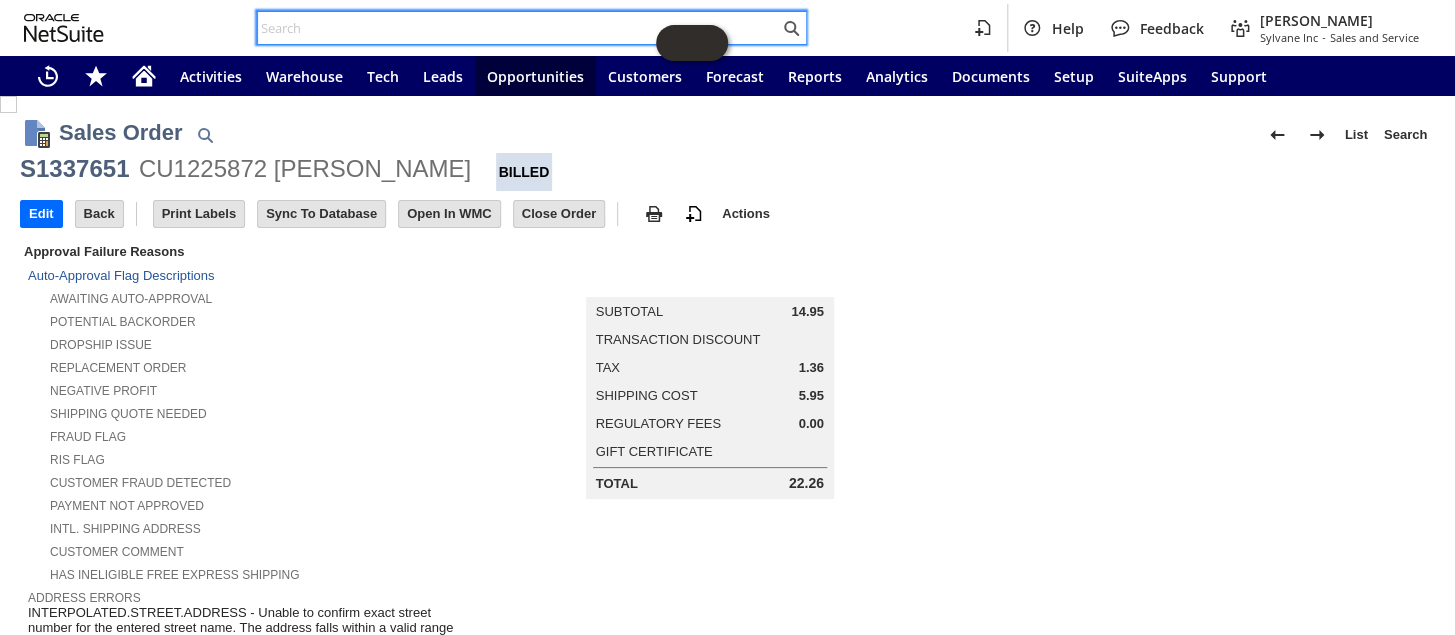 paste on "RA88402" 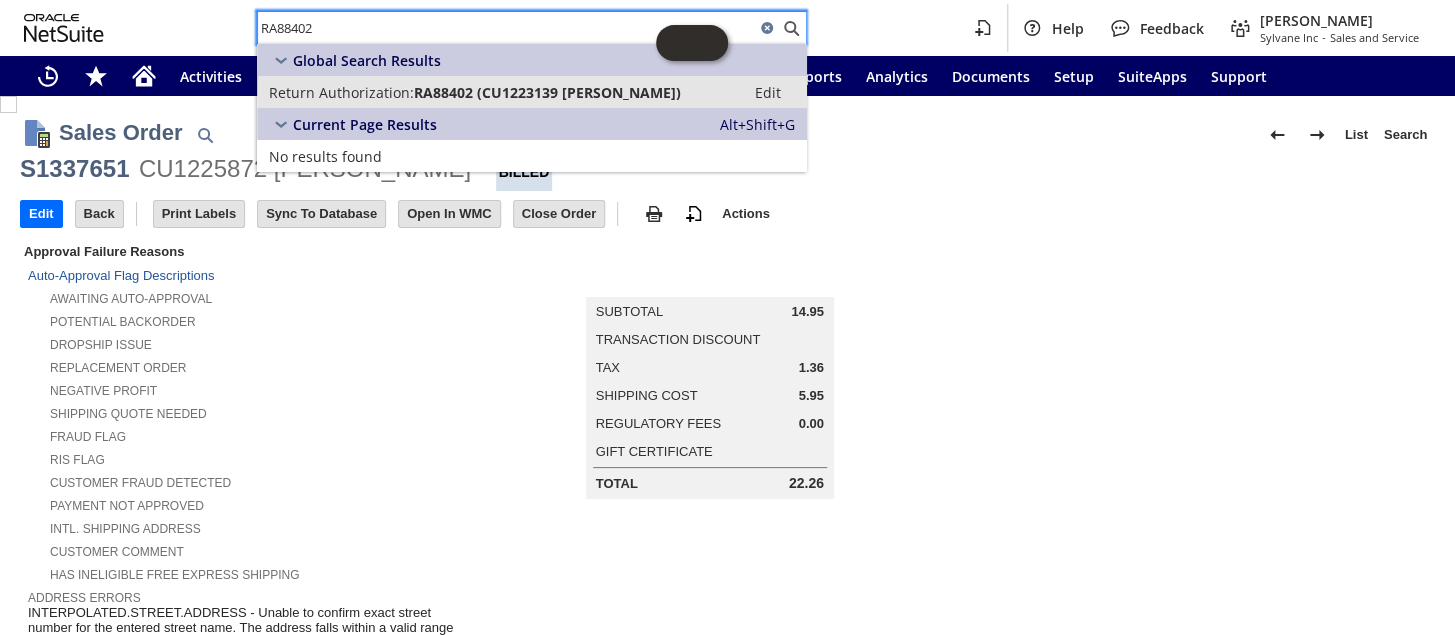 type on "RA88402" 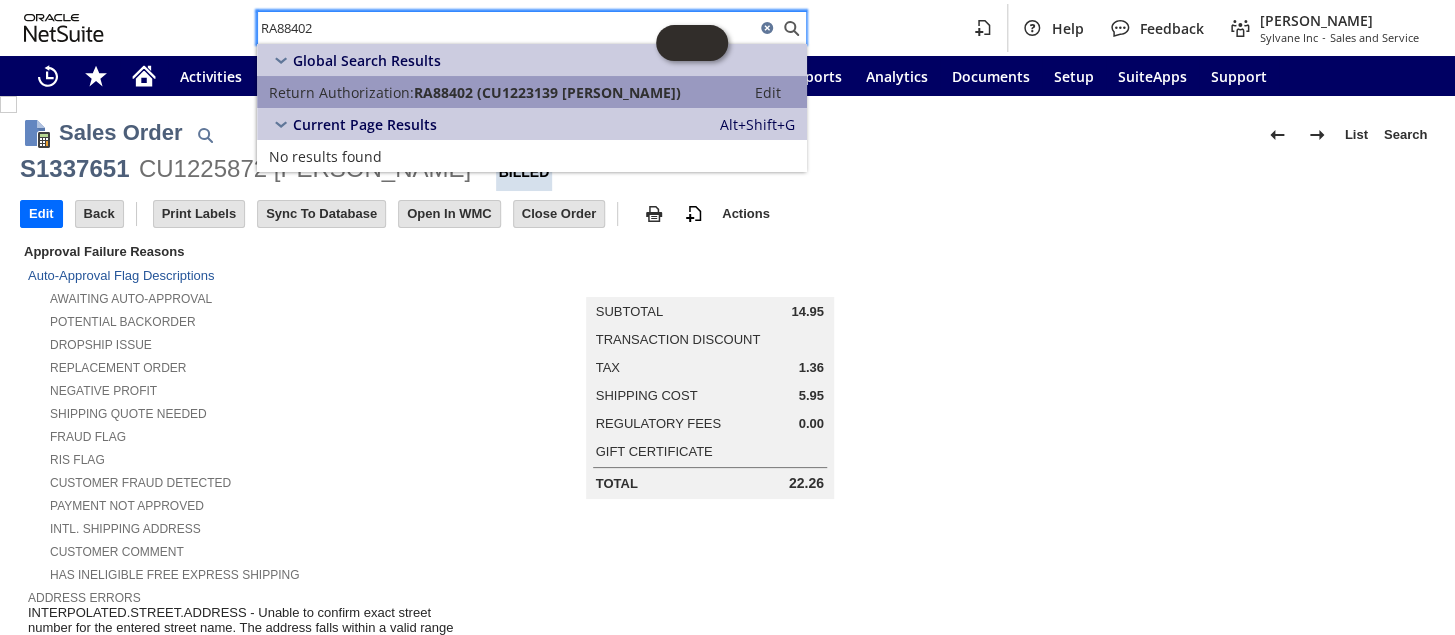 click on "Return Authorization:" at bounding box center [341, 92] 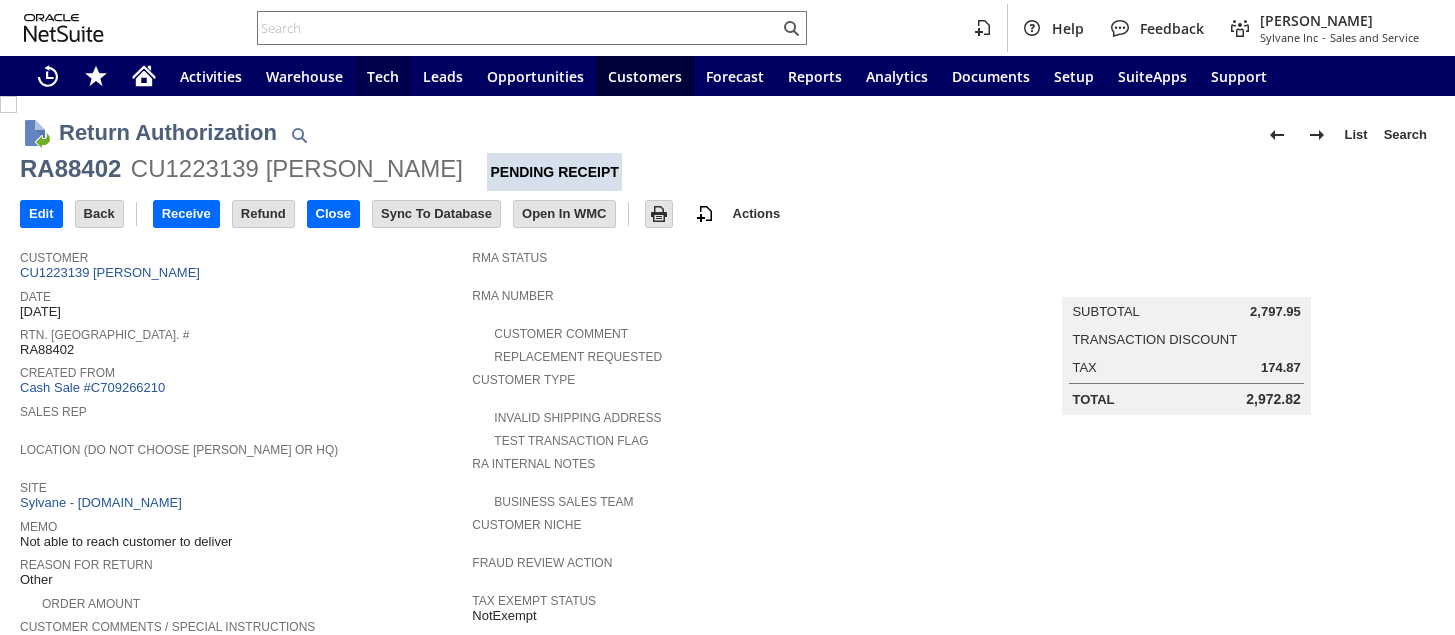 scroll, scrollTop: 0, scrollLeft: 0, axis: both 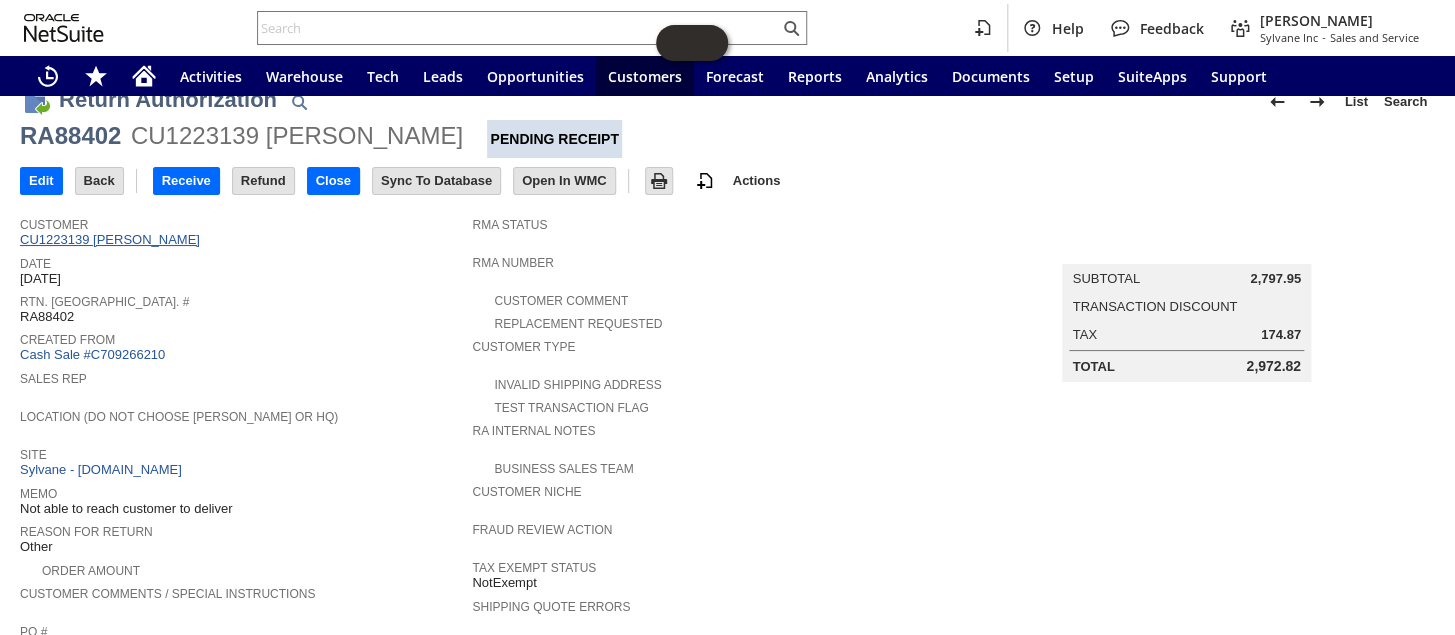 click on "CU1223139 Daniel Resnicow" at bounding box center (112, 239) 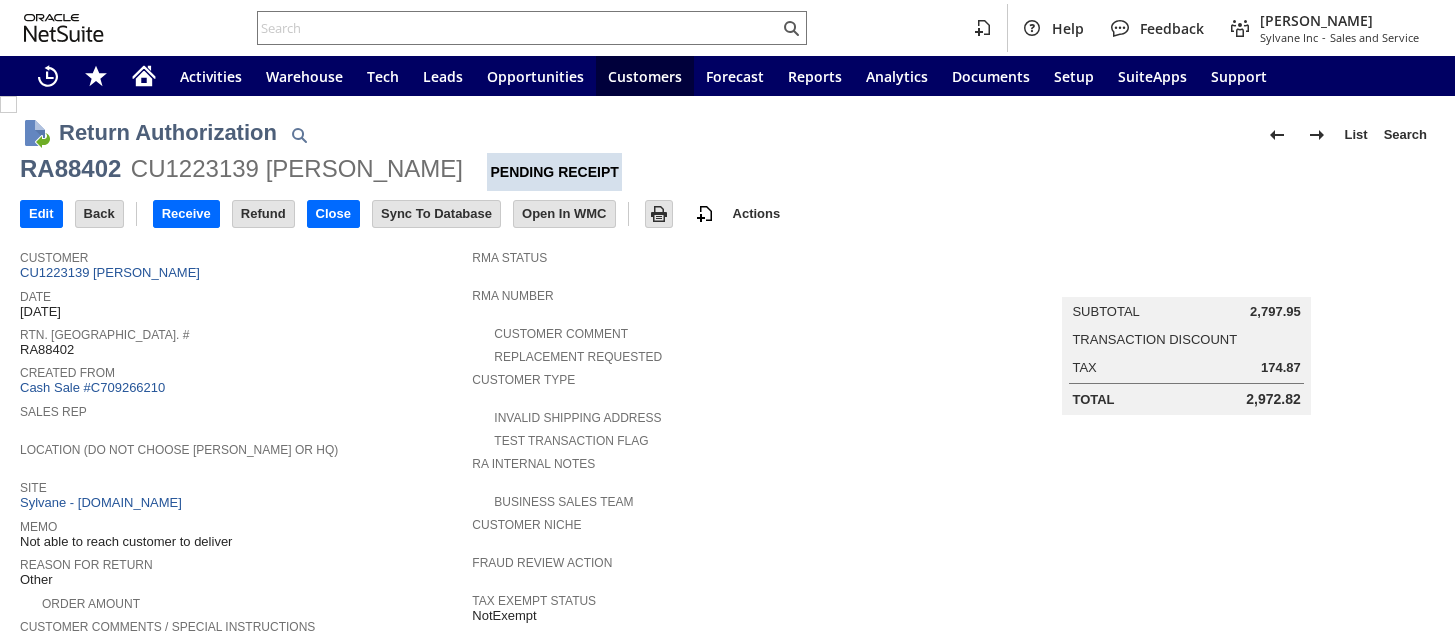 scroll, scrollTop: 0, scrollLeft: 0, axis: both 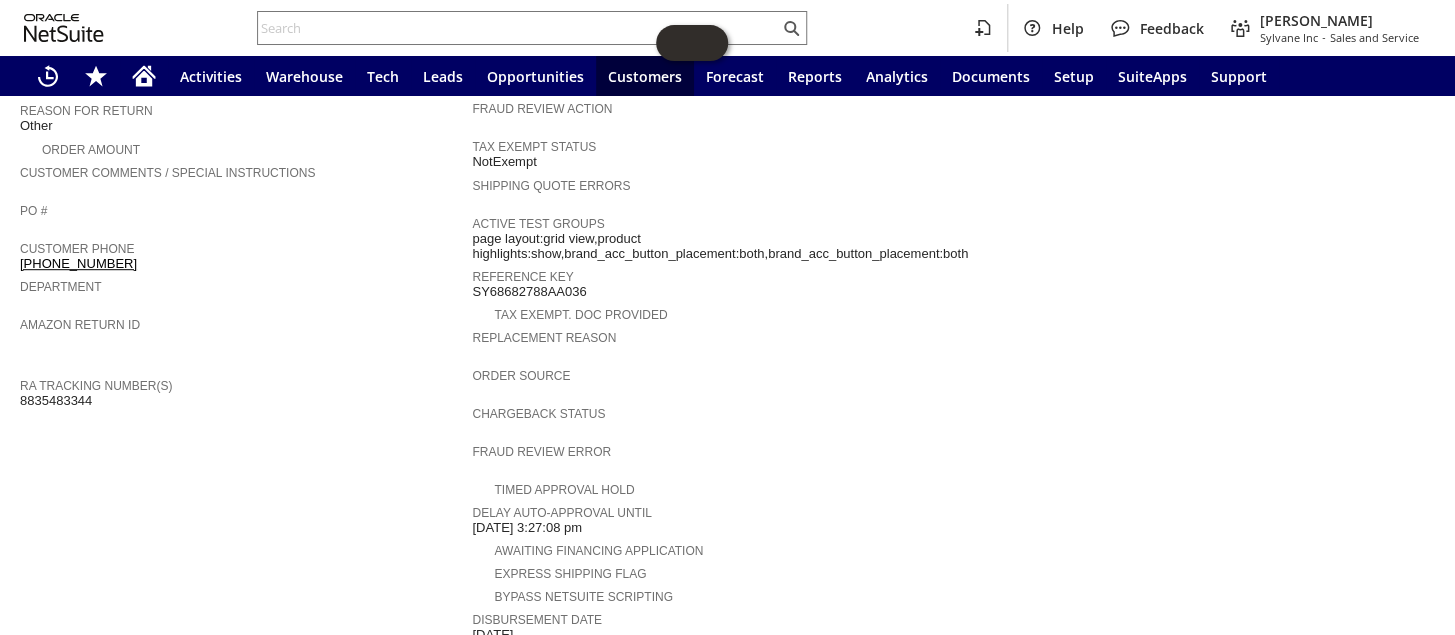 drag, startPoint x: 100, startPoint y: 366, endPoint x: 20, endPoint y: 363, distance: 80.05623 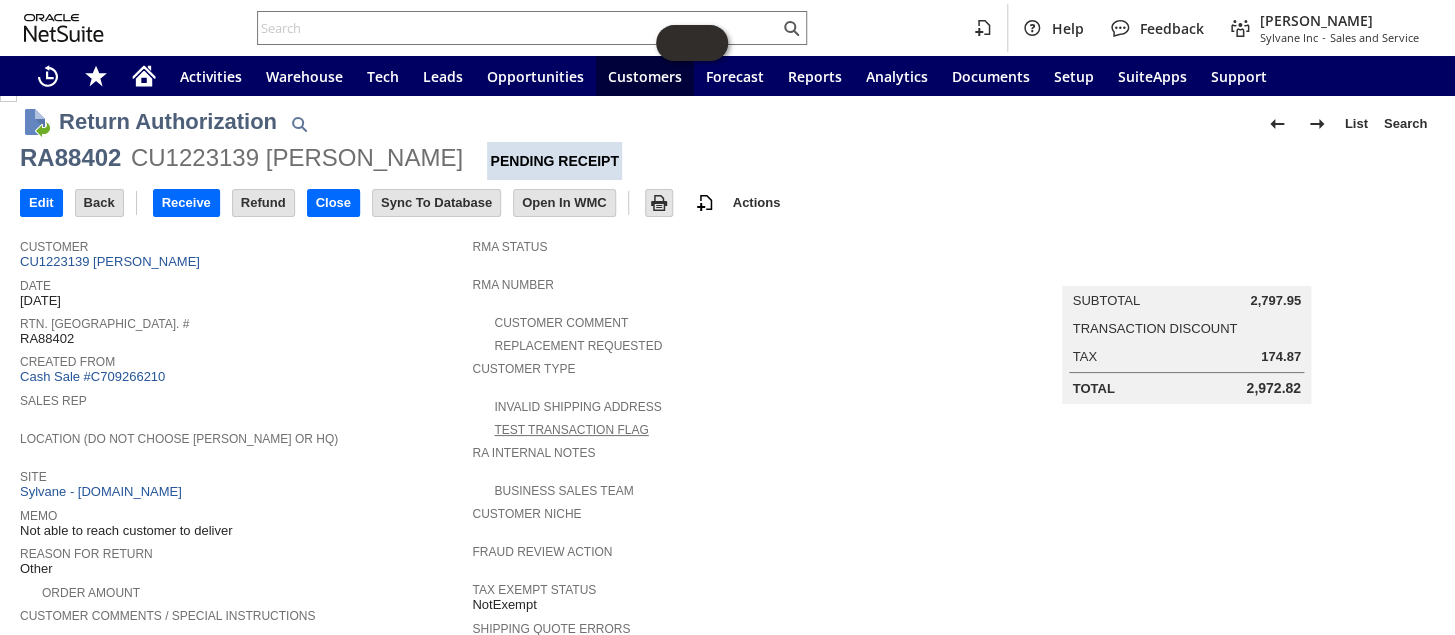 scroll, scrollTop: 0, scrollLeft: 0, axis: both 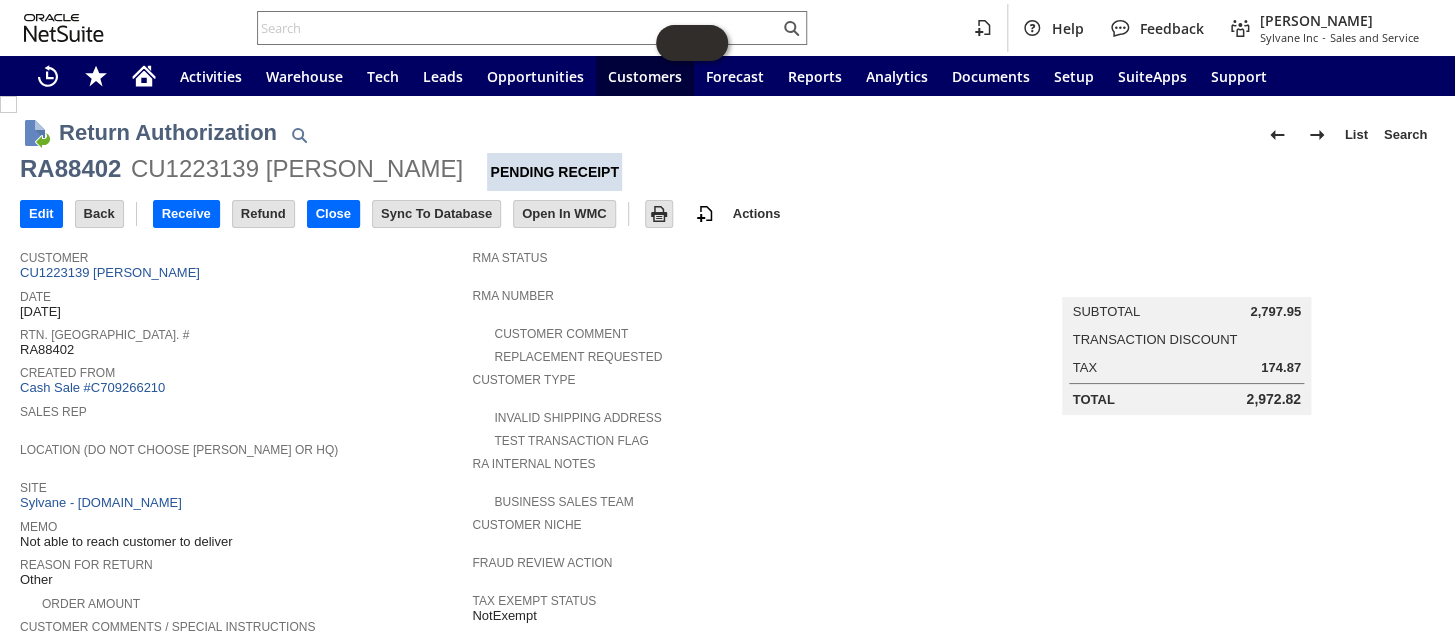drag, startPoint x: 443, startPoint y: 172, endPoint x: 24, endPoint y: 166, distance: 419.04297 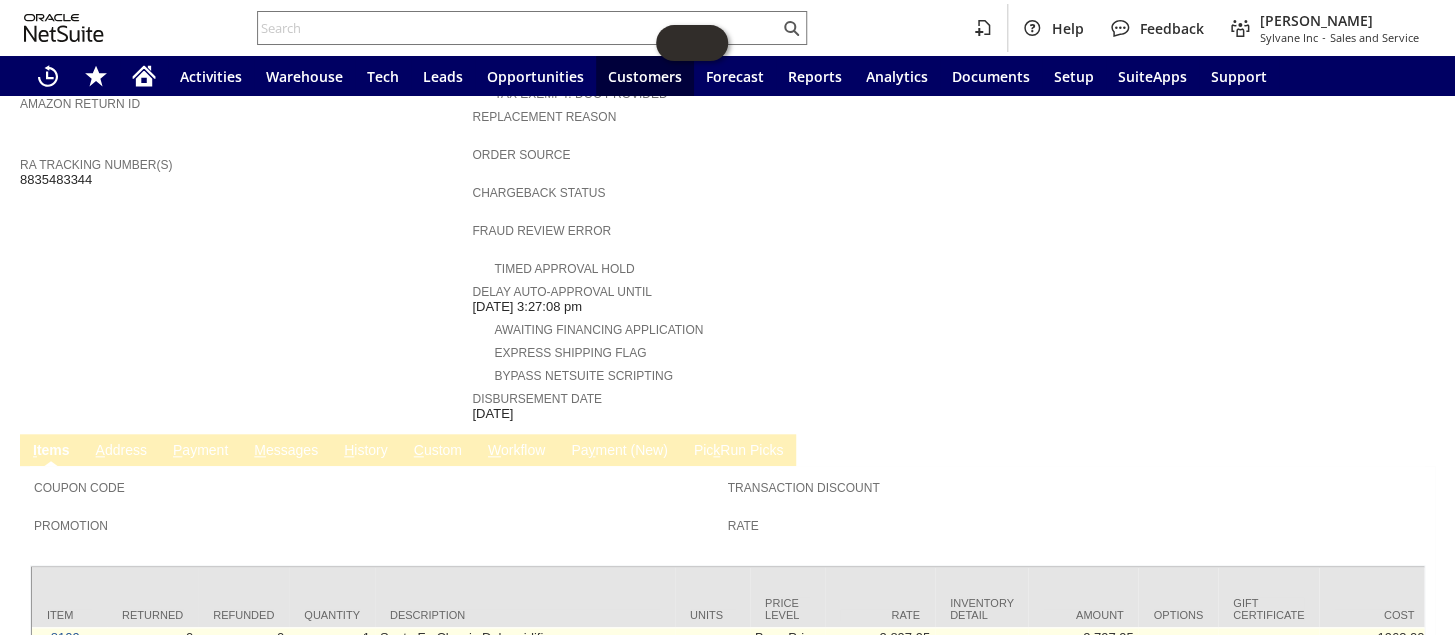 scroll, scrollTop: 760, scrollLeft: 0, axis: vertical 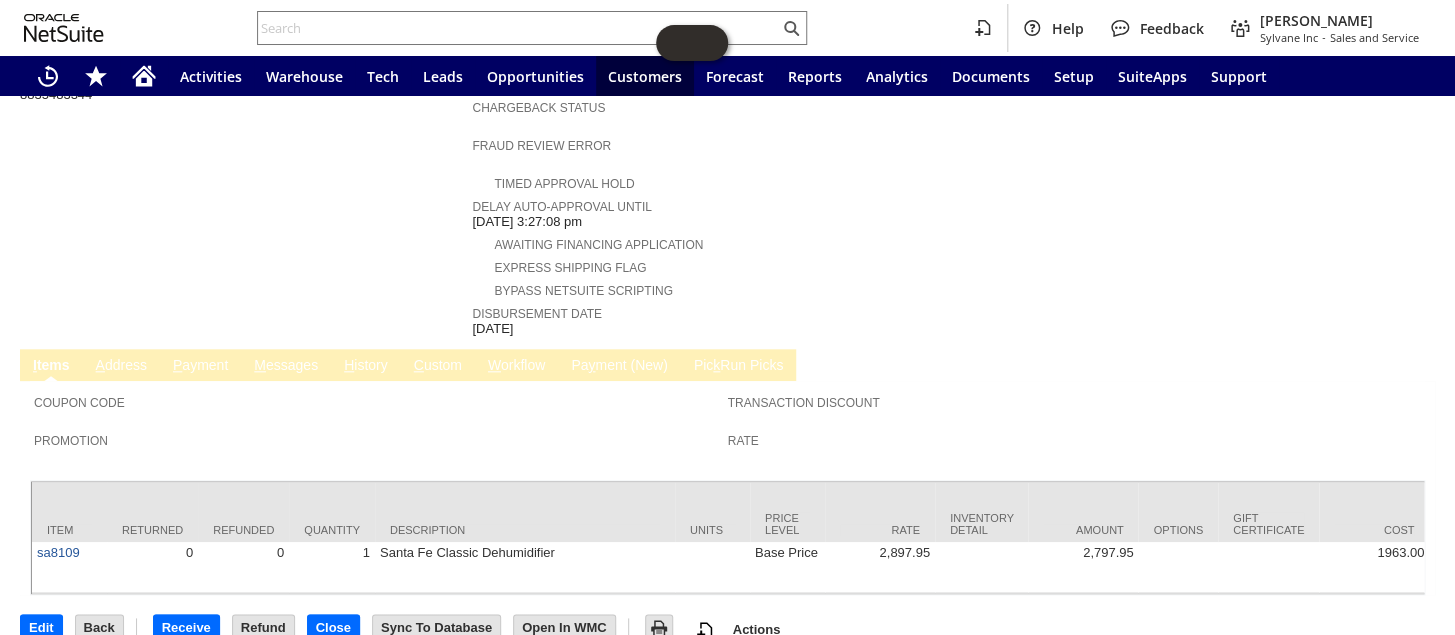 click on "P ayment" at bounding box center (200, 366) 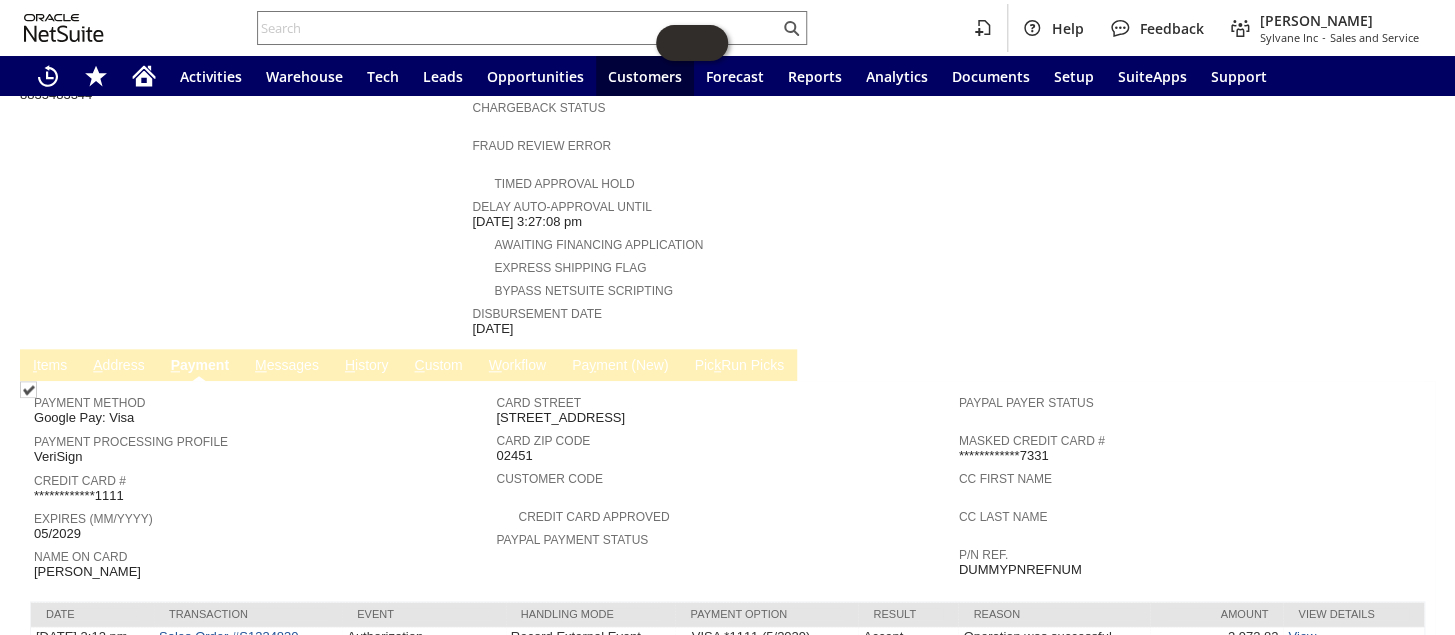 click on "H istory" at bounding box center [367, 366] 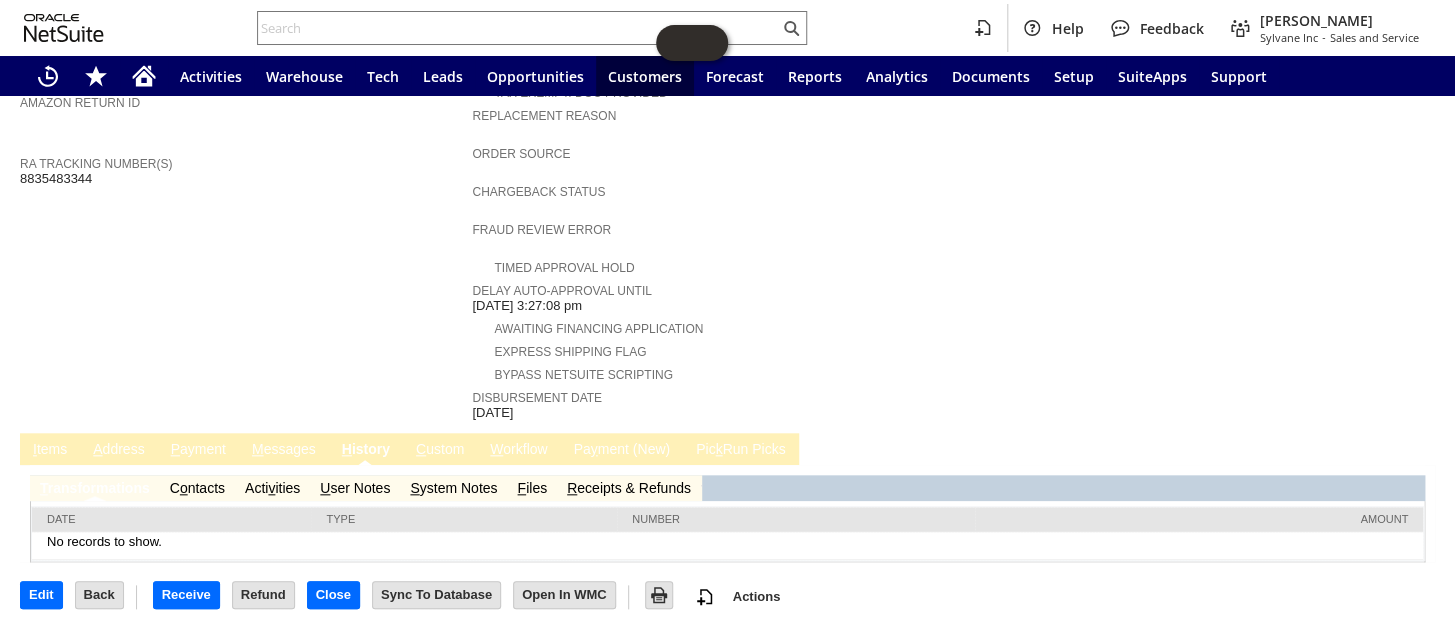 scroll, scrollTop: 634, scrollLeft: 0, axis: vertical 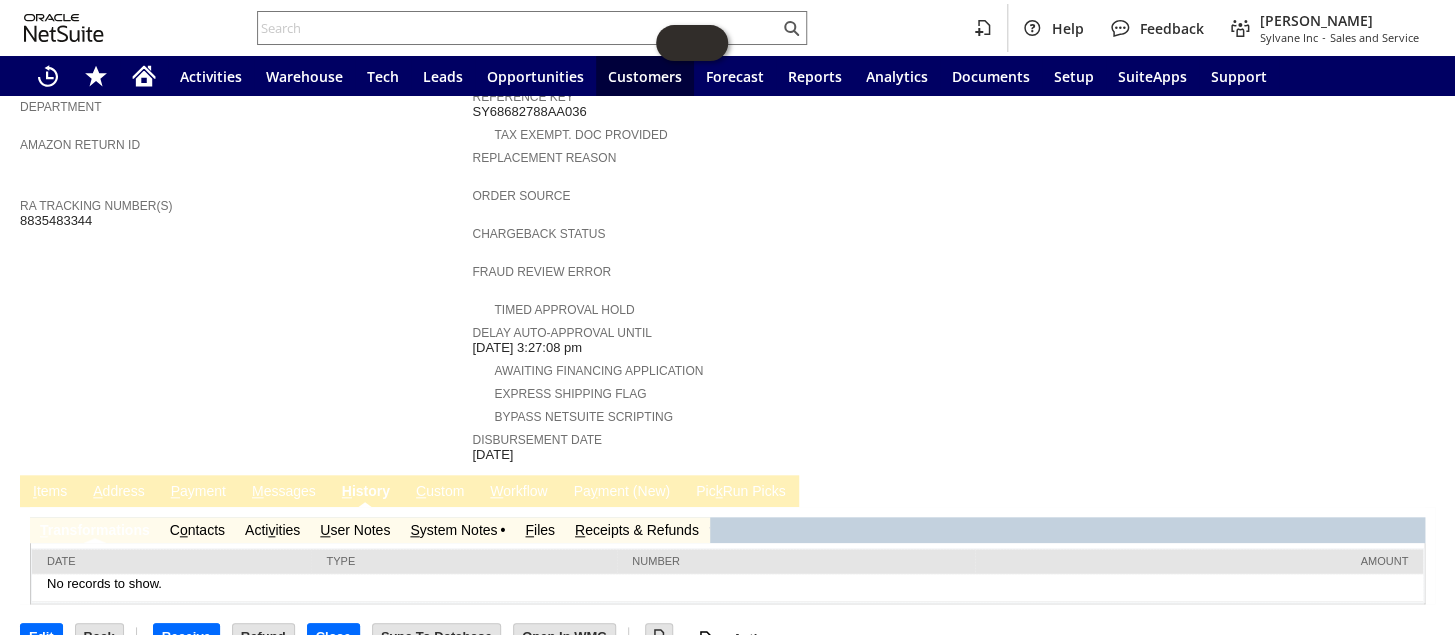 click on "S ystem Notes" at bounding box center (453, 530) 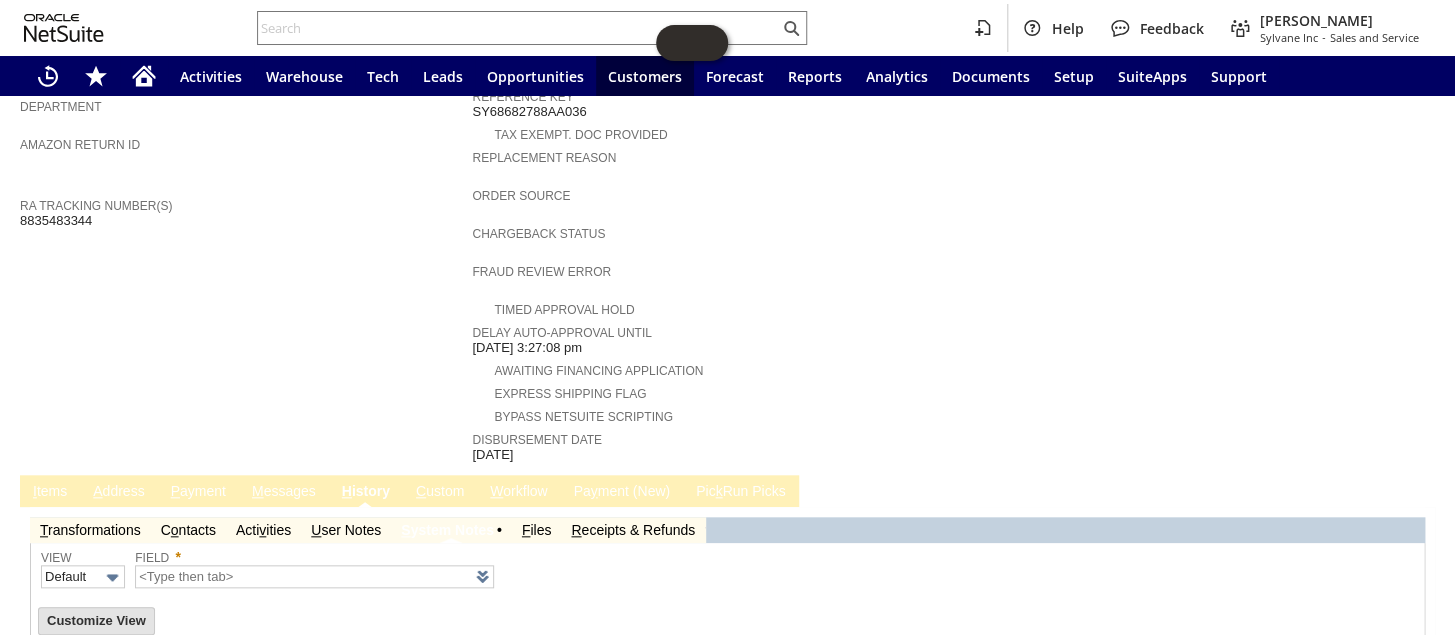 type on "1 to 25 of 78" 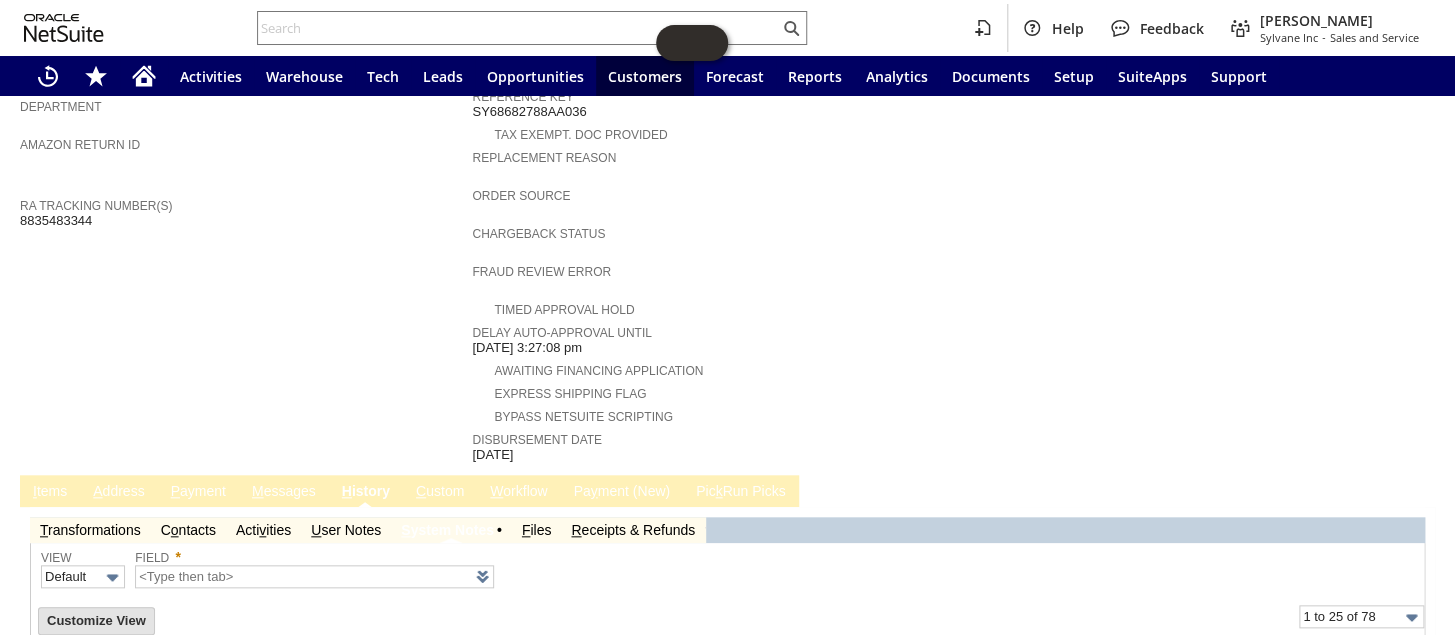 scroll, scrollTop: 0, scrollLeft: 0, axis: both 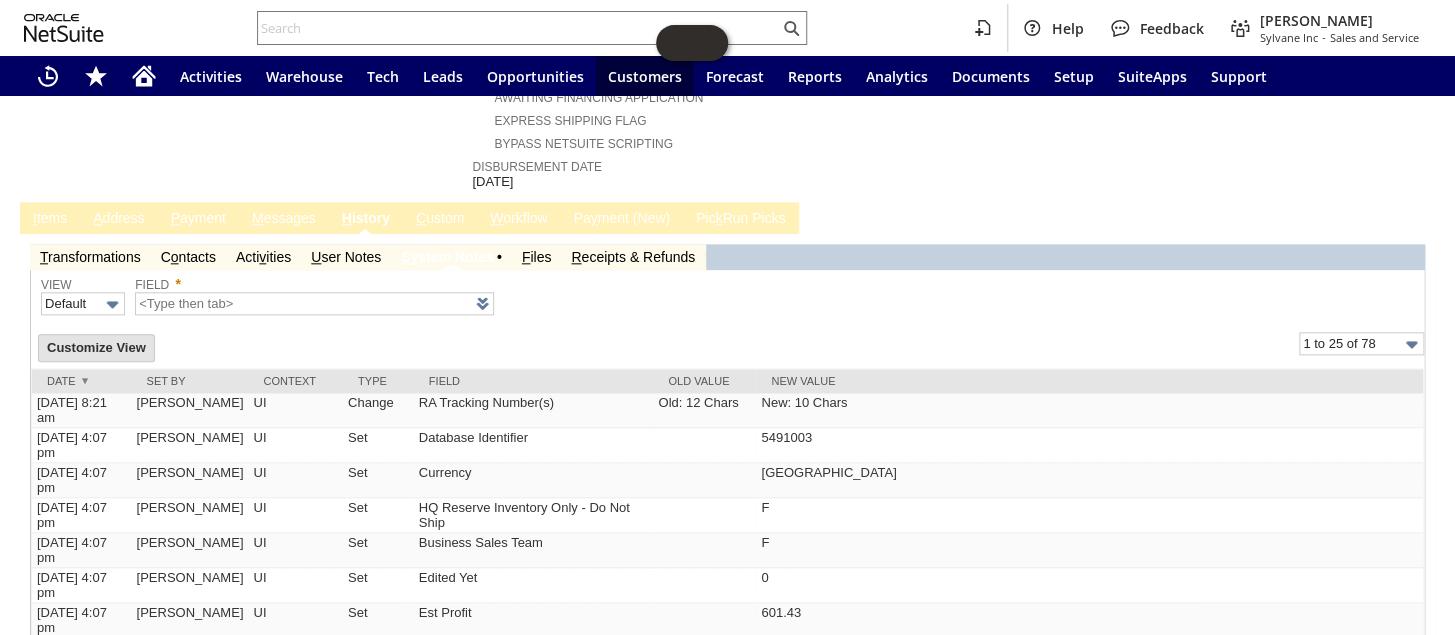 click on "R eceipts & Refunds" at bounding box center [633, 257] 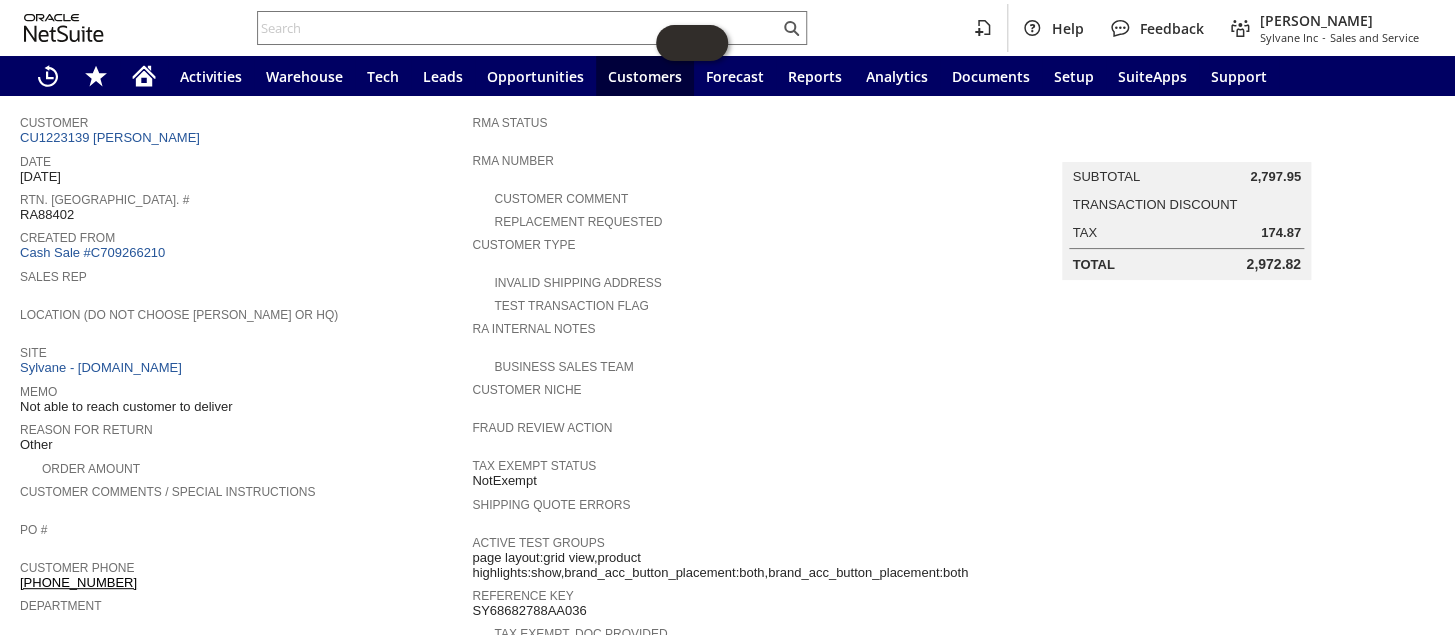 scroll, scrollTop: 0, scrollLeft: 0, axis: both 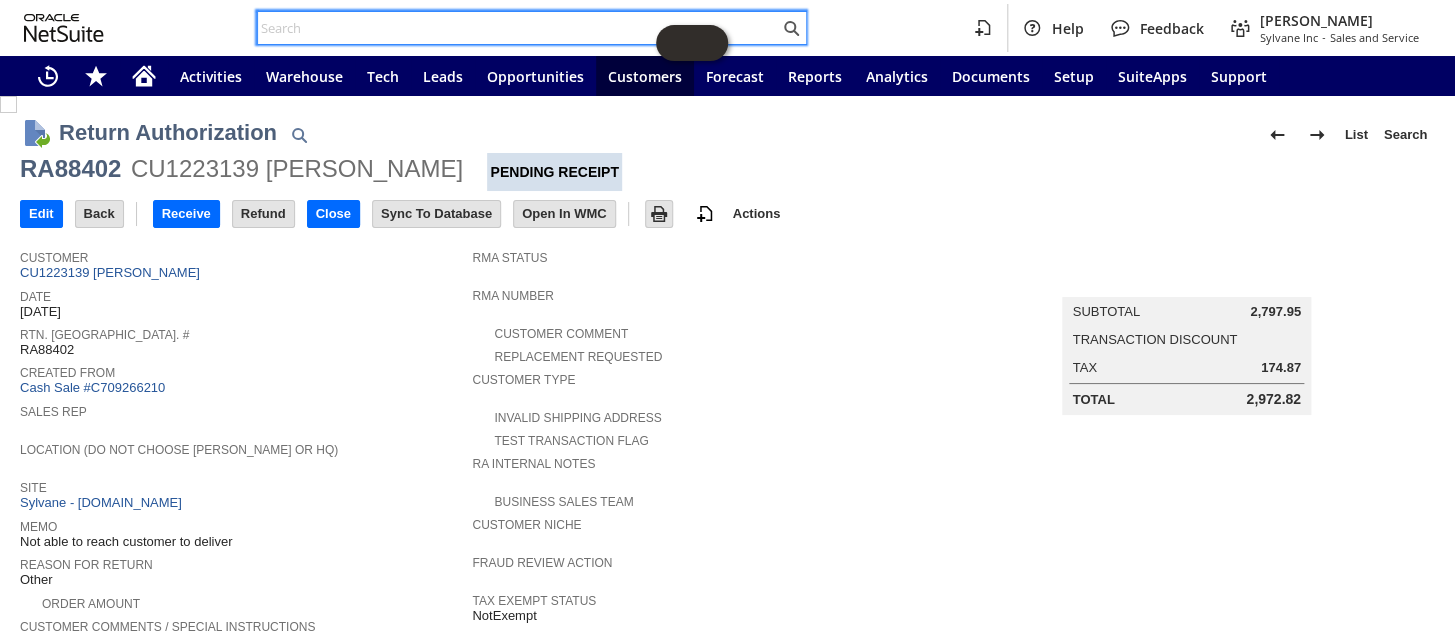 click at bounding box center (518, 28) 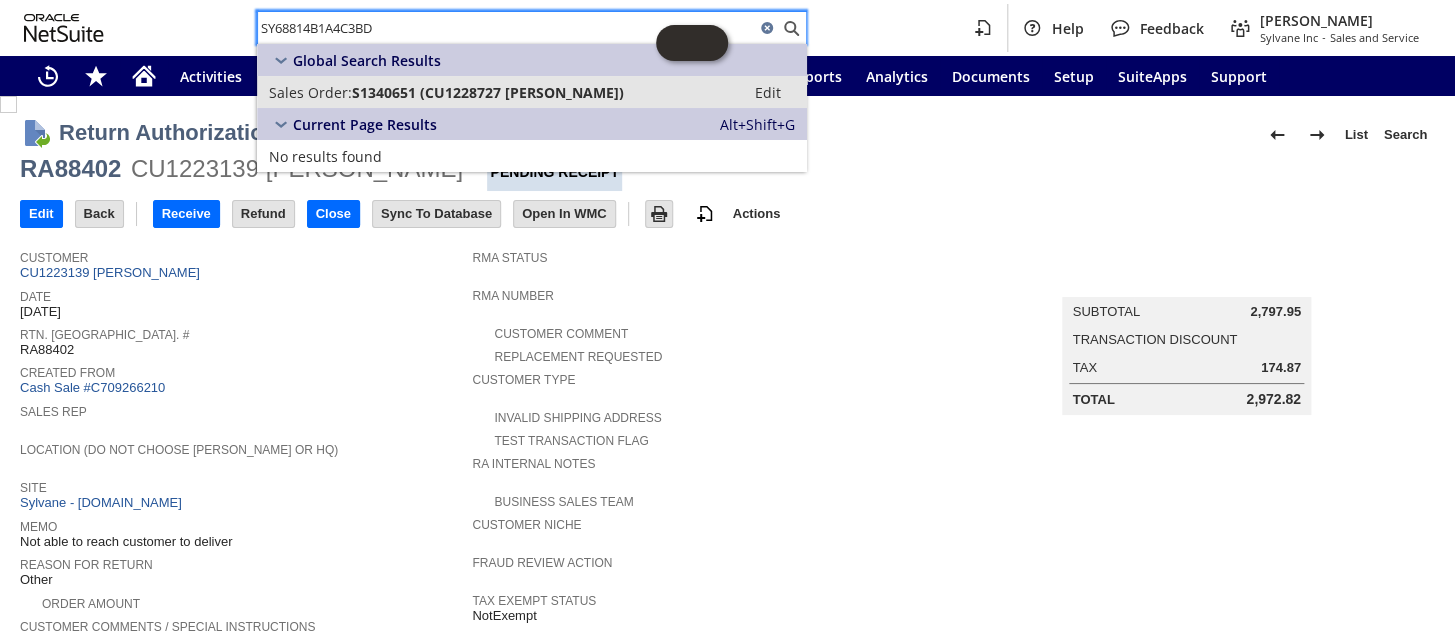 type on "SY68814B1A4C3BD" 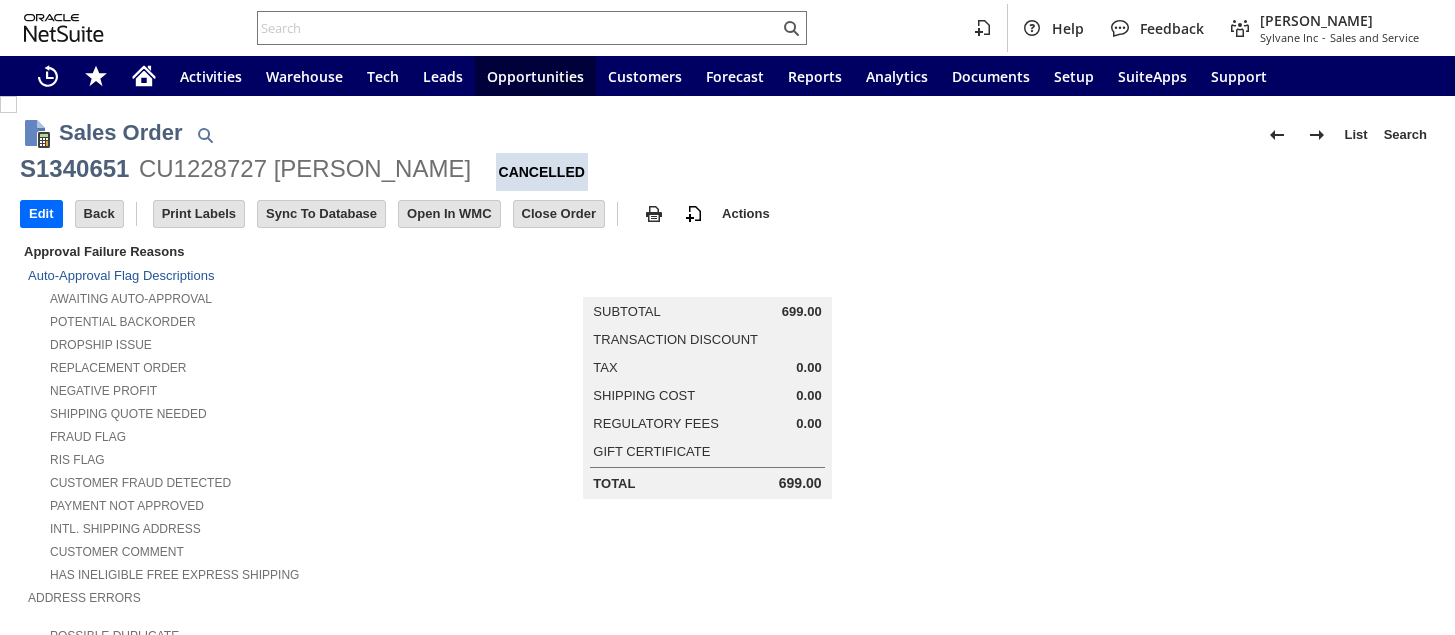 scroll, scrollTop: 0, scrollLeft: 0, axis: both 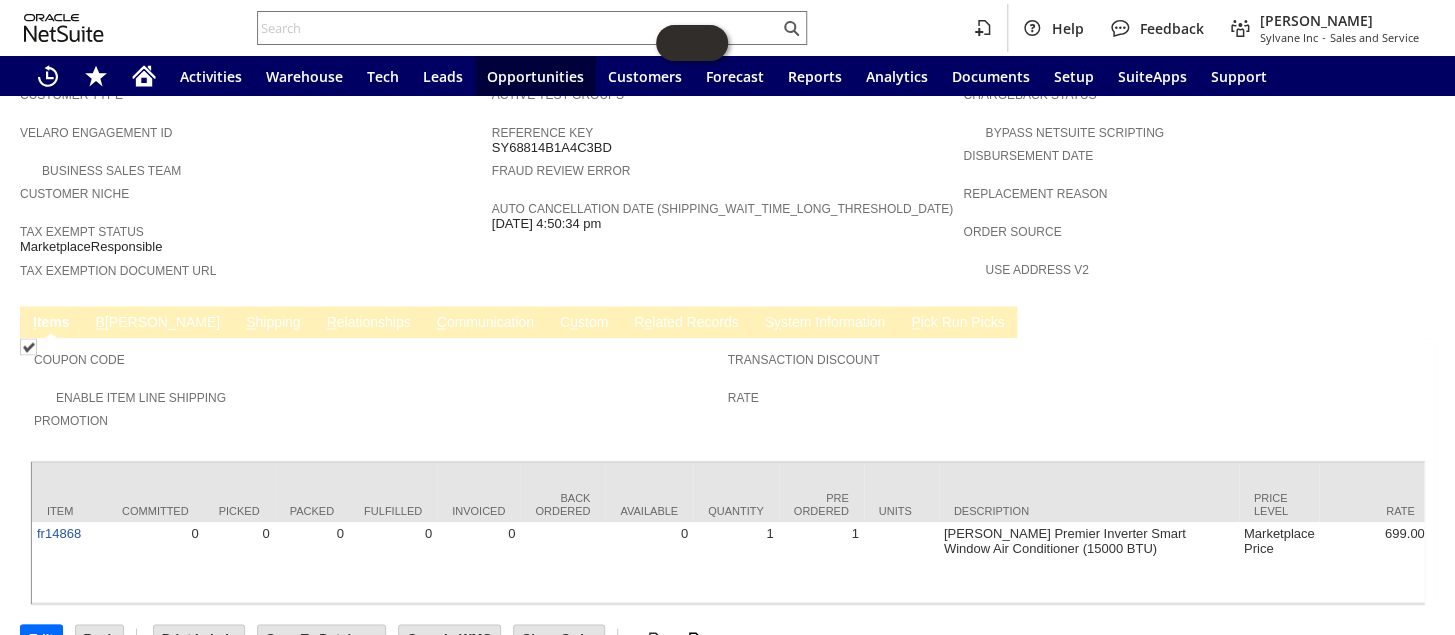 click on "S y stem Information" at bounding box center (824, 323) 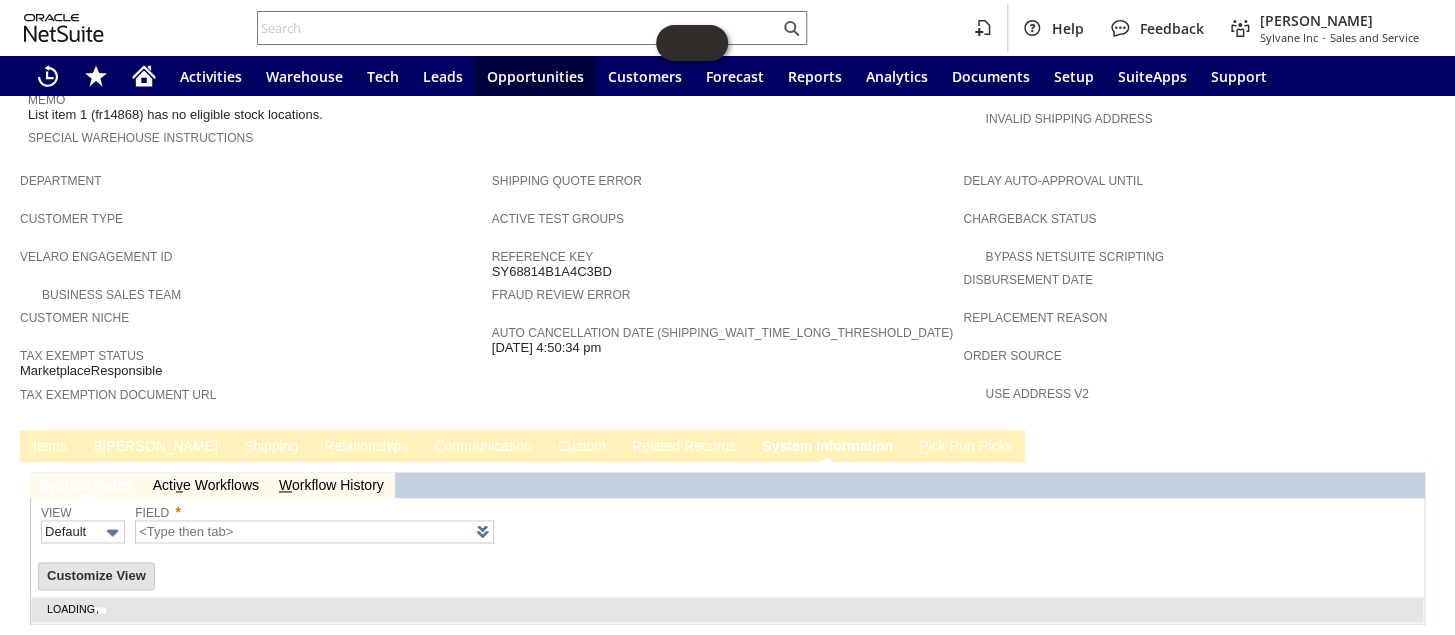 type on "1 to 25 of 90" 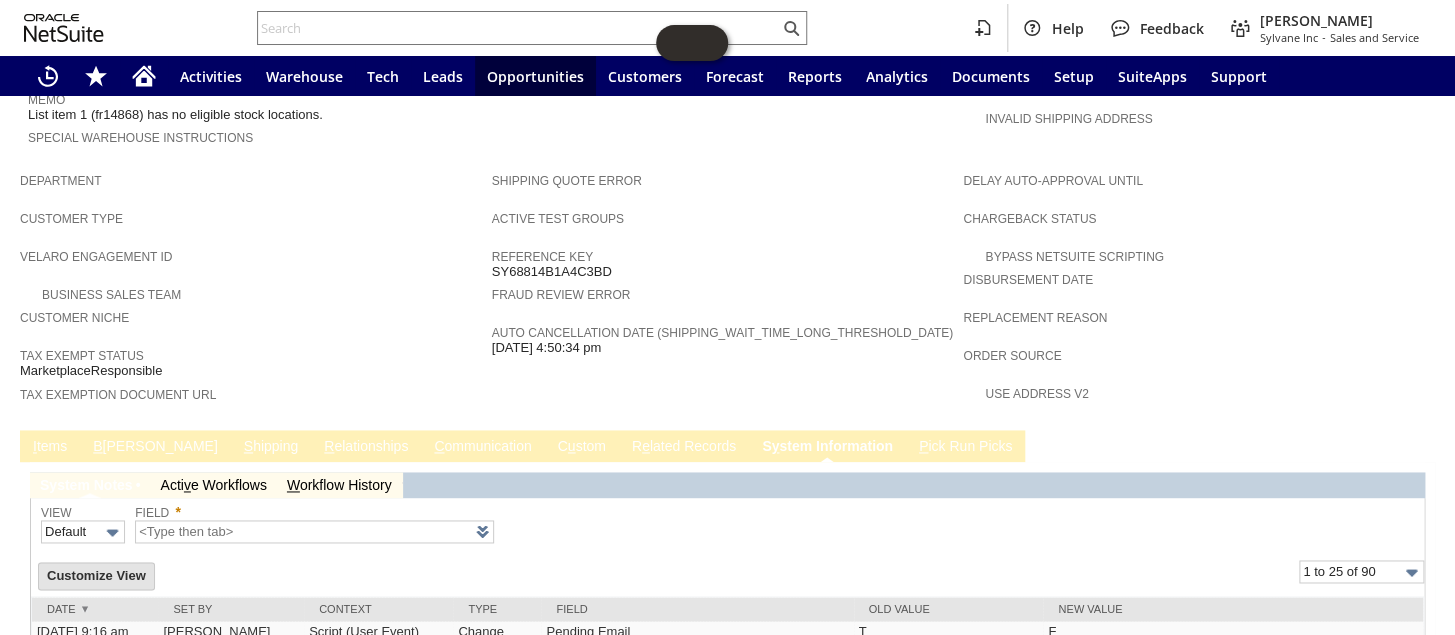 scroll, scrollTop: 1190, scrollLeft: 0, axis: vertical 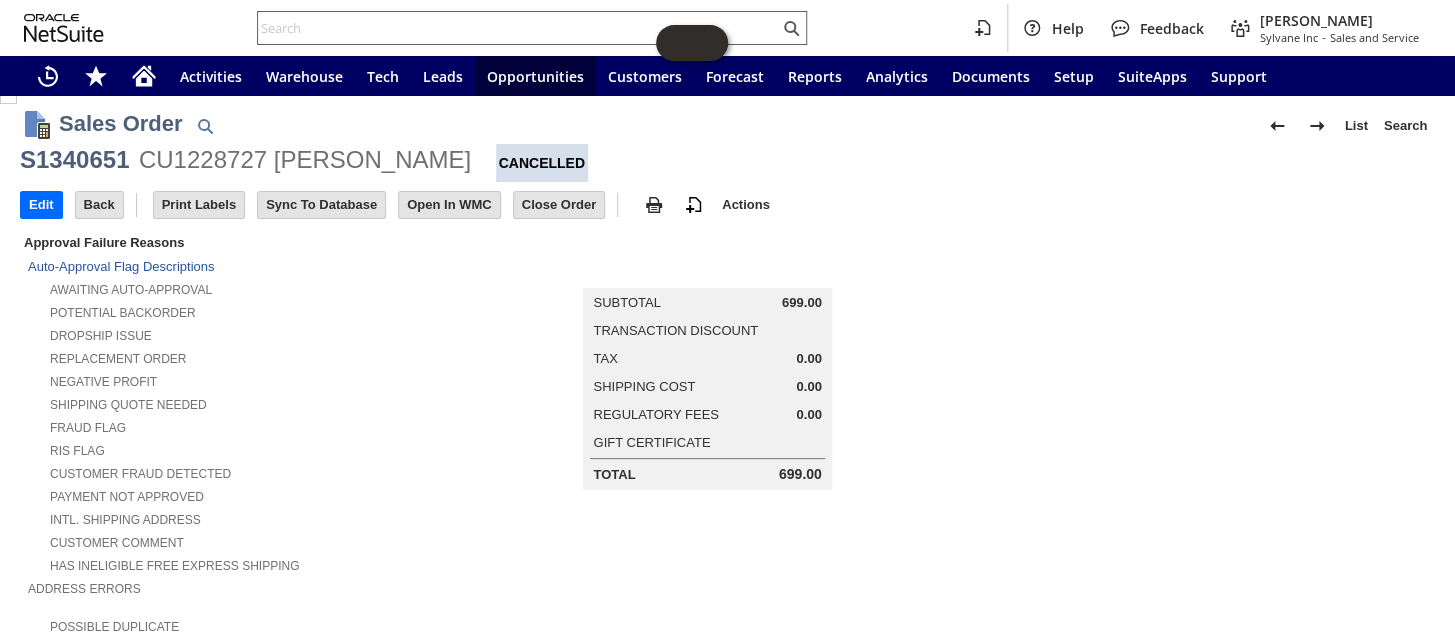 click at bounding box center [518, 28] 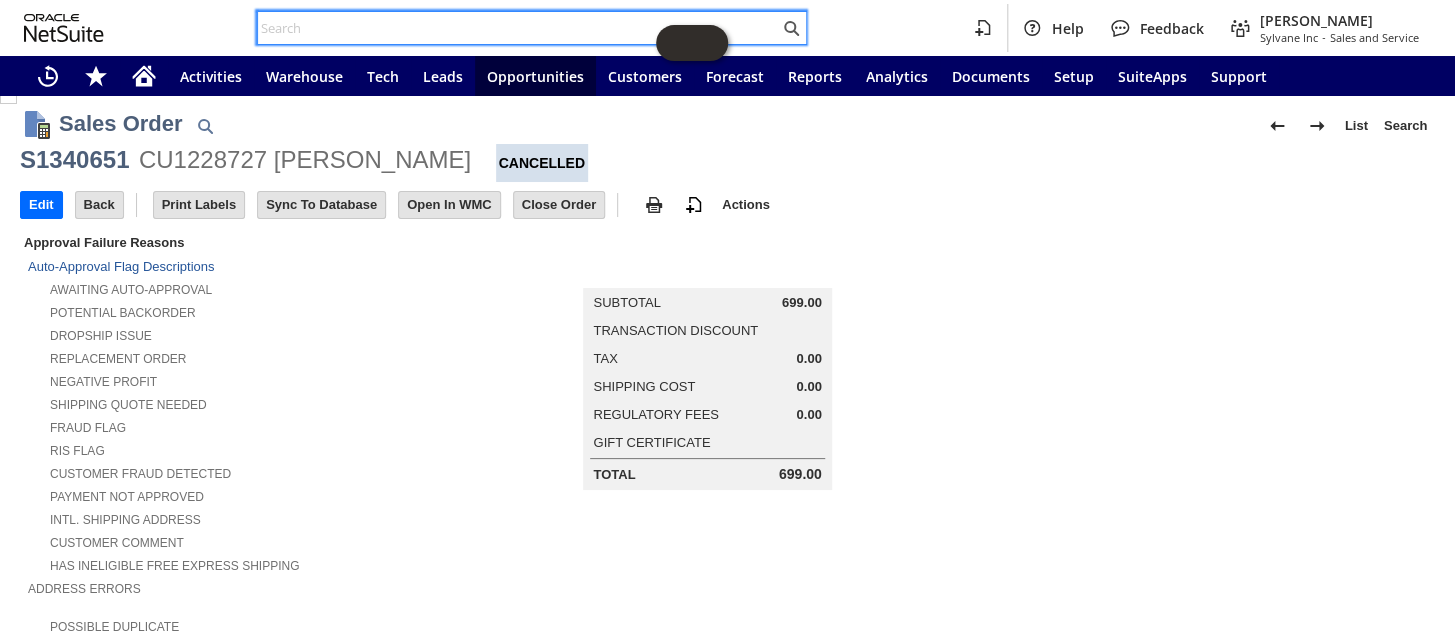 paste on "P217945" 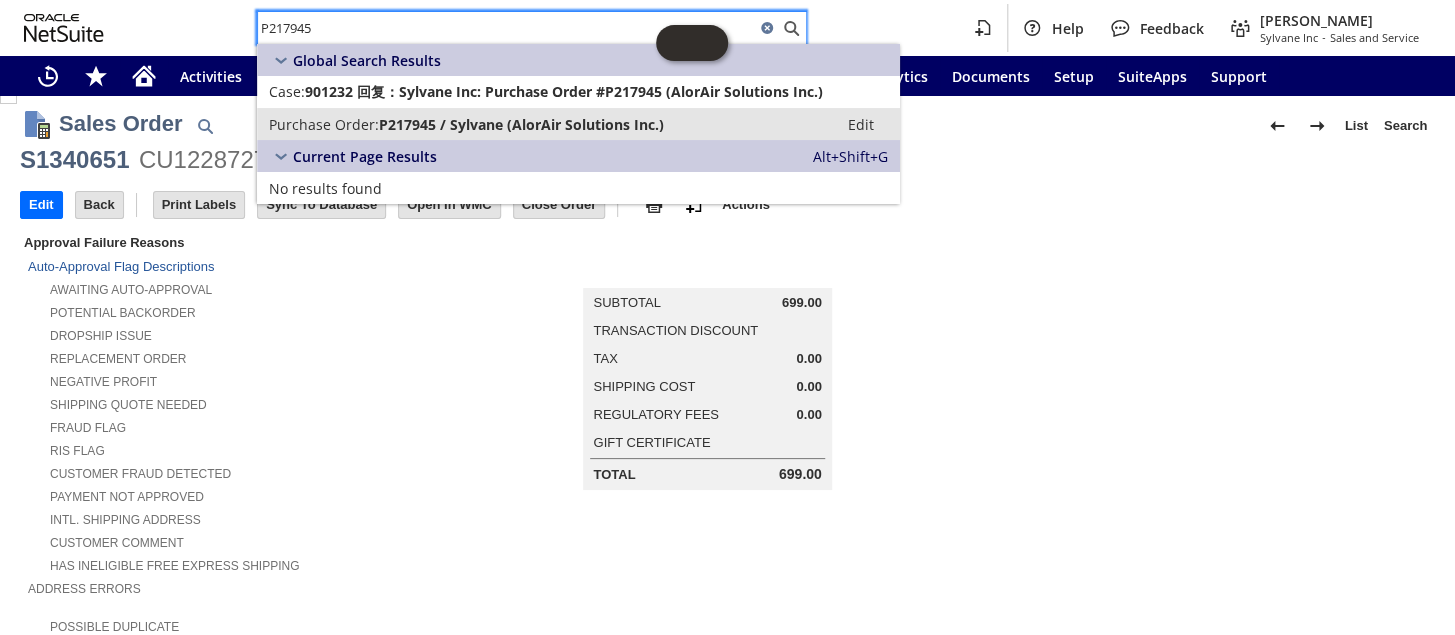 type on "P217945" 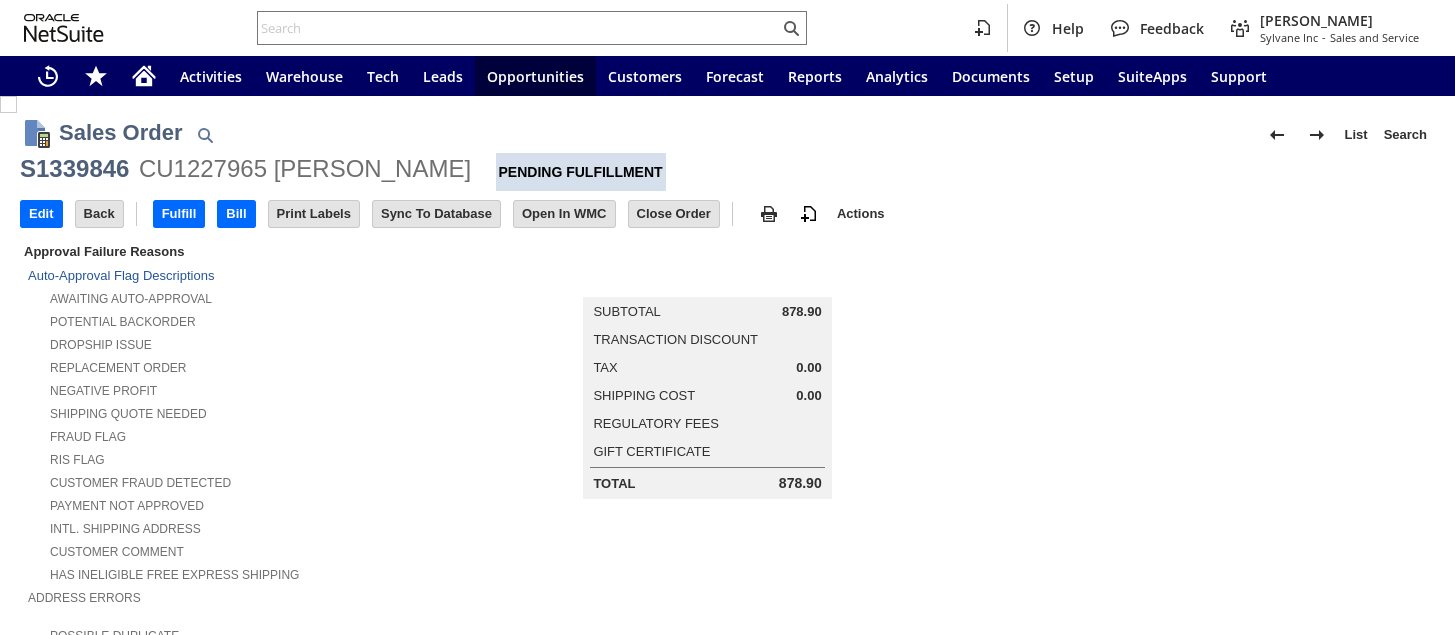 scroll, scrollTop: 0, scrollLeft: 0, axis: both 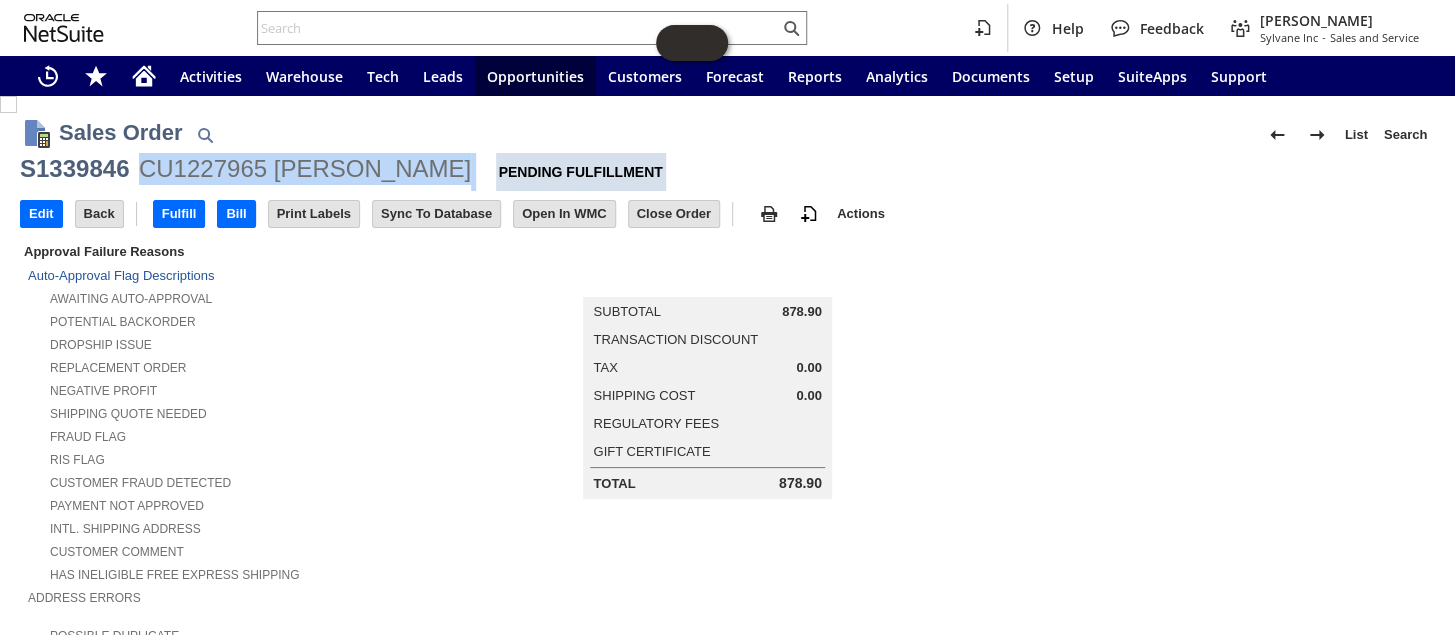 drag, startPoint x: 143, startPoint y: 165, endPoint x: 450, endPoint y: 168, distance: 307.01465 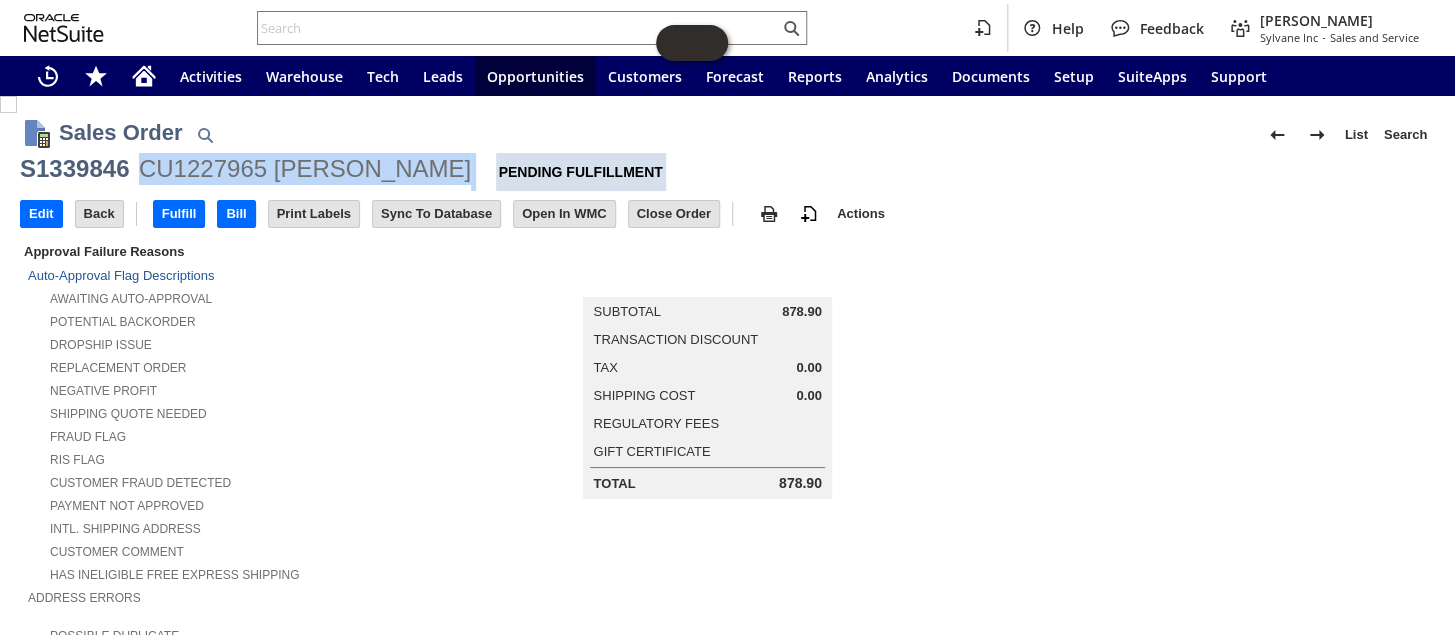 copy on "CU1227965 [PERSON_NAME]" 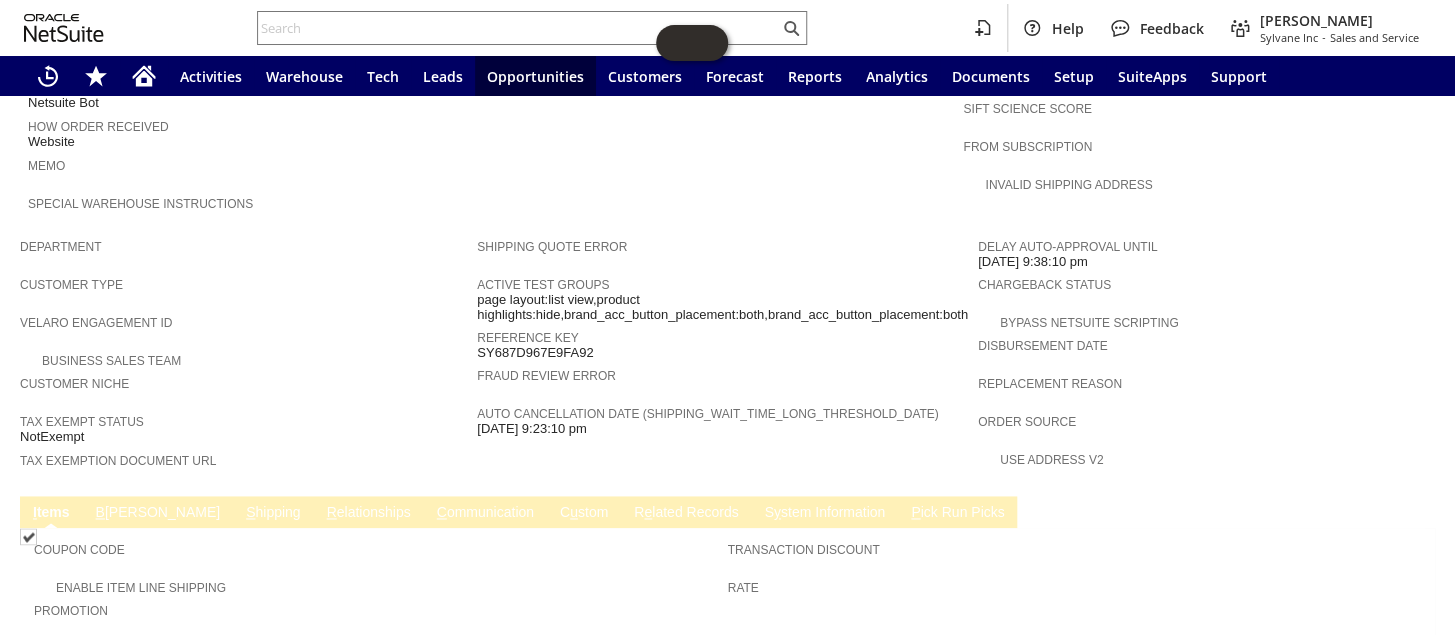 scroll, scrollTop: 1272, scrollLeft: 0, axis: vertical 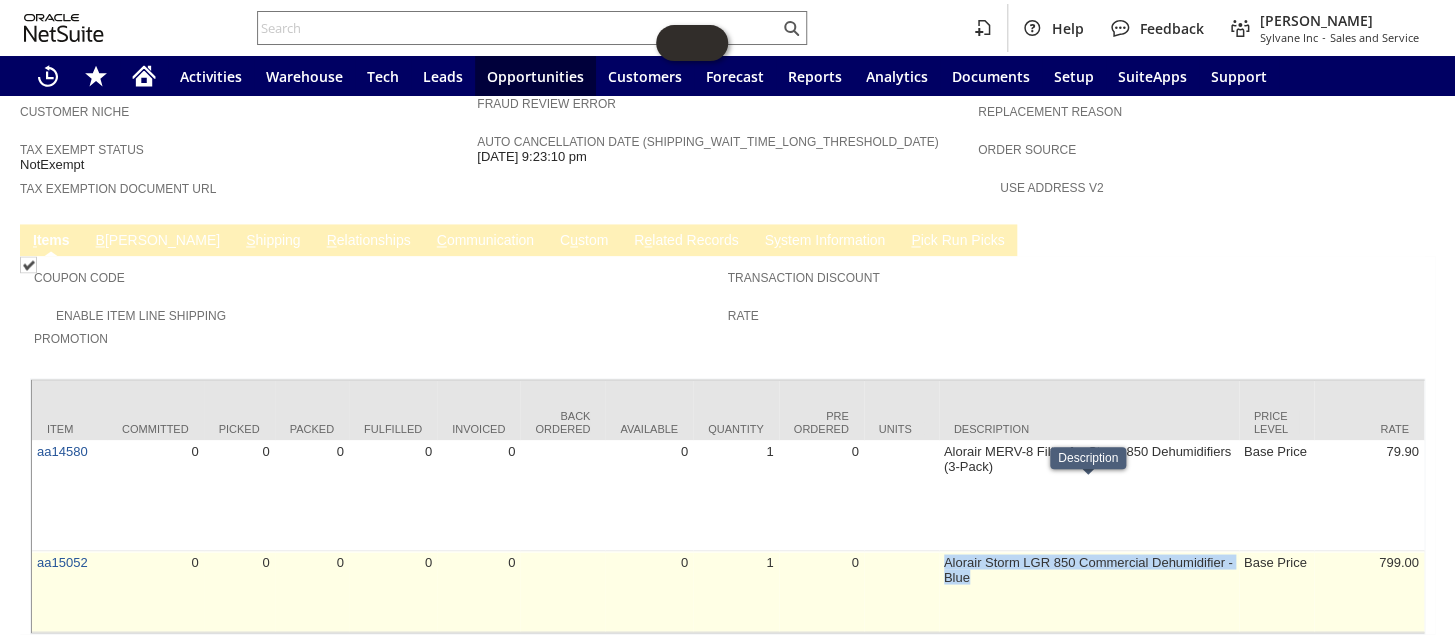 drag, startPoint x: 978, startPoint y: 504, endPoint x: 939, endPoint y: 488, distance: 42.154476 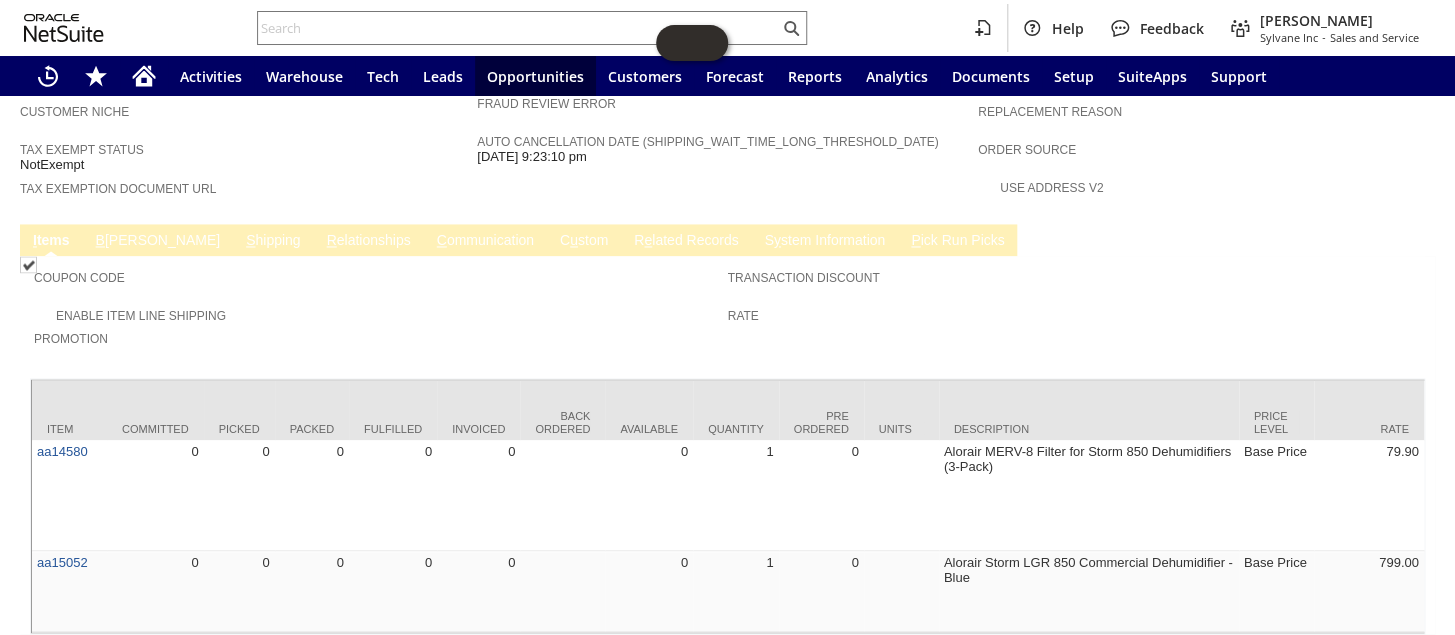 click on "Promotion" at bounding box center (376, 336) 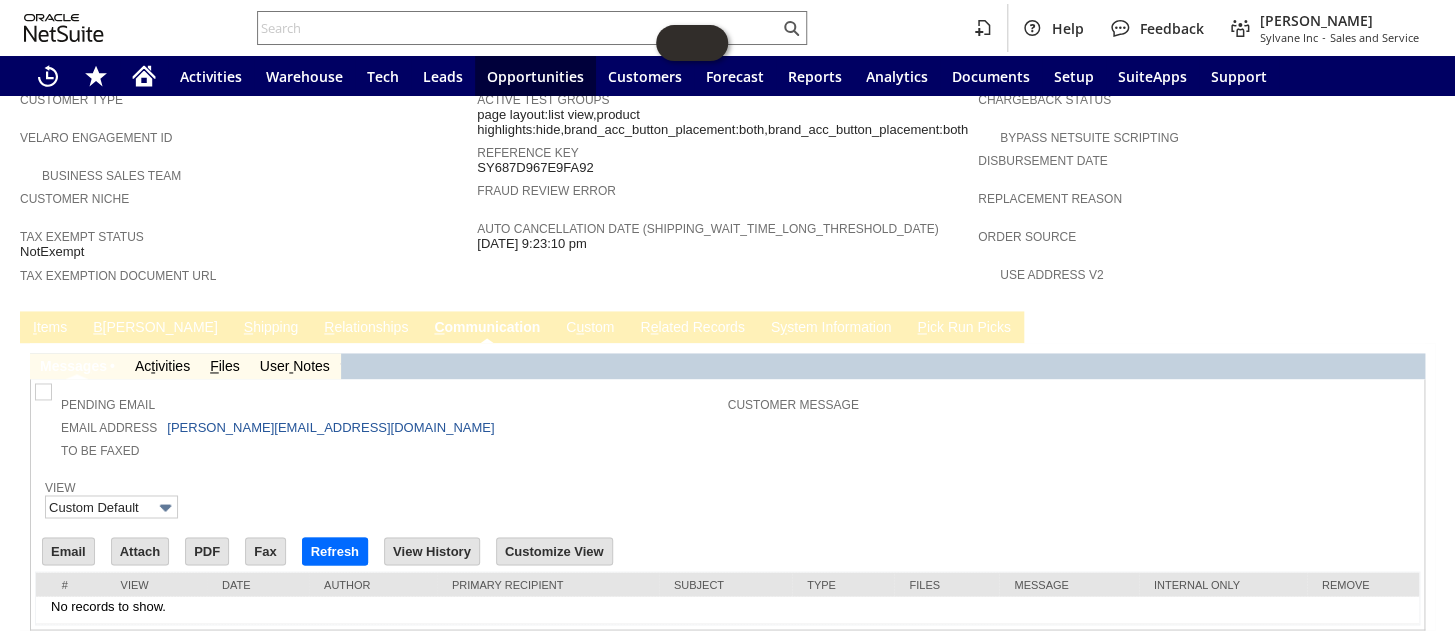scroll, scrollTop: 0, scrollLeft: 0, axis: both 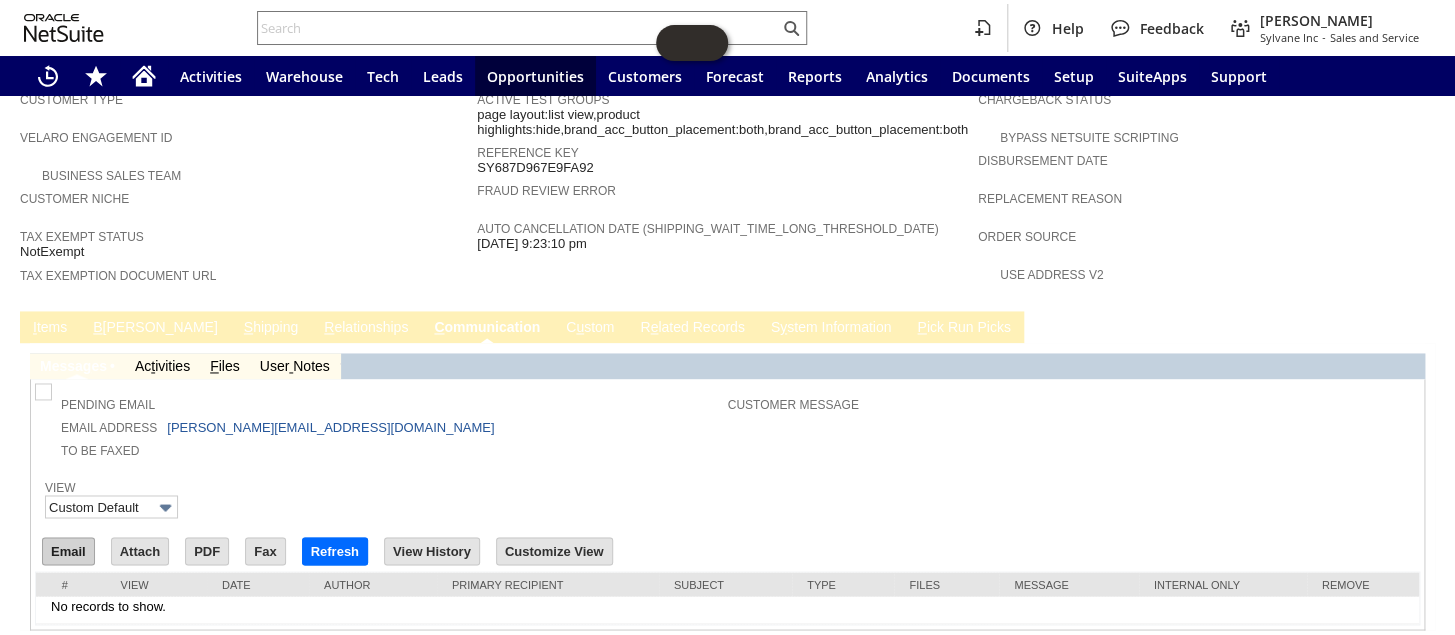 click on "Email" at bounding box center (68, 551) 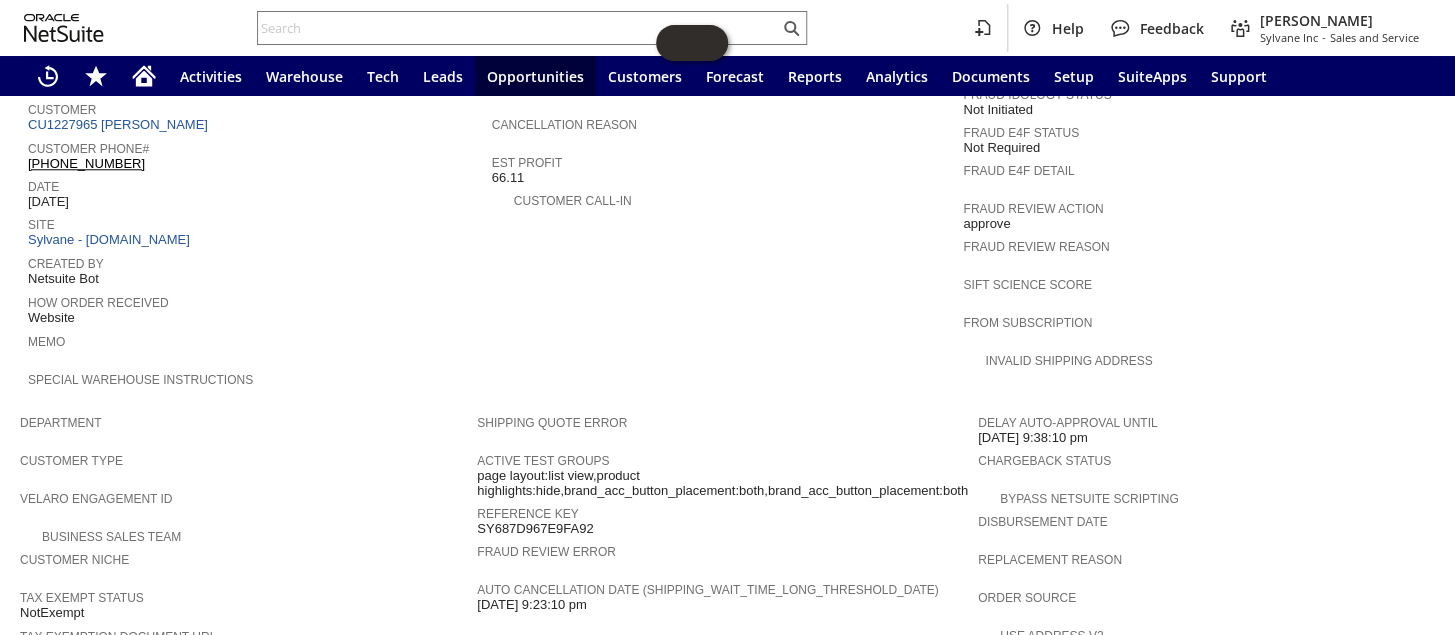 scroll, scrollTop: 640, scrollLeft: 0, axis: vertical 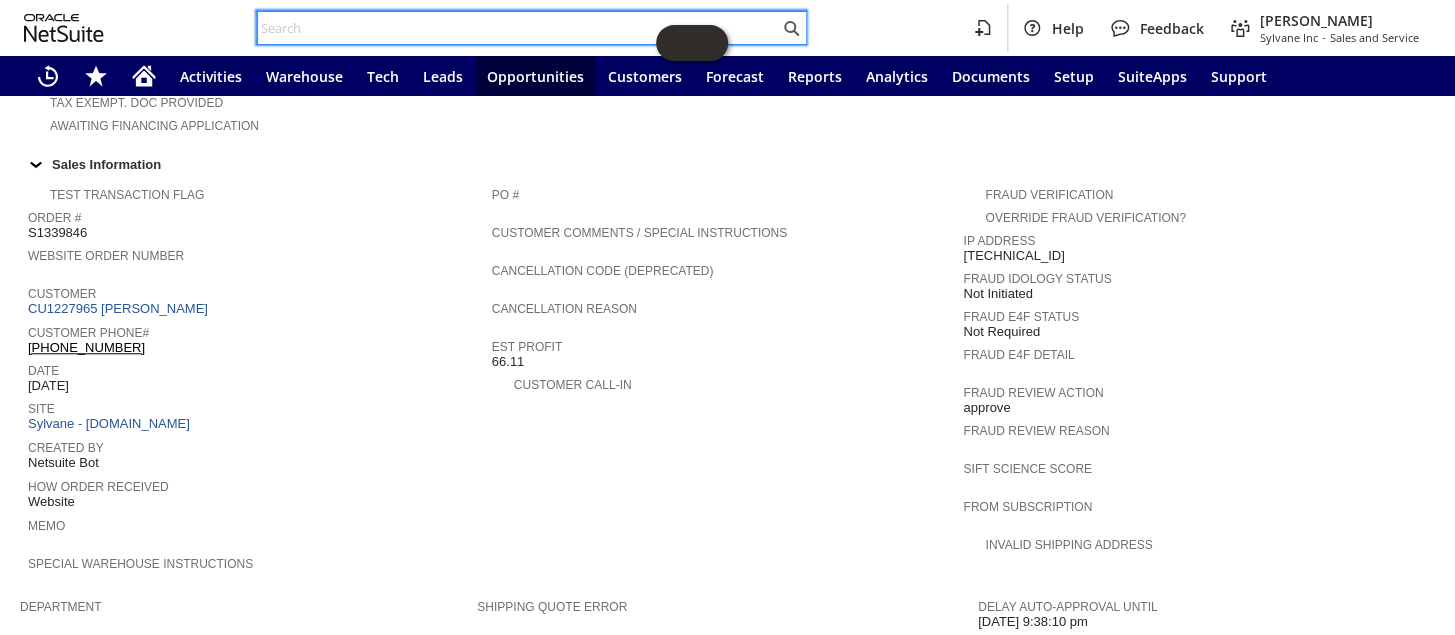 click at bounding box center [518, 28] 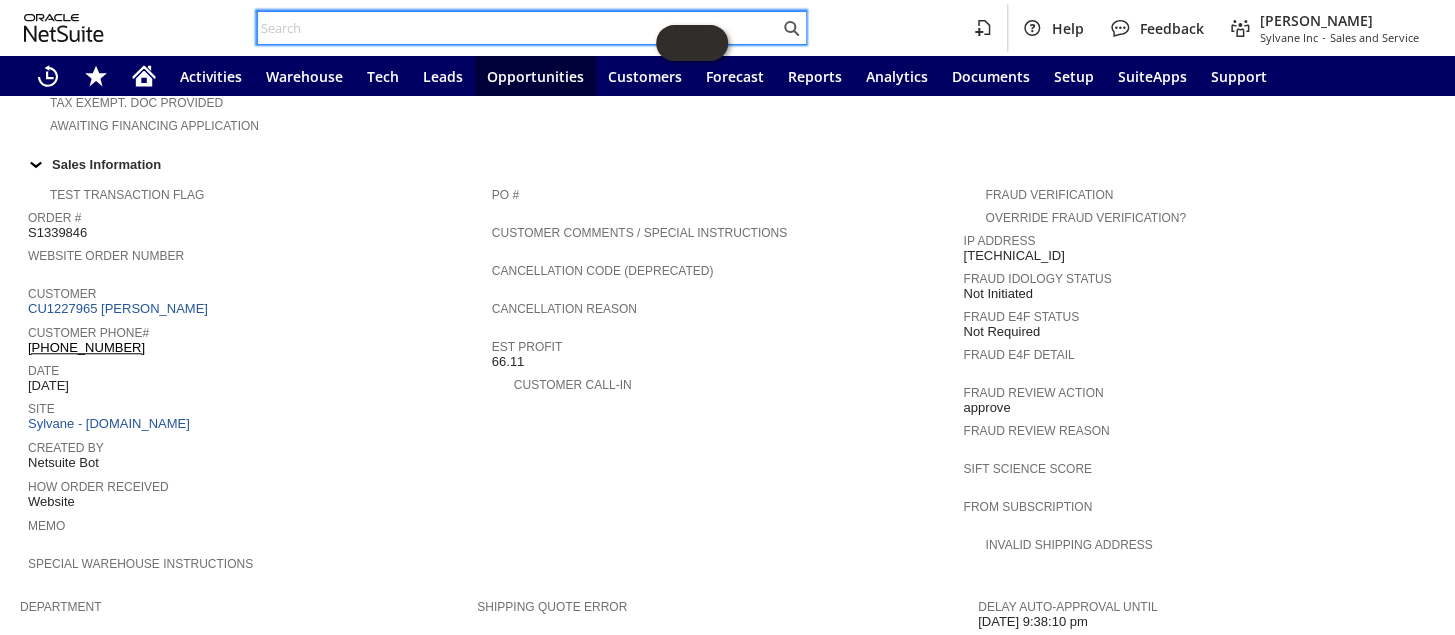 paste on "P217963" 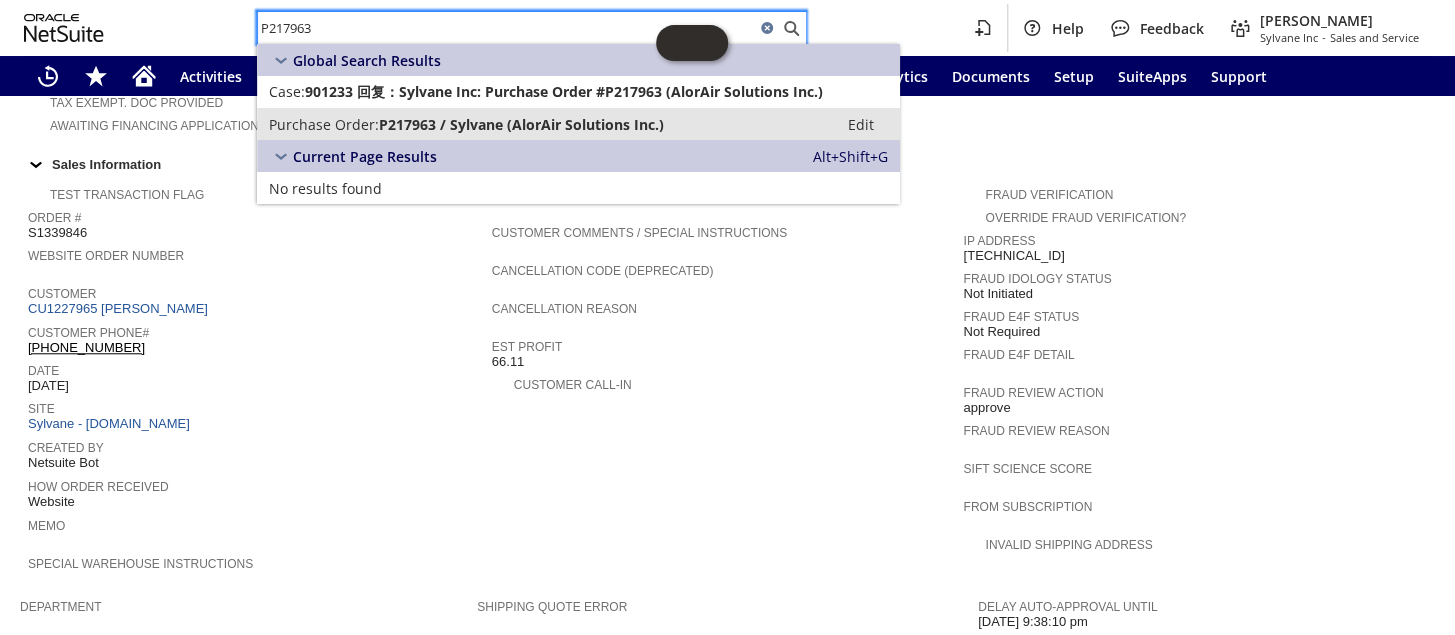 type on "P217963" 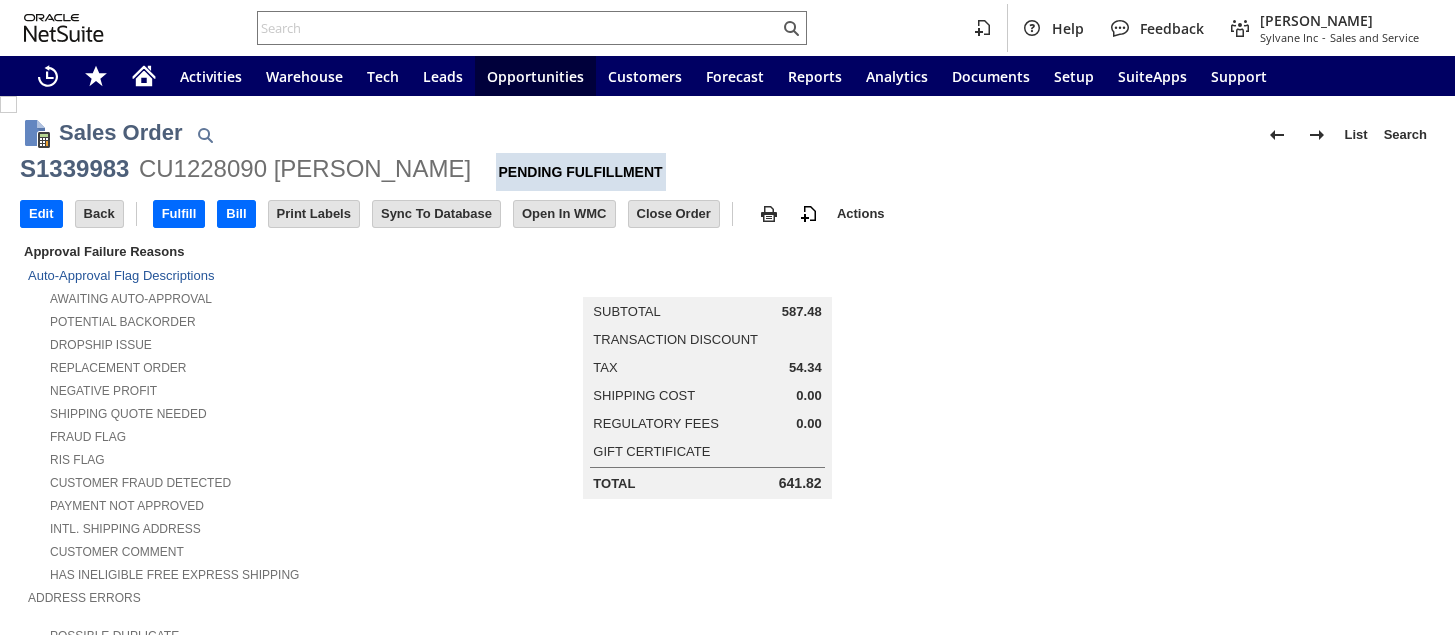 scroll, scrollTop: 0, scrollLeft: 0, axis: both 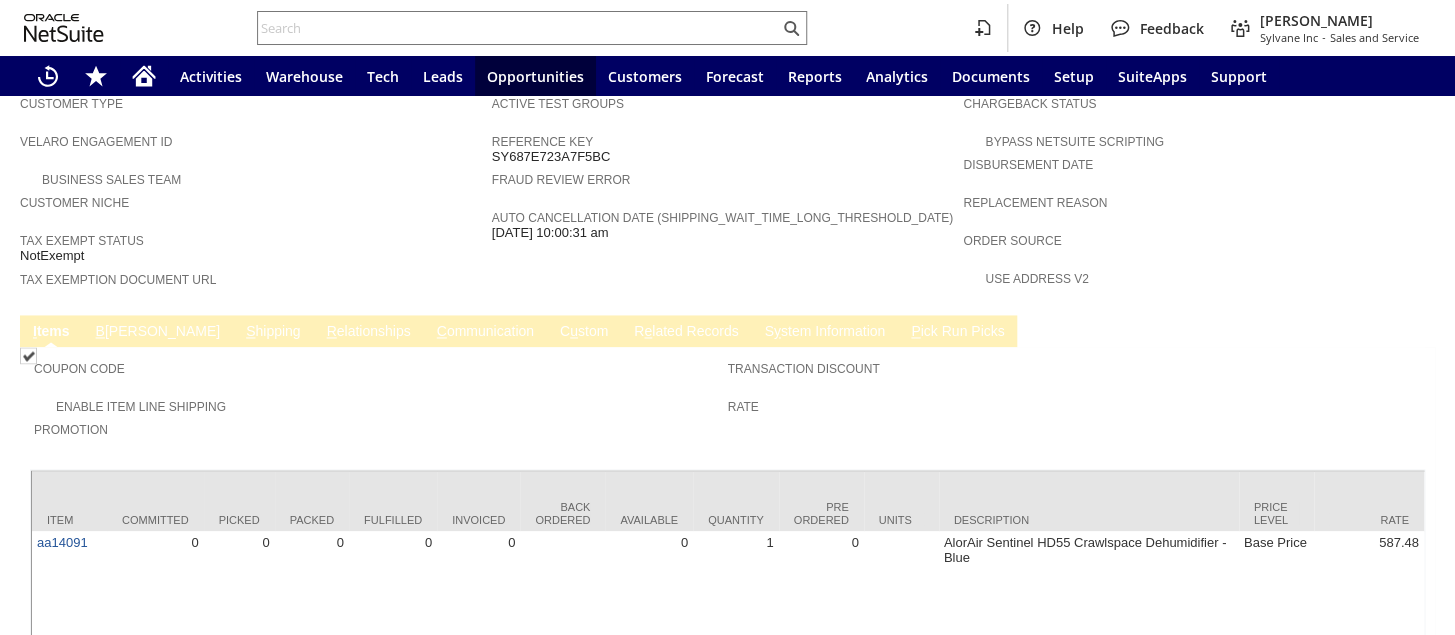 click on "C ommunication" at bounding box center (485, 332) 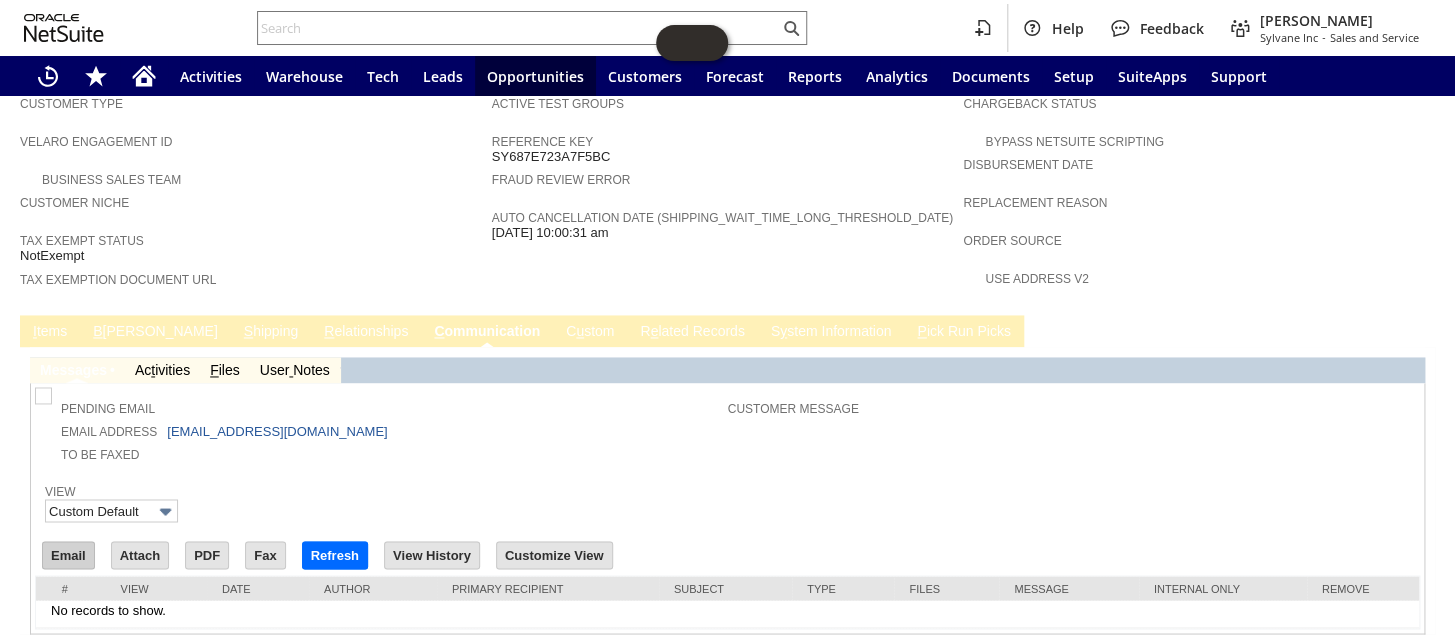 scroll, scrollTop: 0, scrollLeft: 0, axis: both 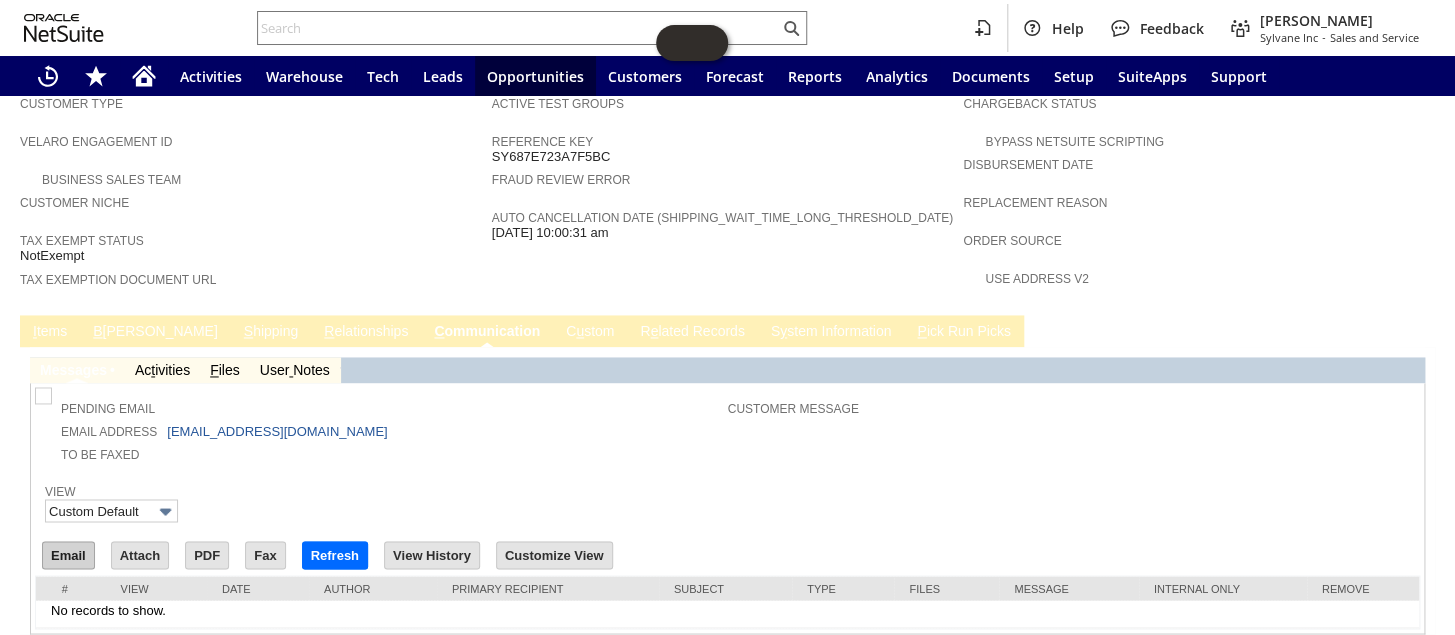 click on "Email" at bounding box center (68, 555) 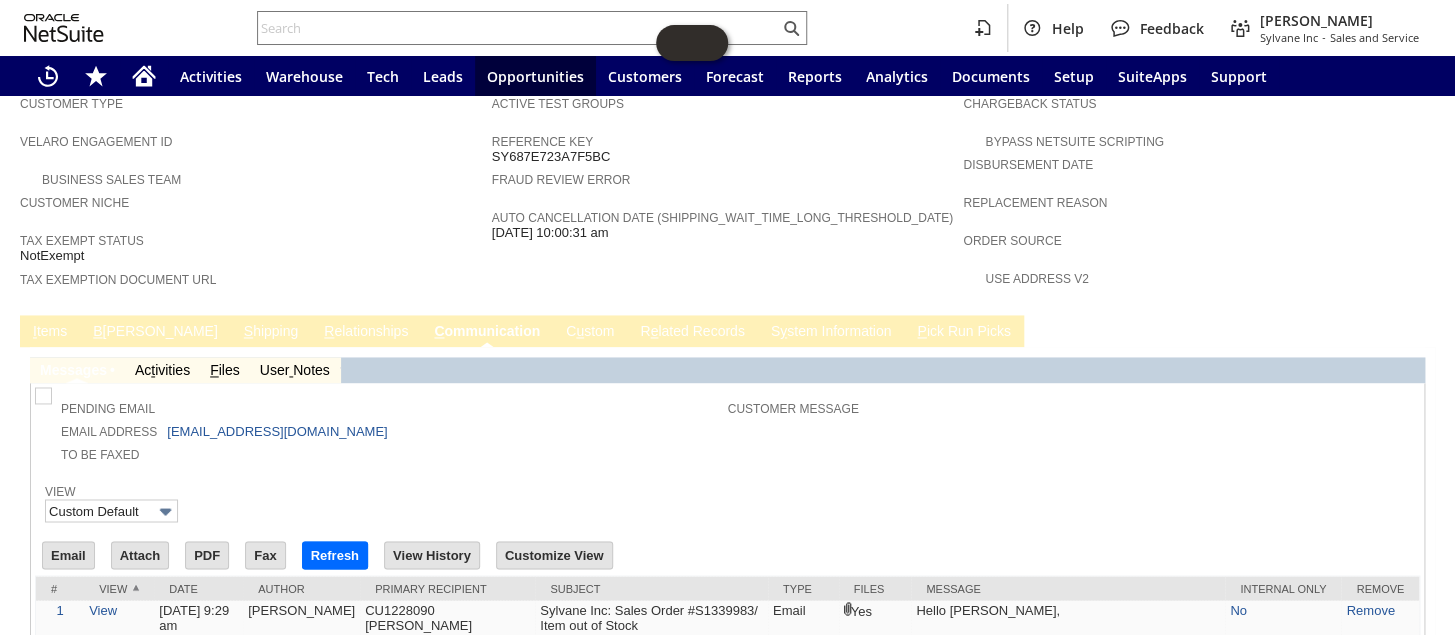 scroll, scrollTop: 0, scrollLeft: 0, axis: both 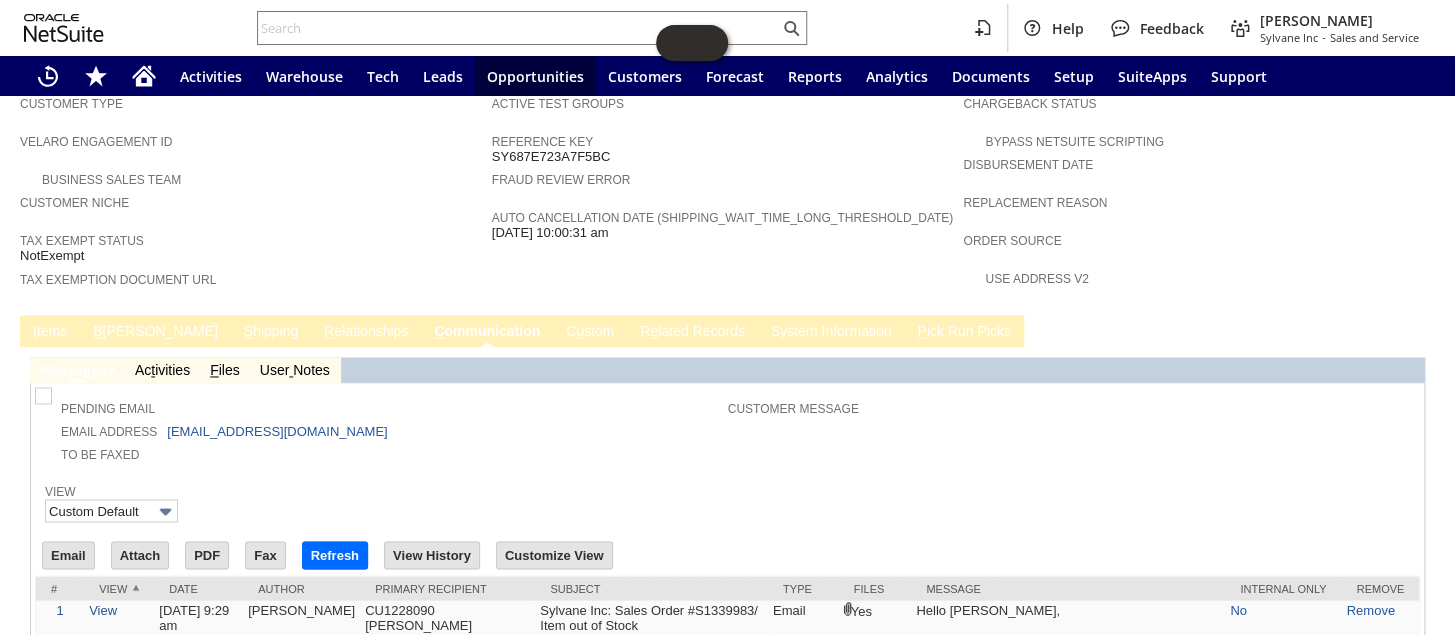 click on "Email Address
topcatfish1@yahoo.com" at bounding box center [383, 430] 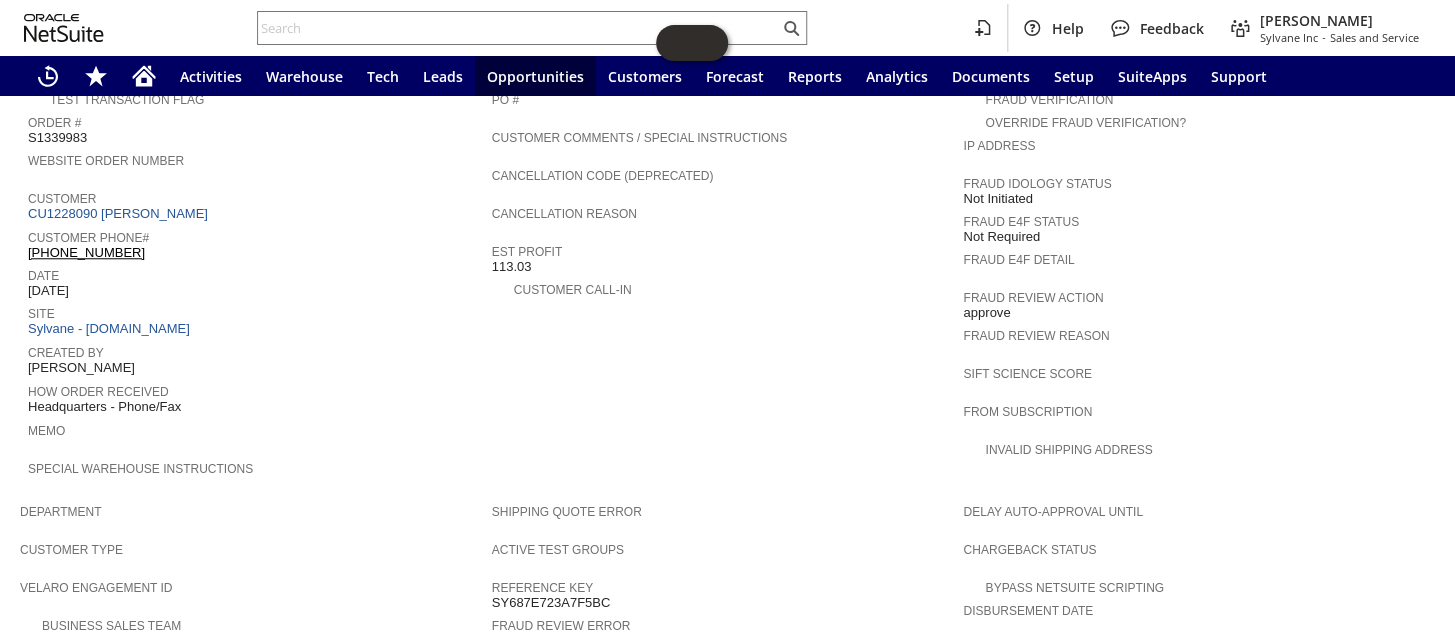 scroll, scrollTop: 727, scrollLeft: 0, axis: vertical 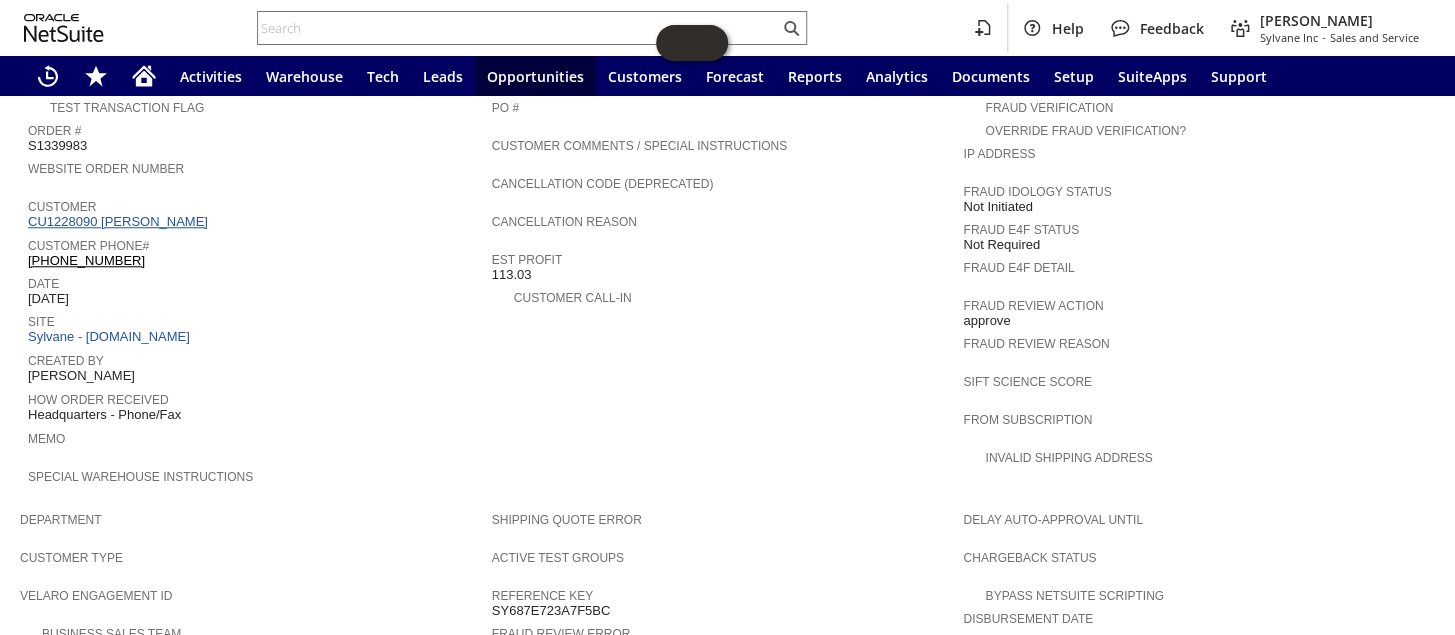 click on "CU1228090 Tim Hearnsberger" at bounding box center [120, 221] 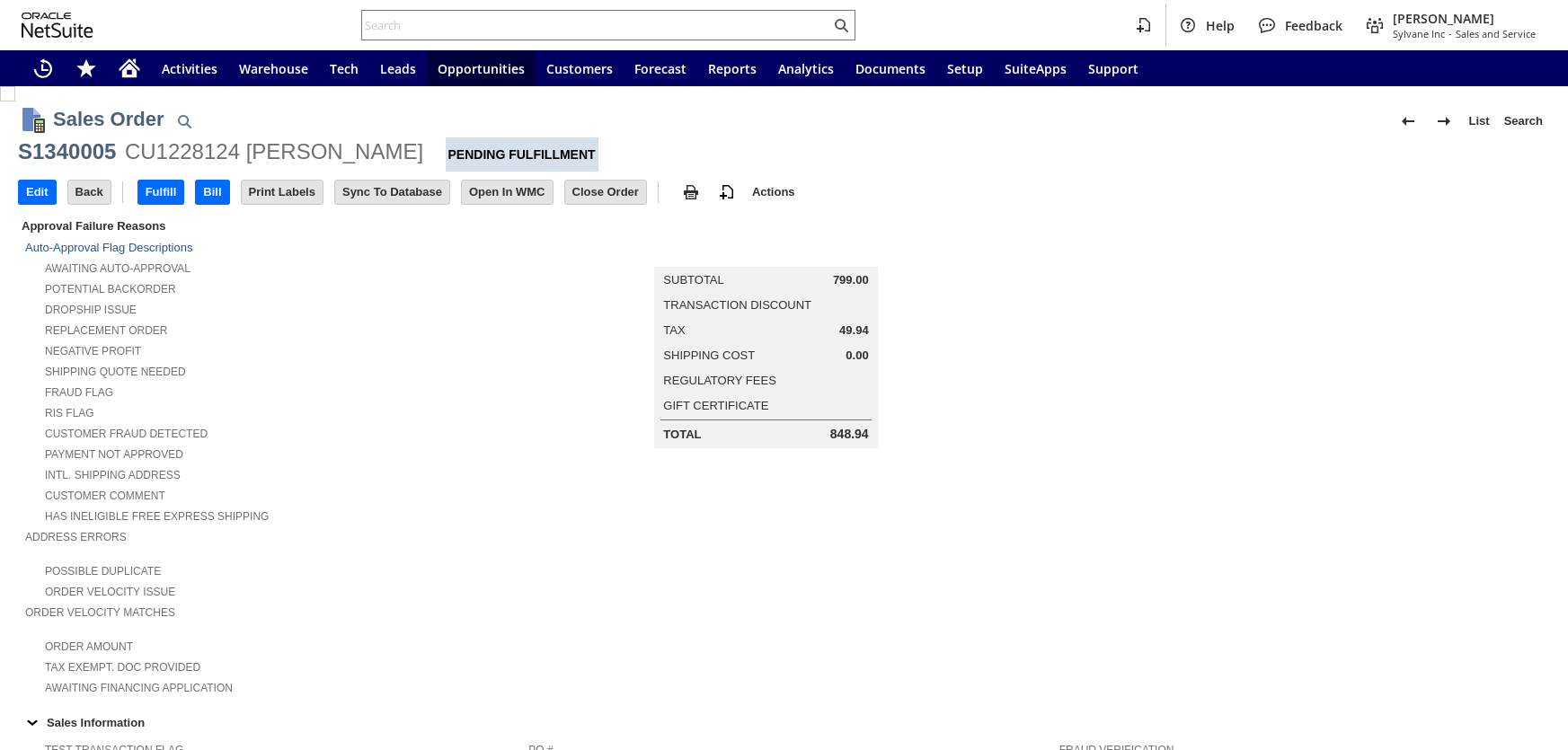 scroll, scrollTop: 0, scrollLeft: 0, axis: both 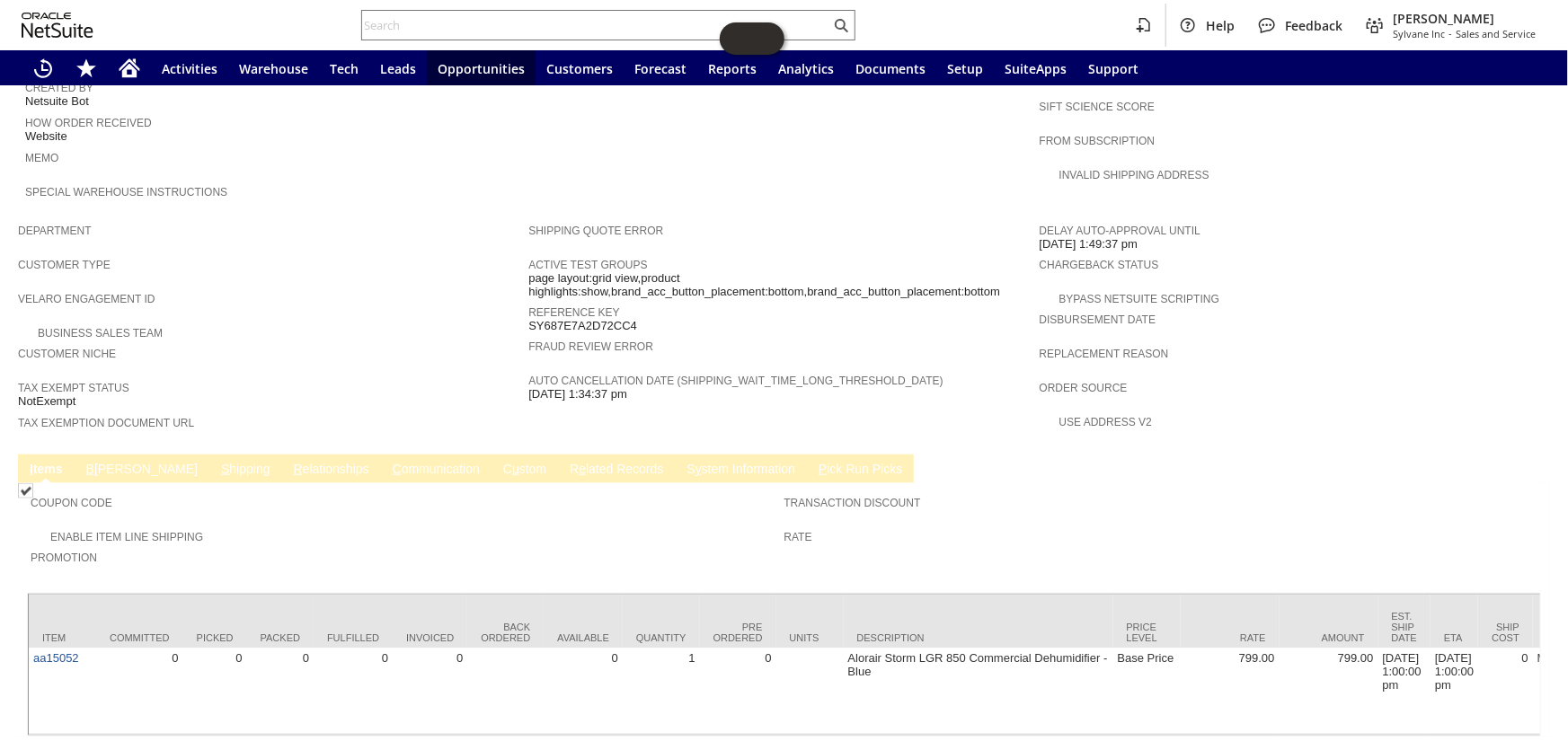 click on "C ommunication" at bounding box center [436, 470] 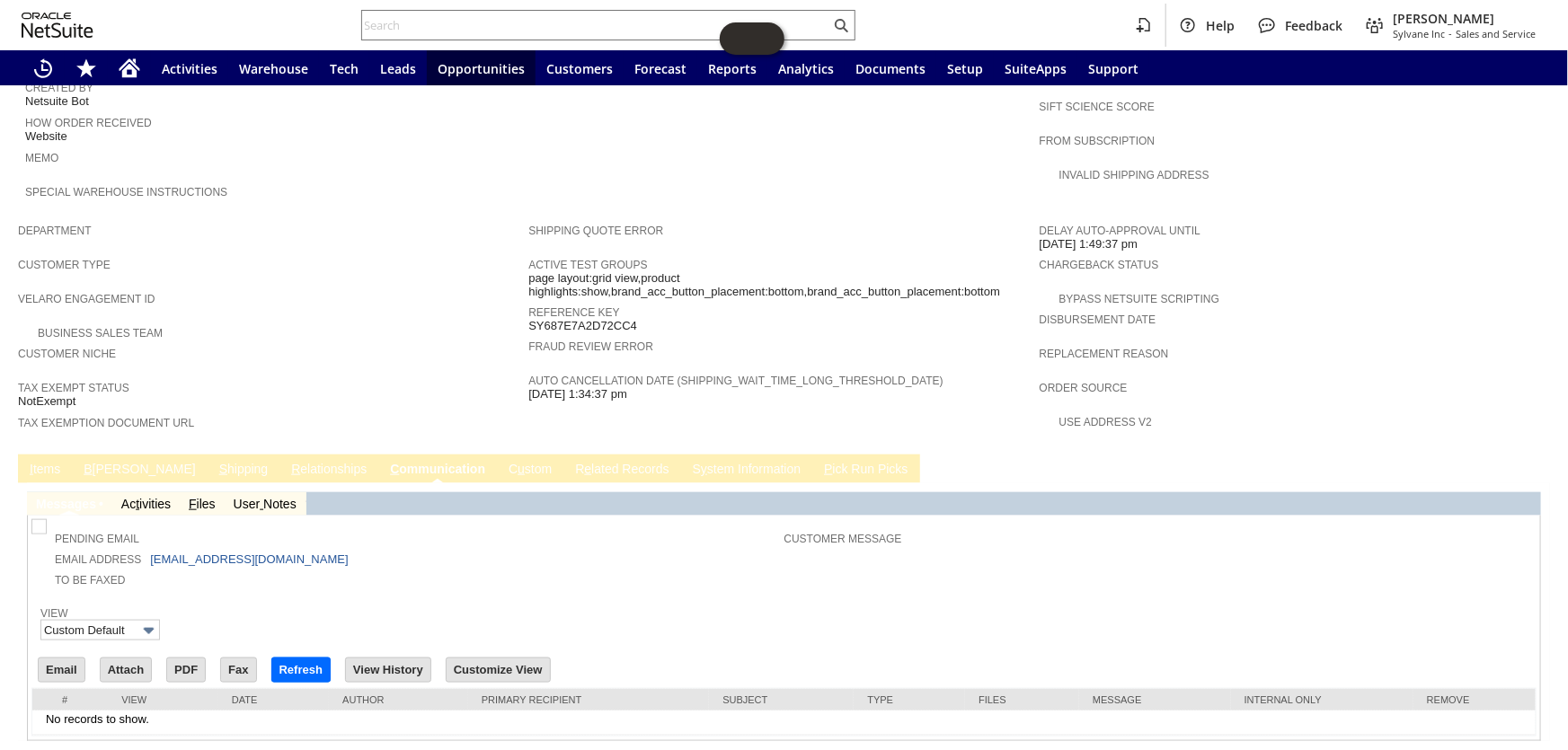 scroll, scrollTop: 884, scrollLeft: 0, axis: vertical 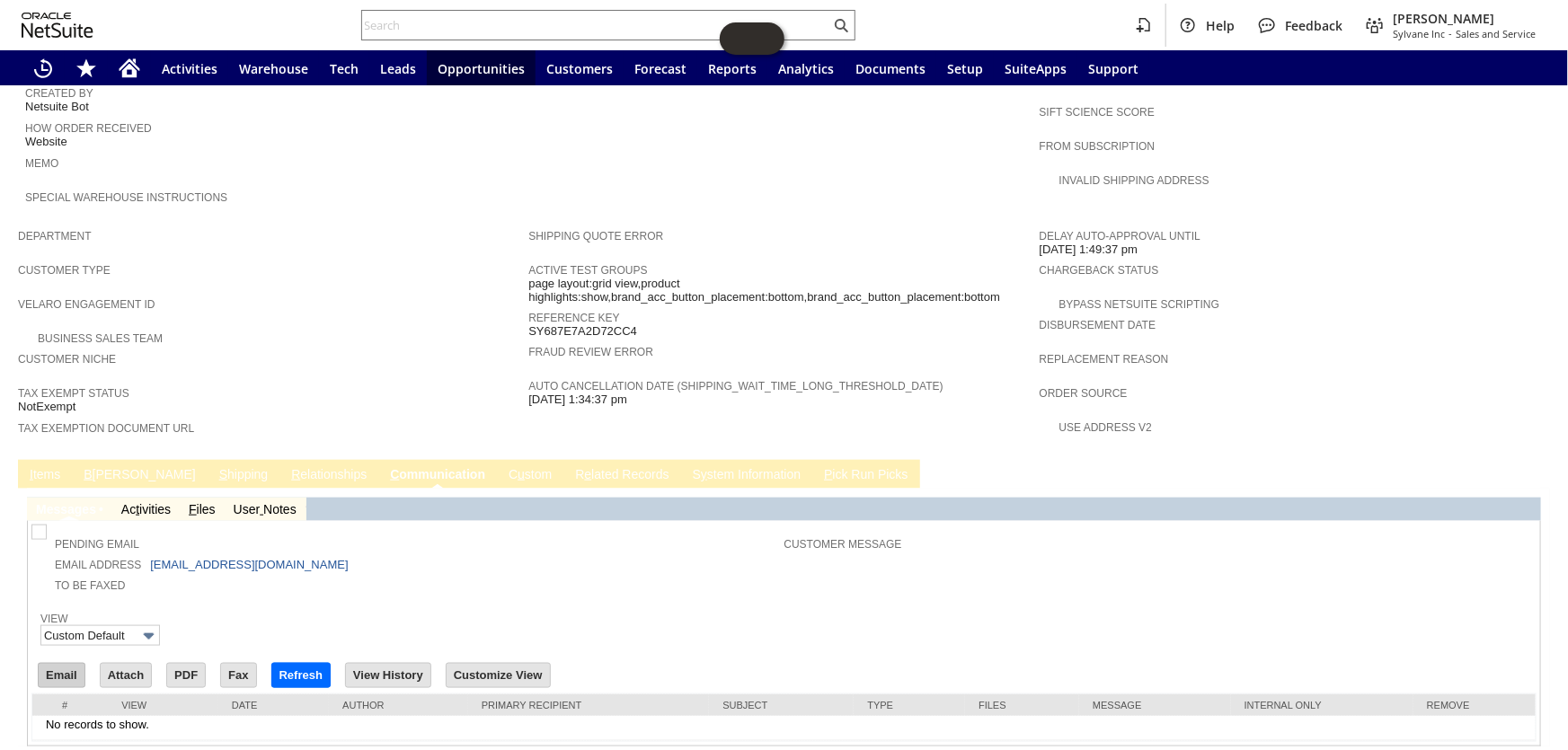 click on "Email" at bounding box center (61, 675) 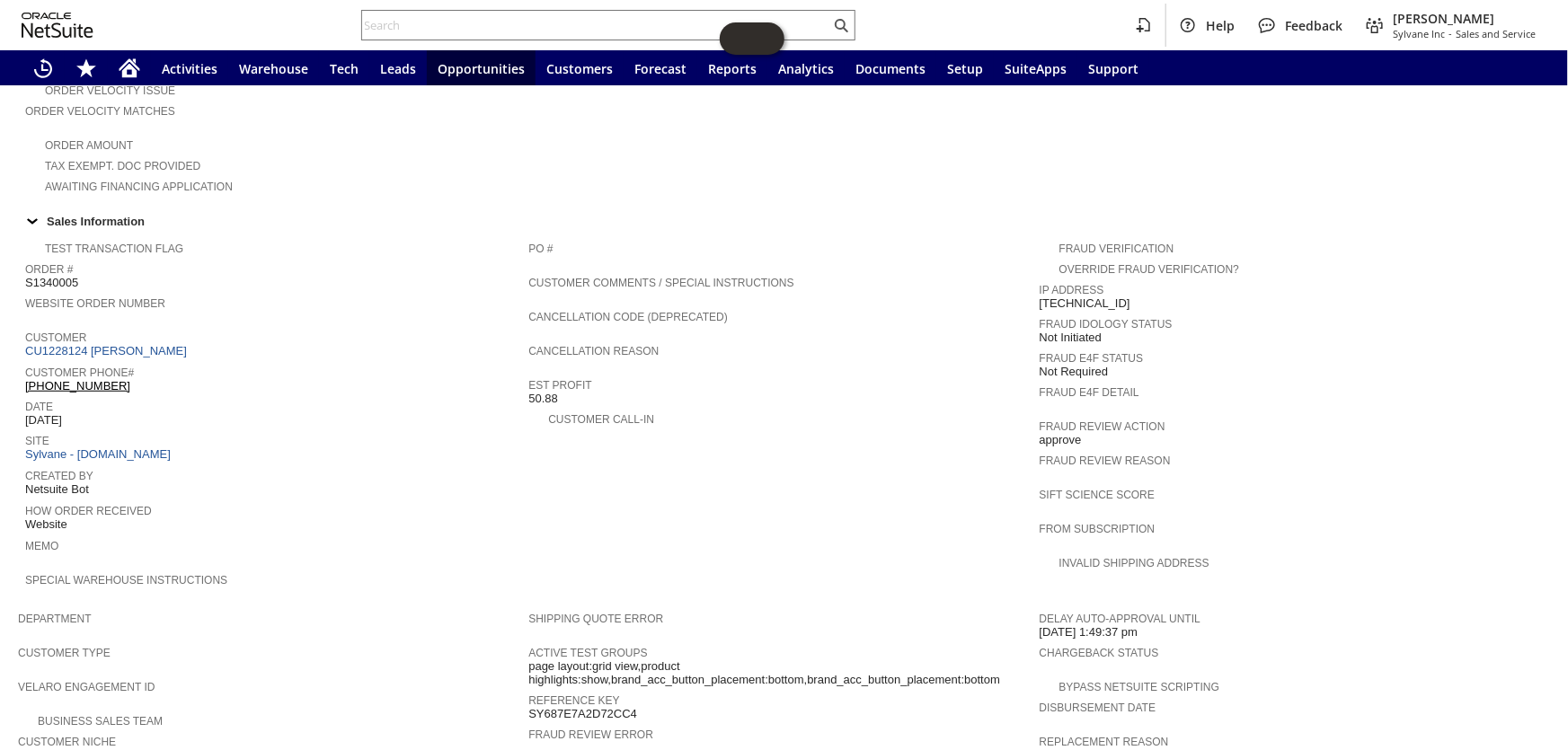 scroll, scrollTop: 476, scrollLeft: 0, axis: vertical 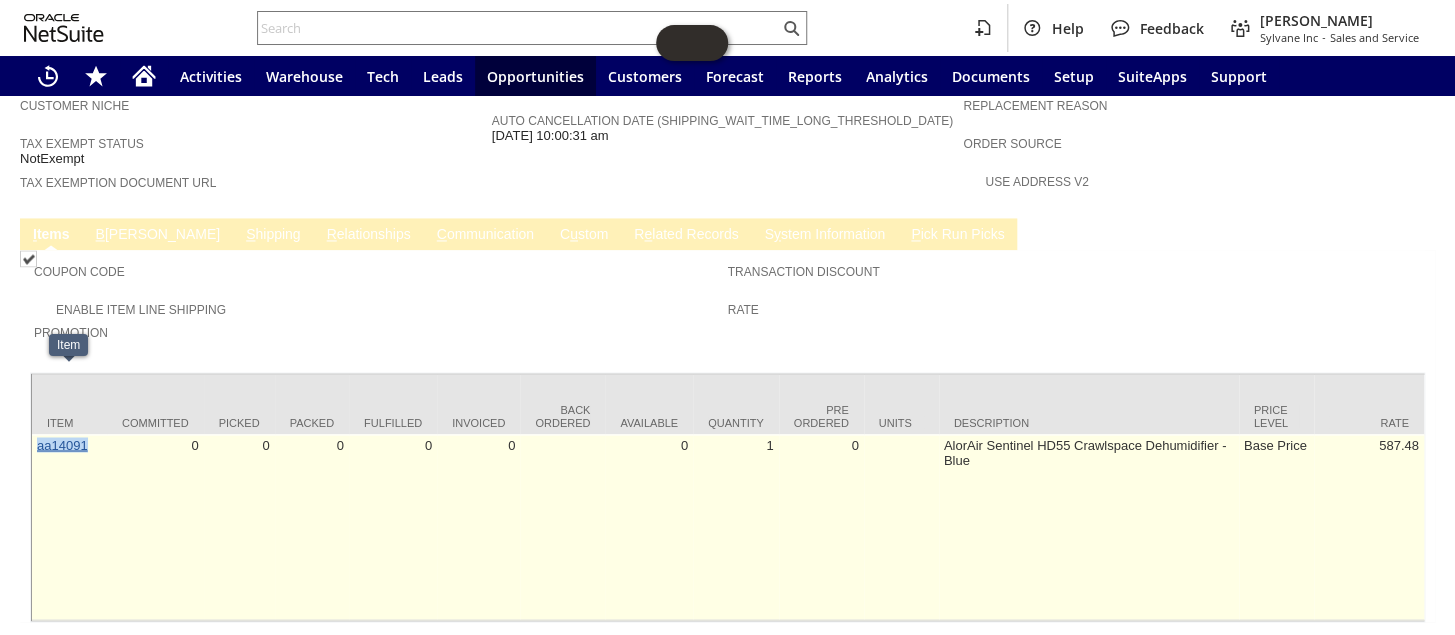 drag, startPoint x: 93, startPoint y: 380, endPoint x: 36, endPoint y: 381, distance: 57.00877 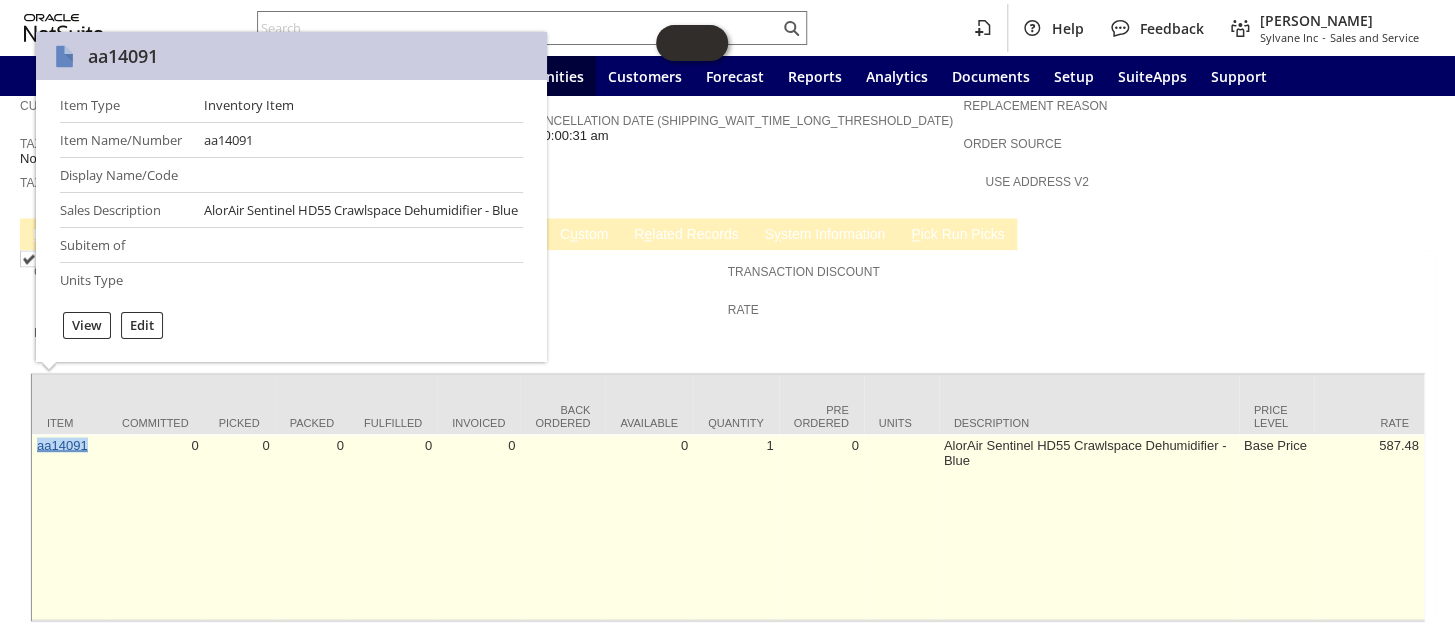 copy on "aa14091" 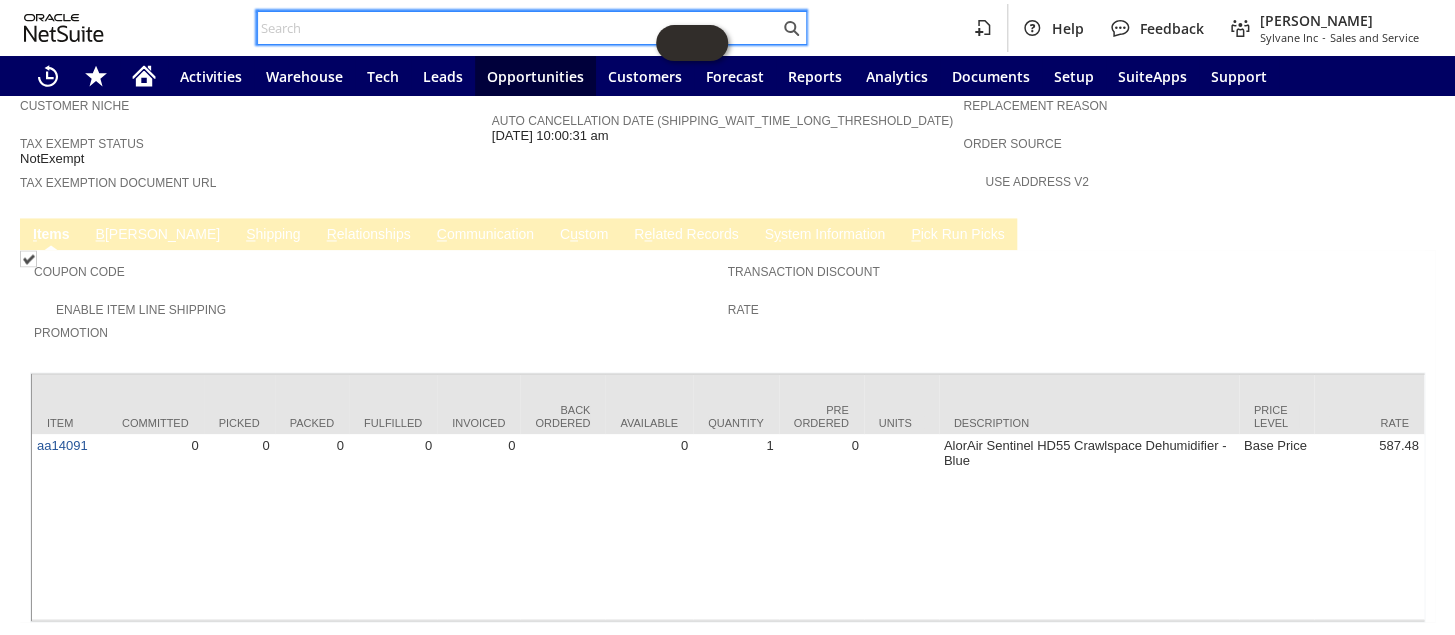 click at bounding box center [518, 28] 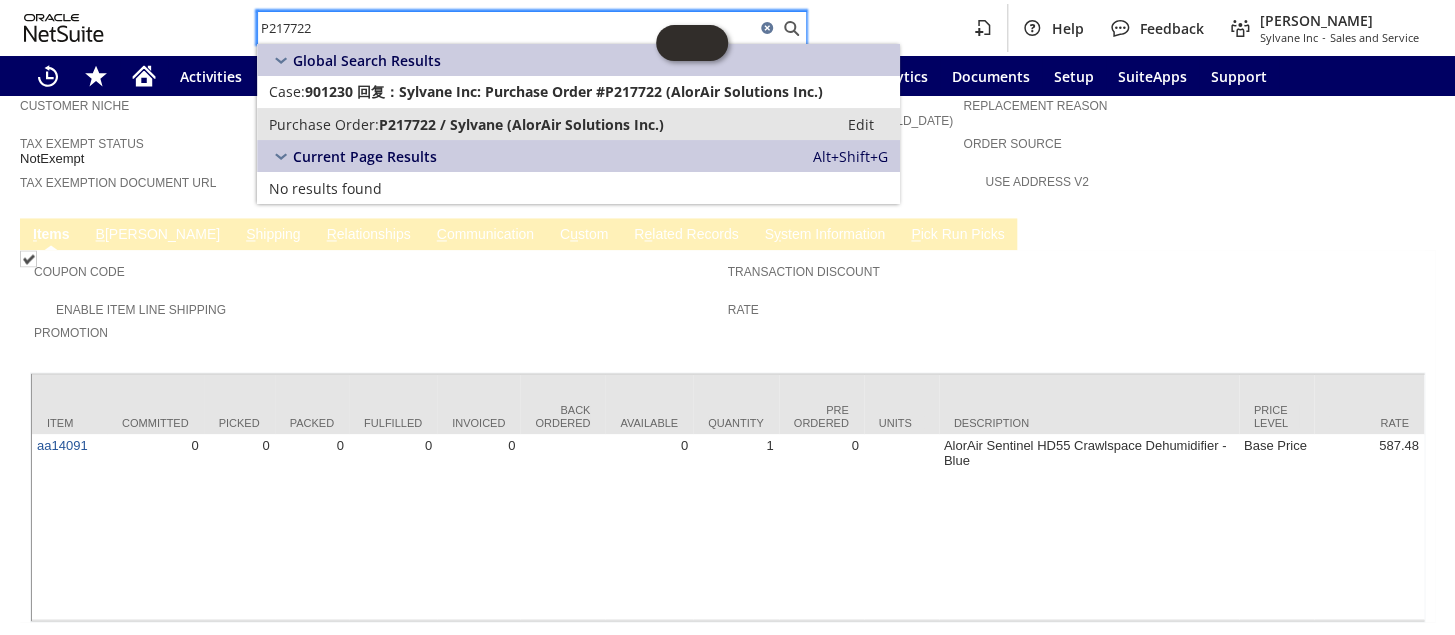 type on "P217722" 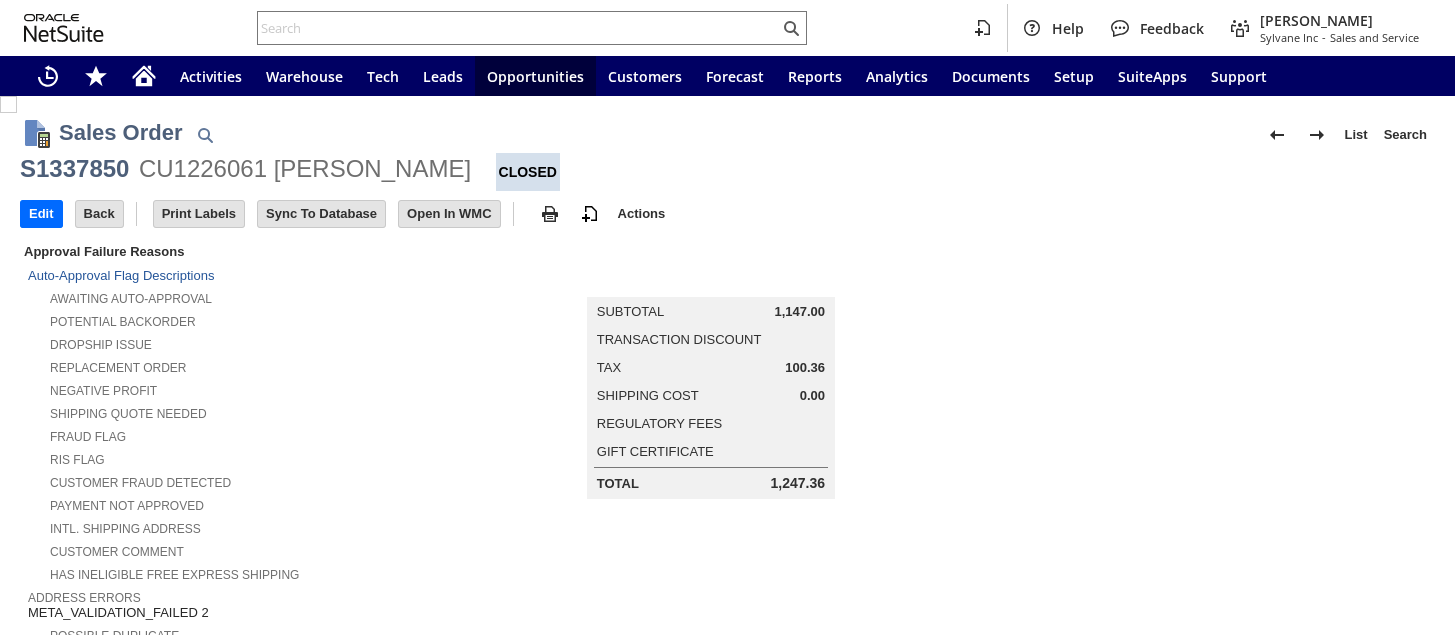 scroll, scrollTop: 0, scrollLeft: 0, axis: both 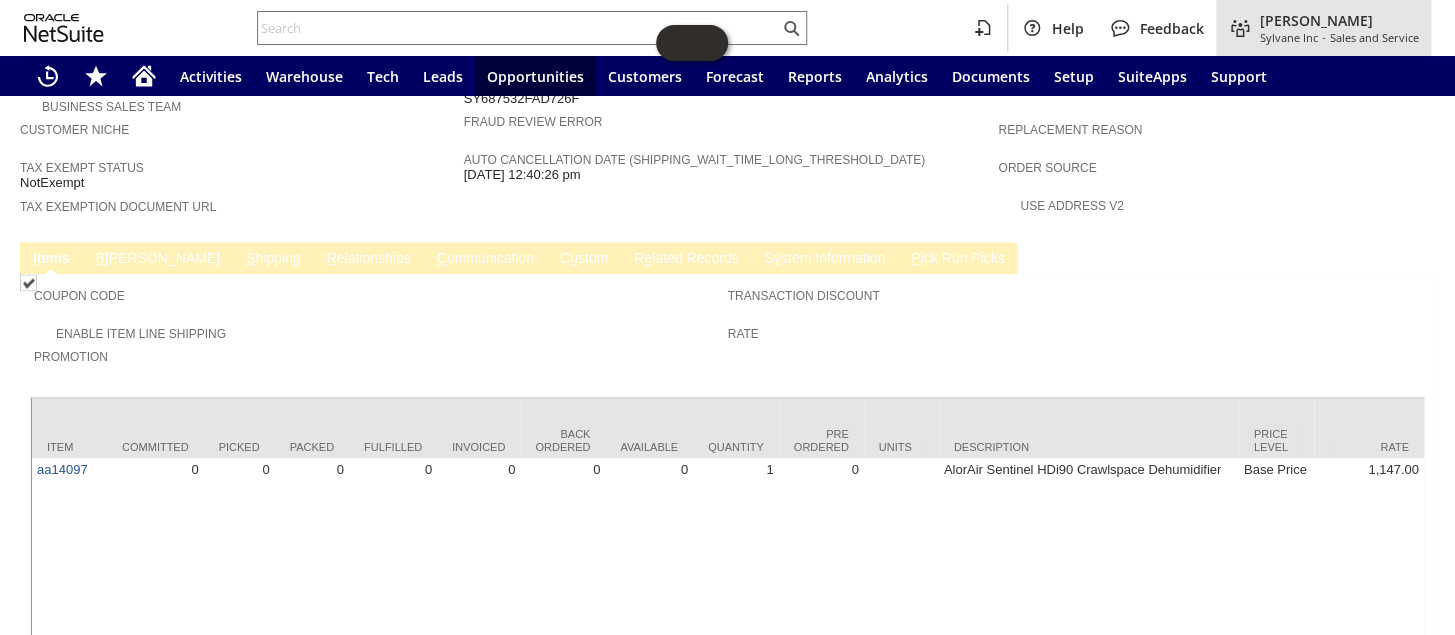 click on "Sylvane Inc" at bounding box center [1289, 37] 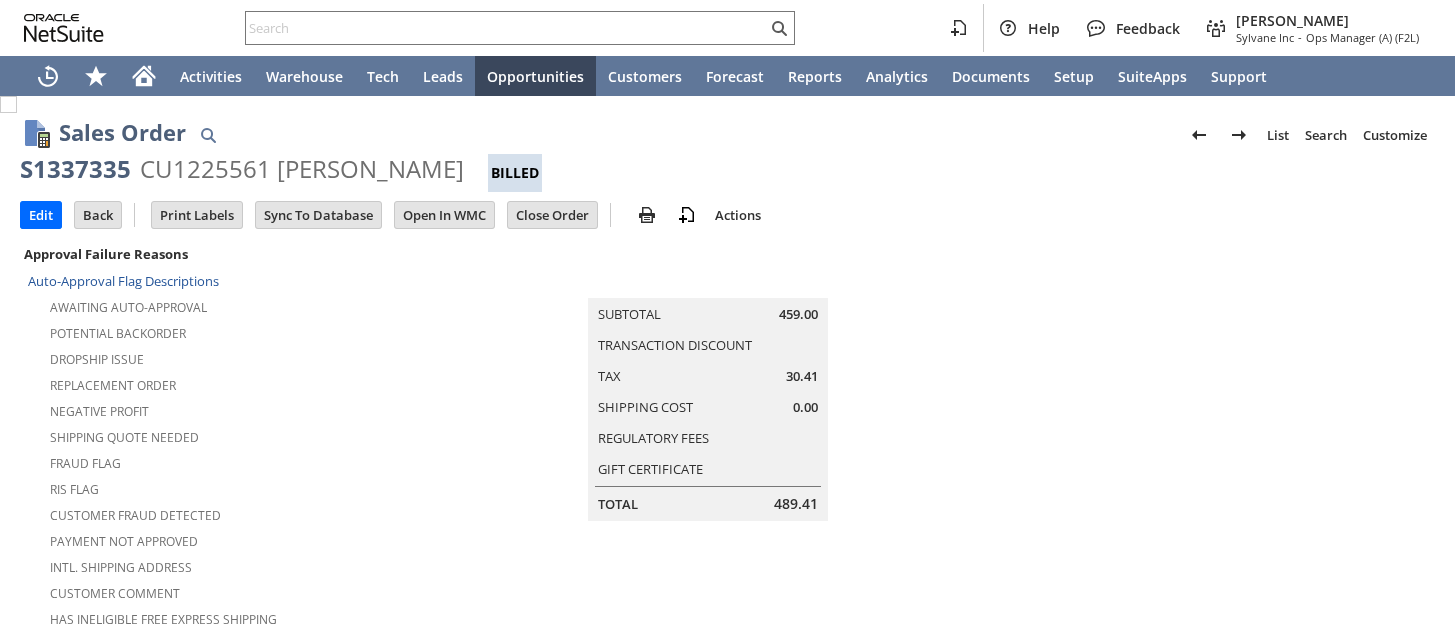 scroll, scrollTop: 0, scrollLeft: 0, axis: both 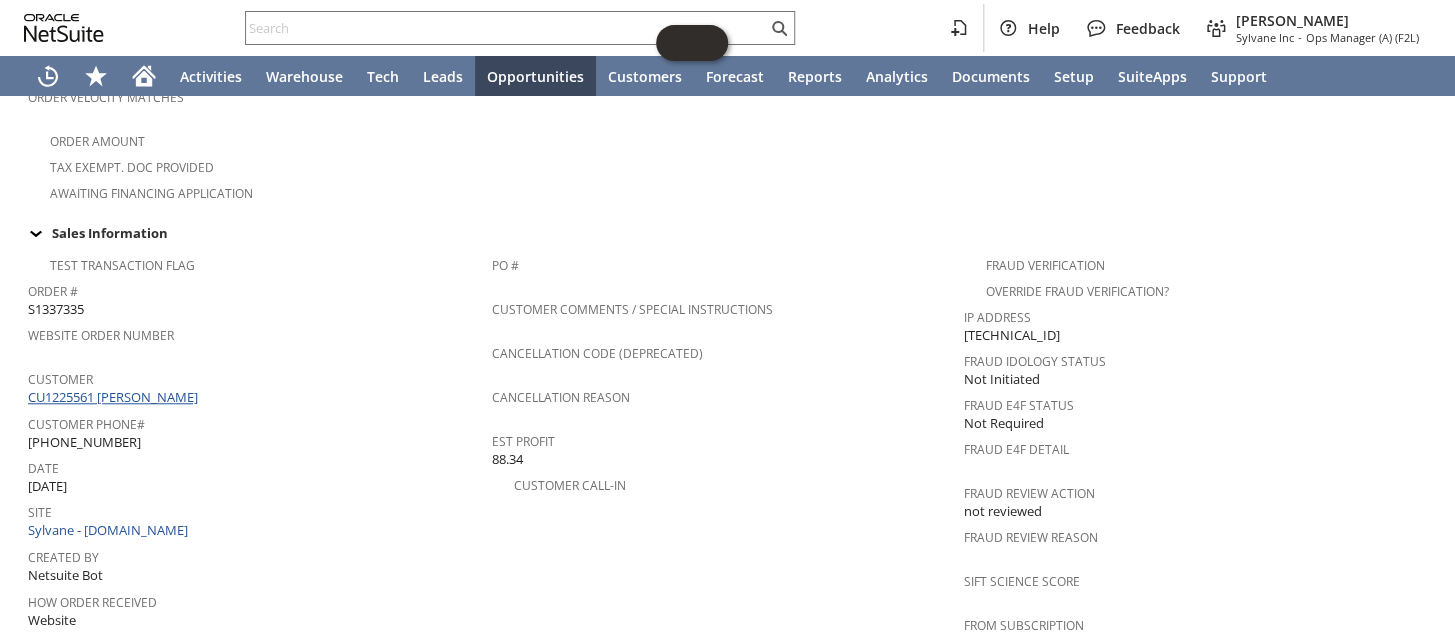 click on "CU1225561 [PERSON_NAME]" at bounding box center (115, 397) 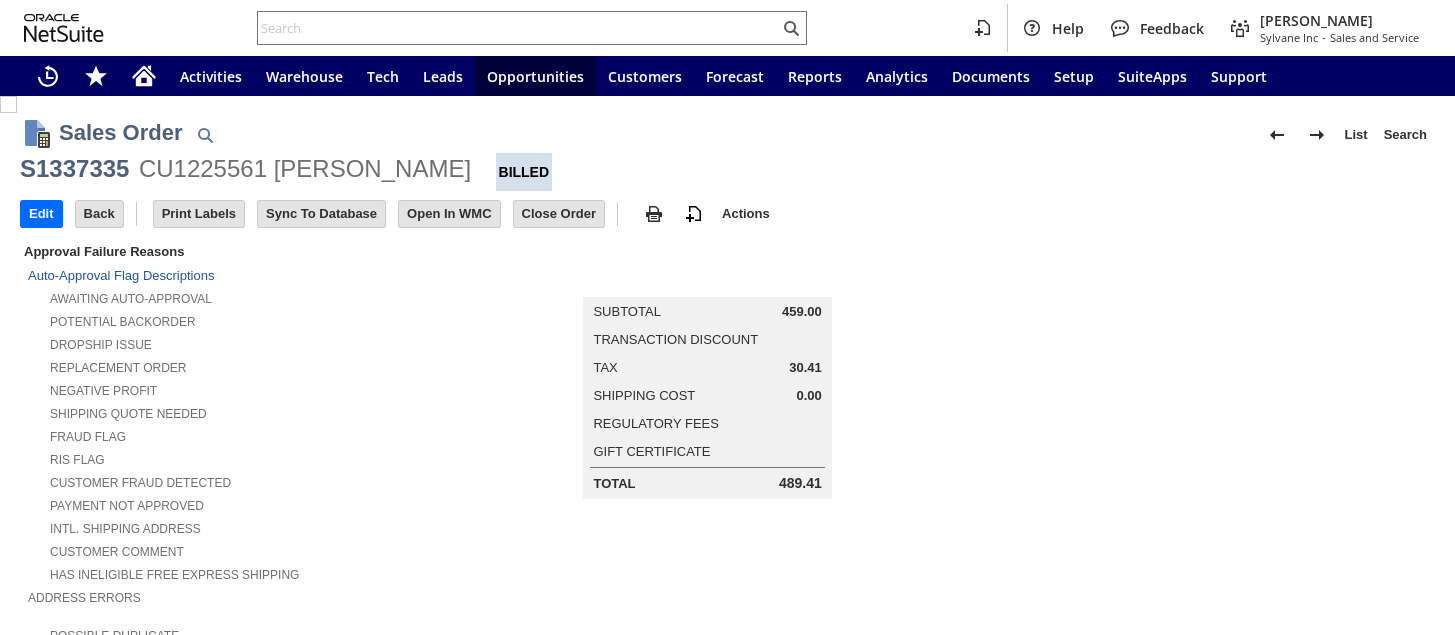 scroll, scrollTop: 0, scrollLeft: 0, axis: both 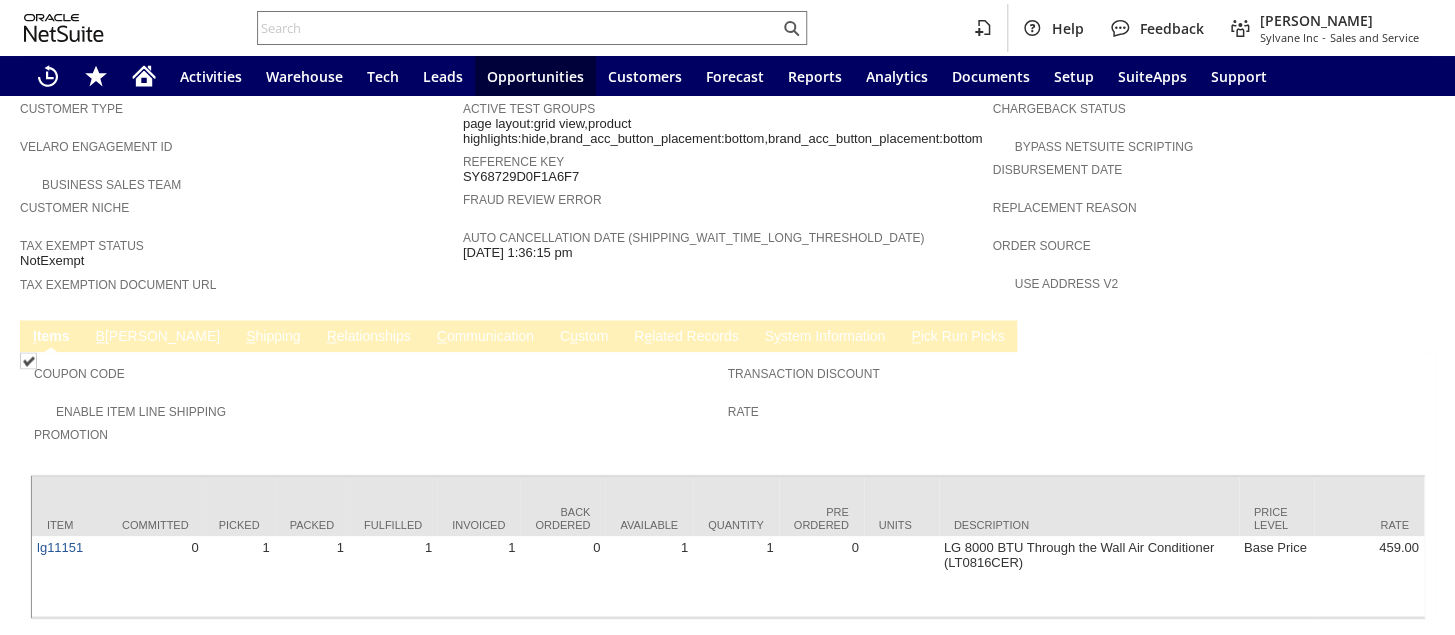 click on "S hipping" at bounding box center [273, 337] 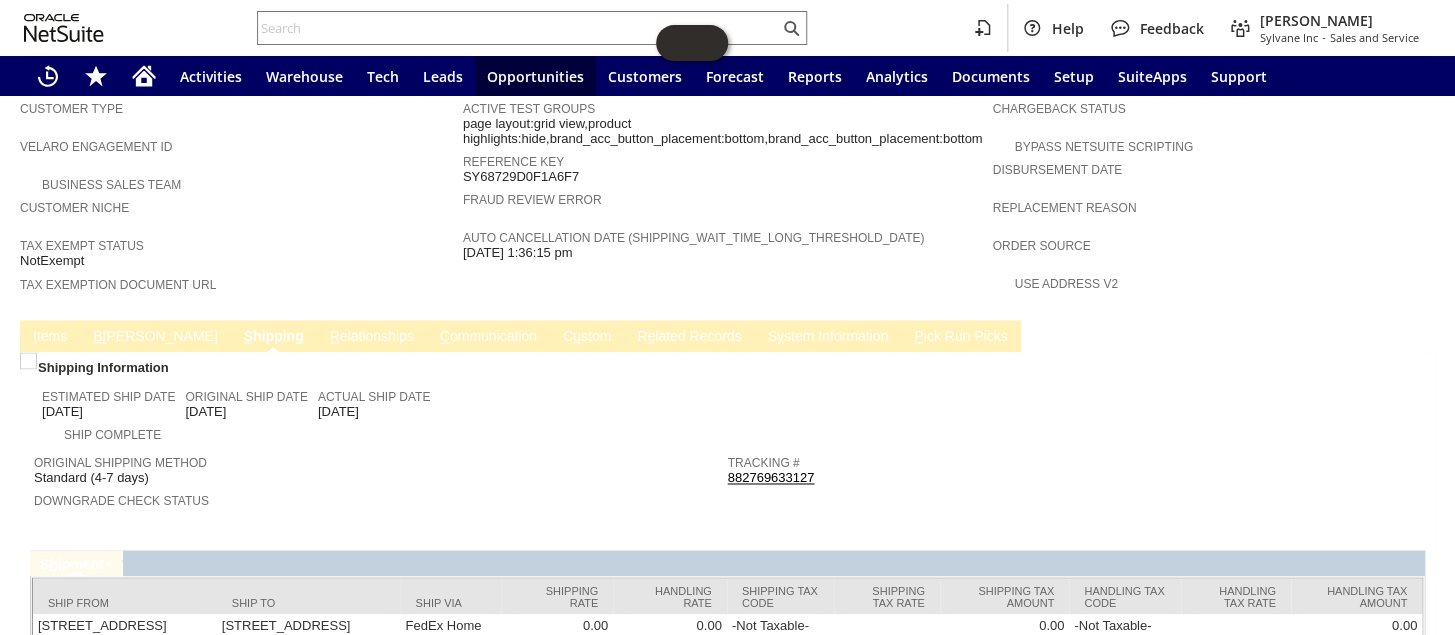 click on "882769633127" at bounding box center [771, 477] 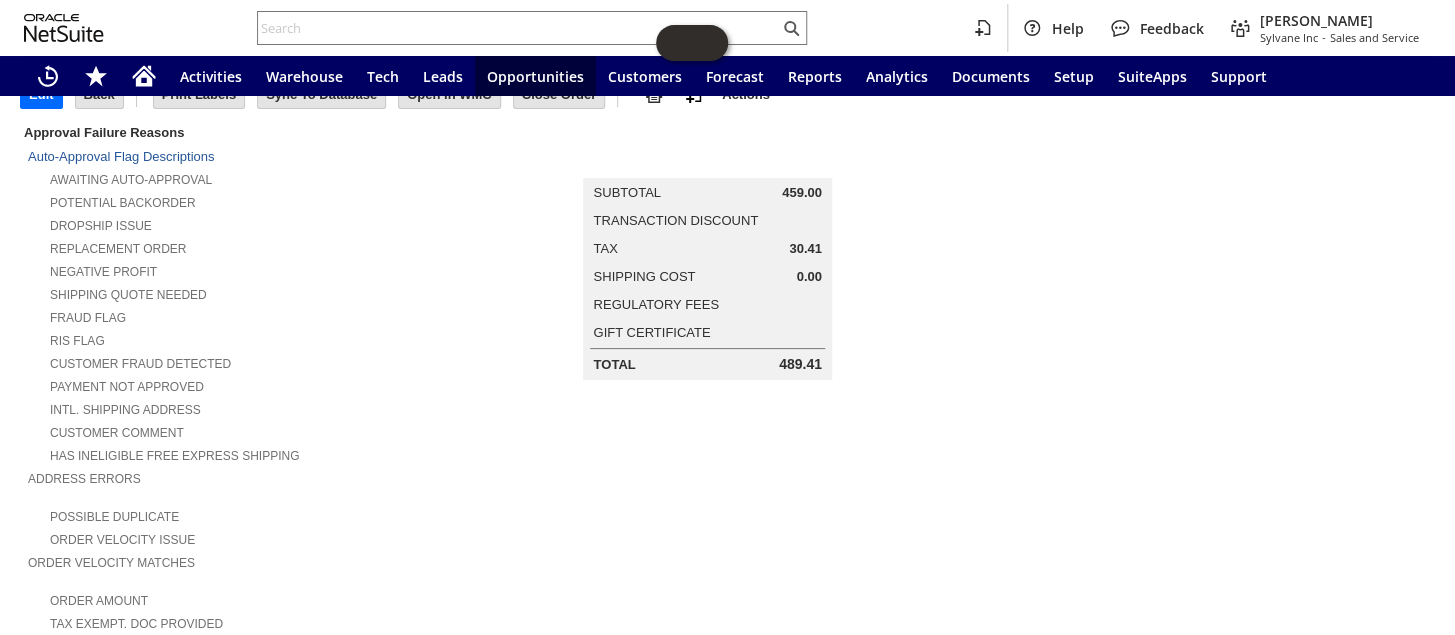 scroll, scrollTop: 0, scrollLeft: 0, axis: both 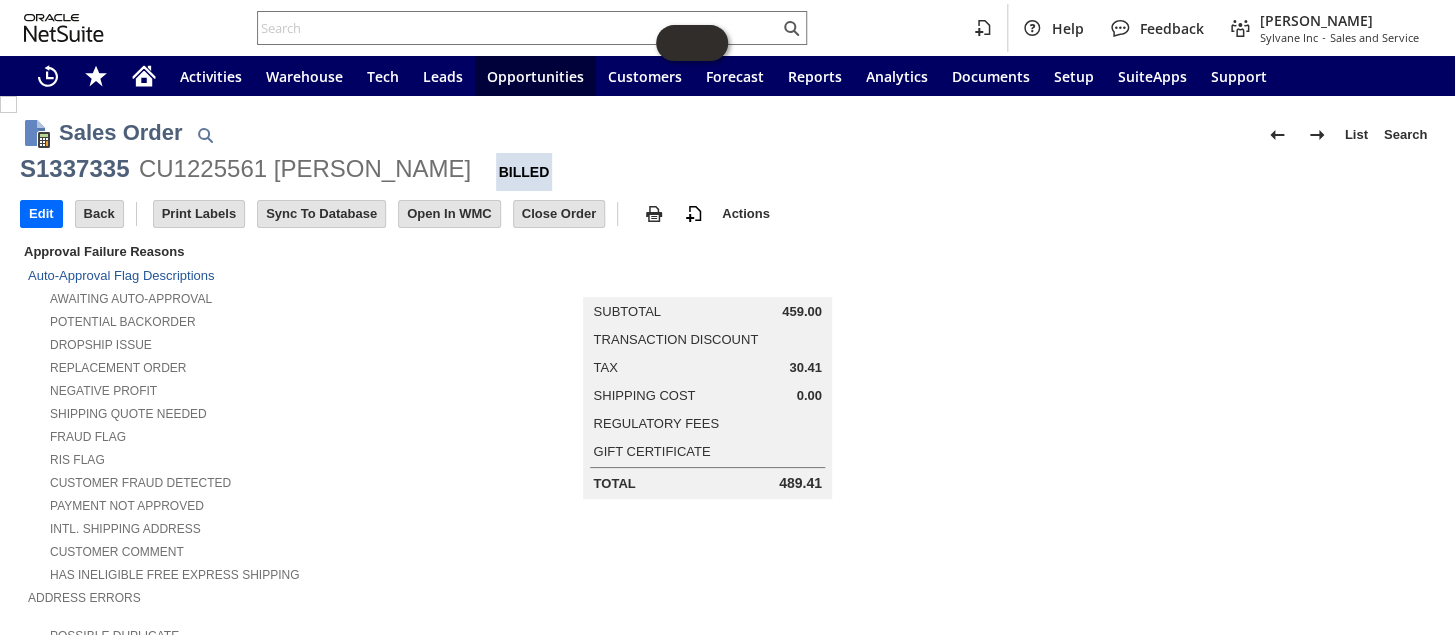 click at bounding box center [1213, 508] 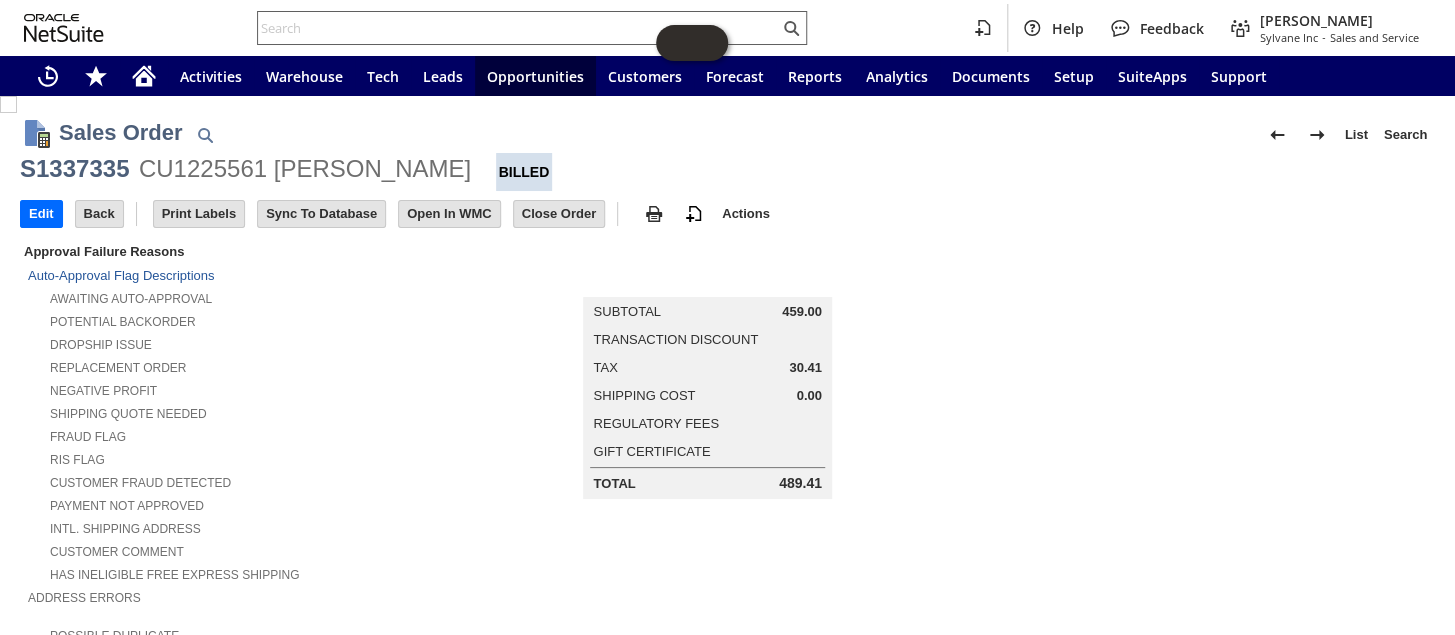 click at bounding box center (518, 28) 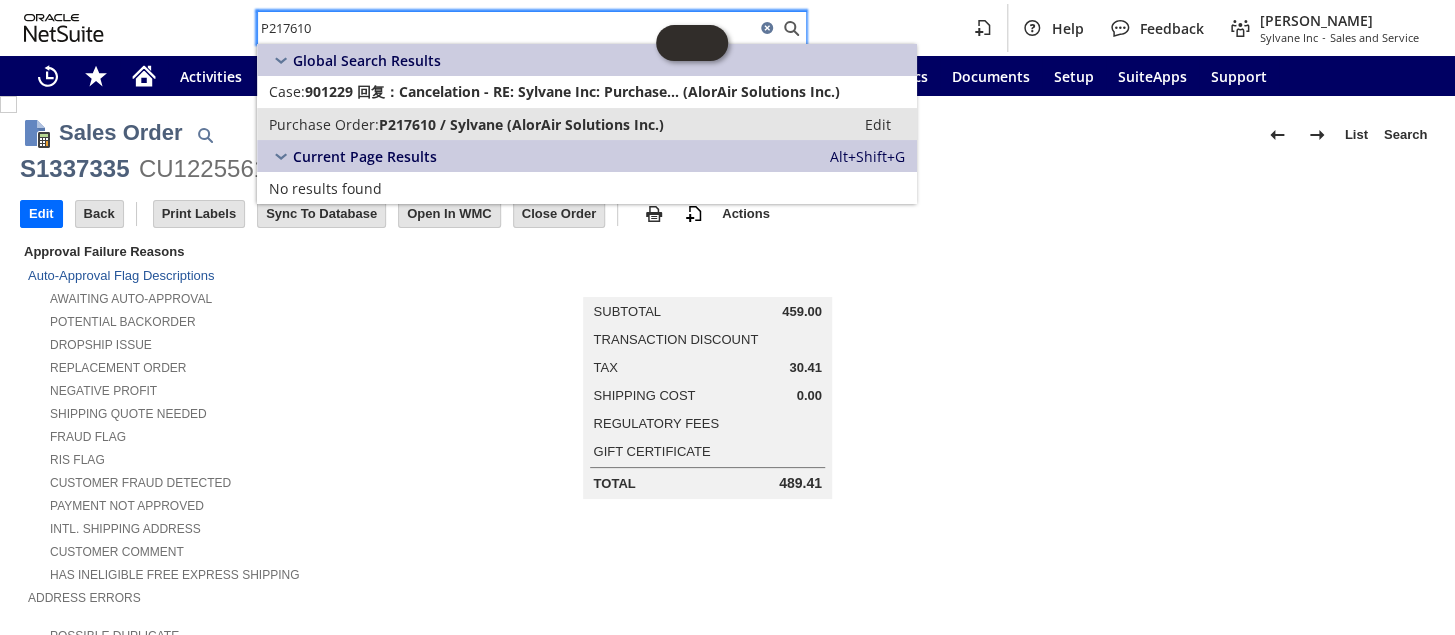 type on "P217610" 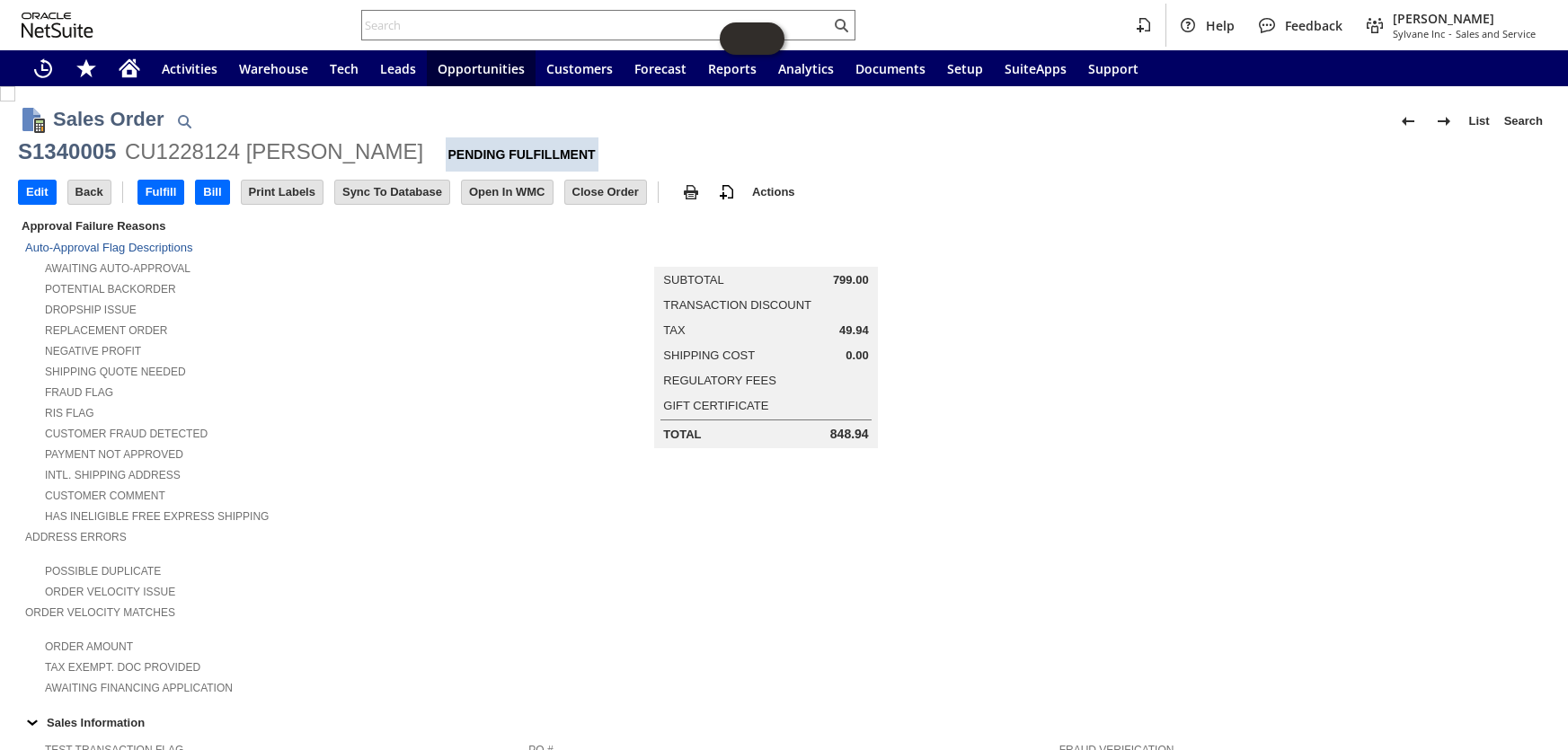 scroll, scrollTop: 0, scrollLeft: 0, axis: both 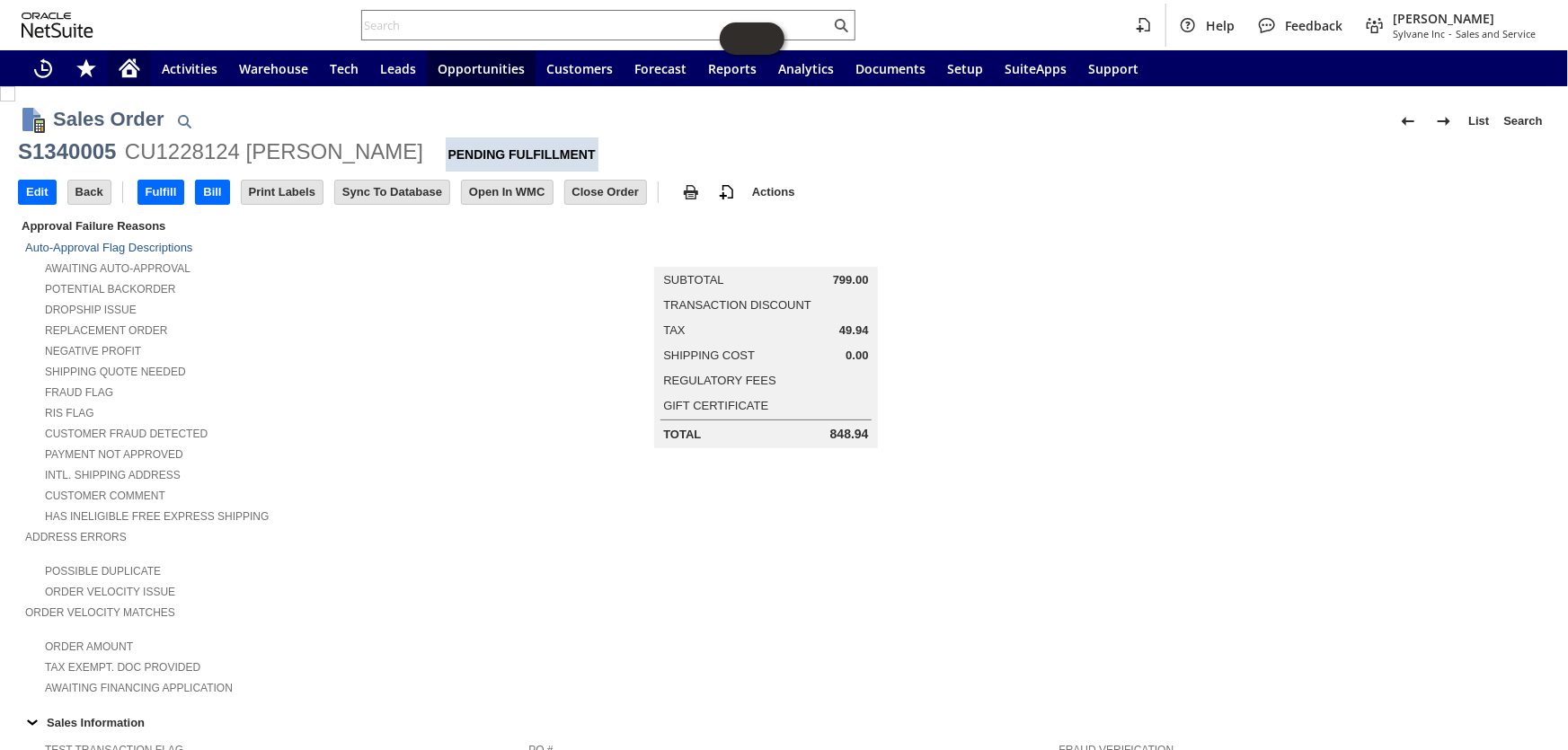 click 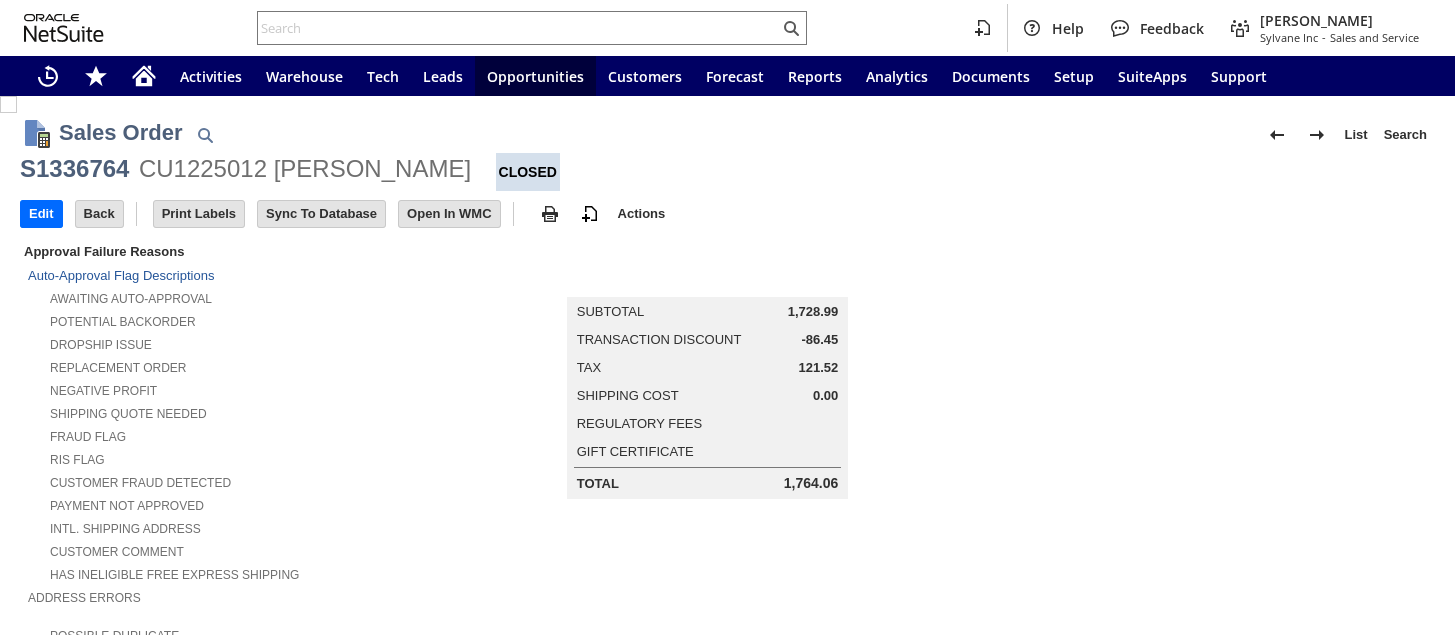 scroll, scrollTop: 0, scrollLeft: 0, axis: both 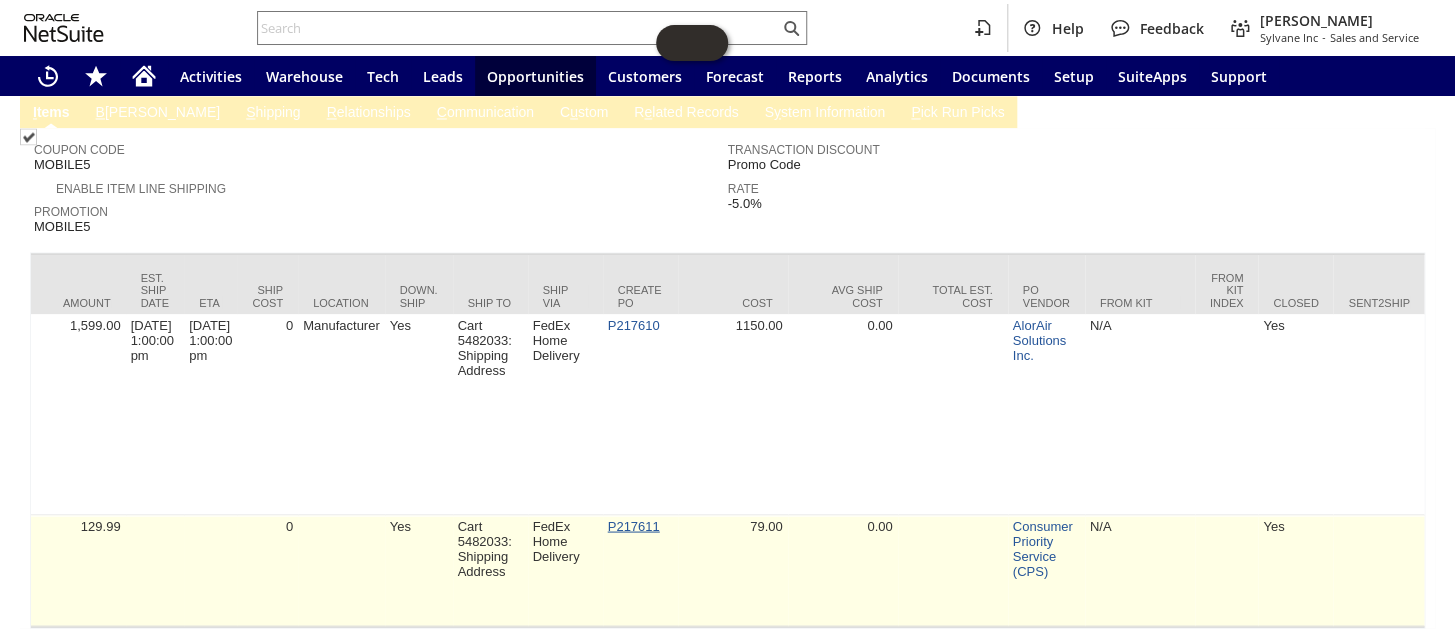 click on "P217611" at bounding box center [634, 525] 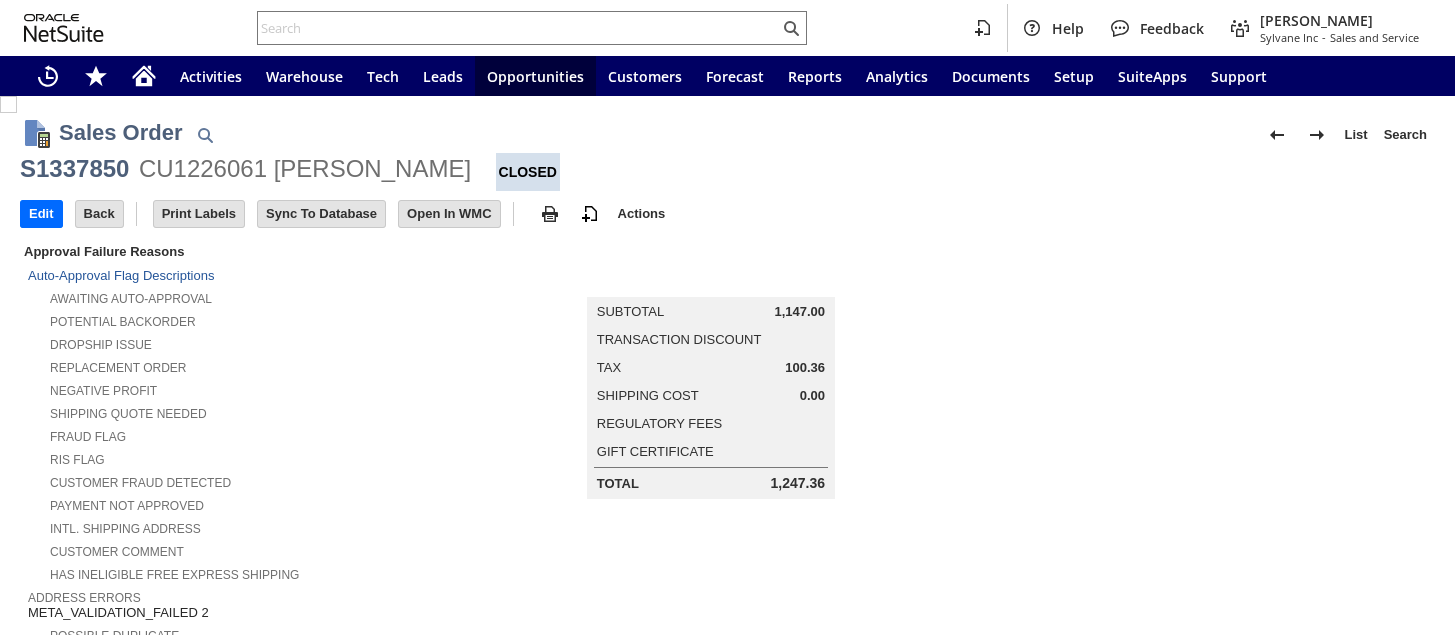 scroll, scrollTop: 0, scrollLeft: 0, axis: both 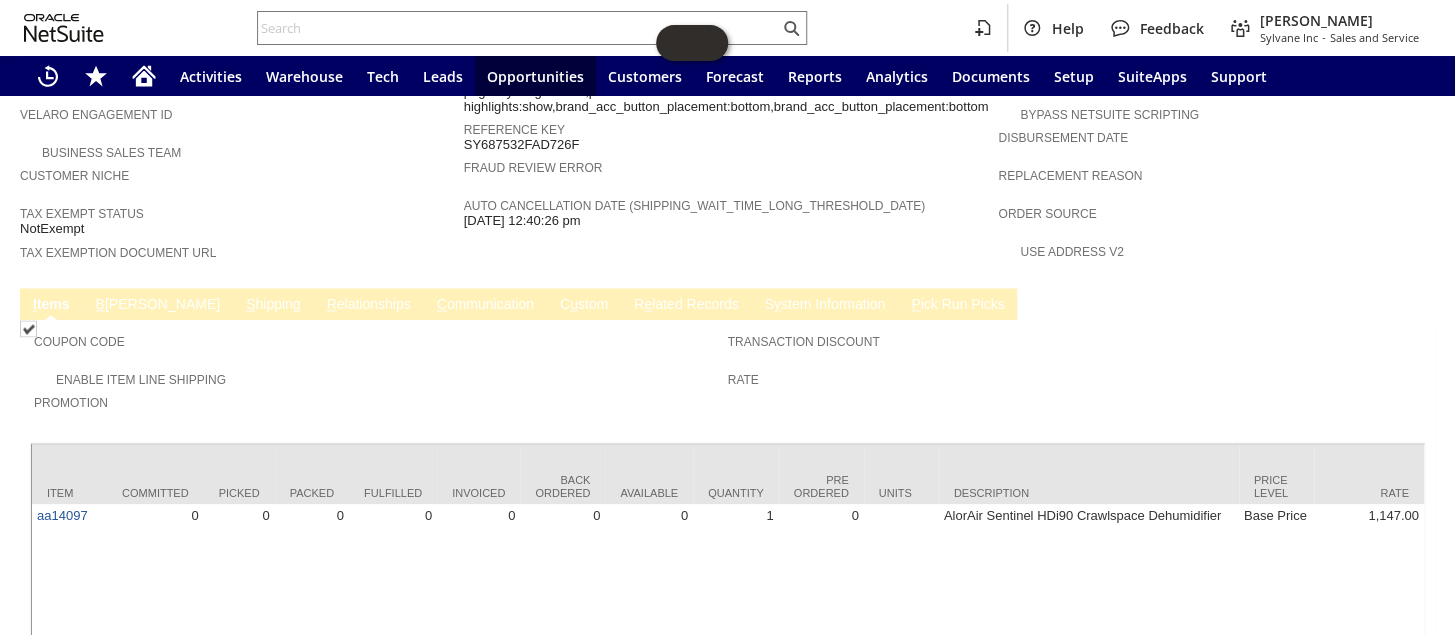 click on "B [PERSON_NAME]" at bounding box center [158, 305] 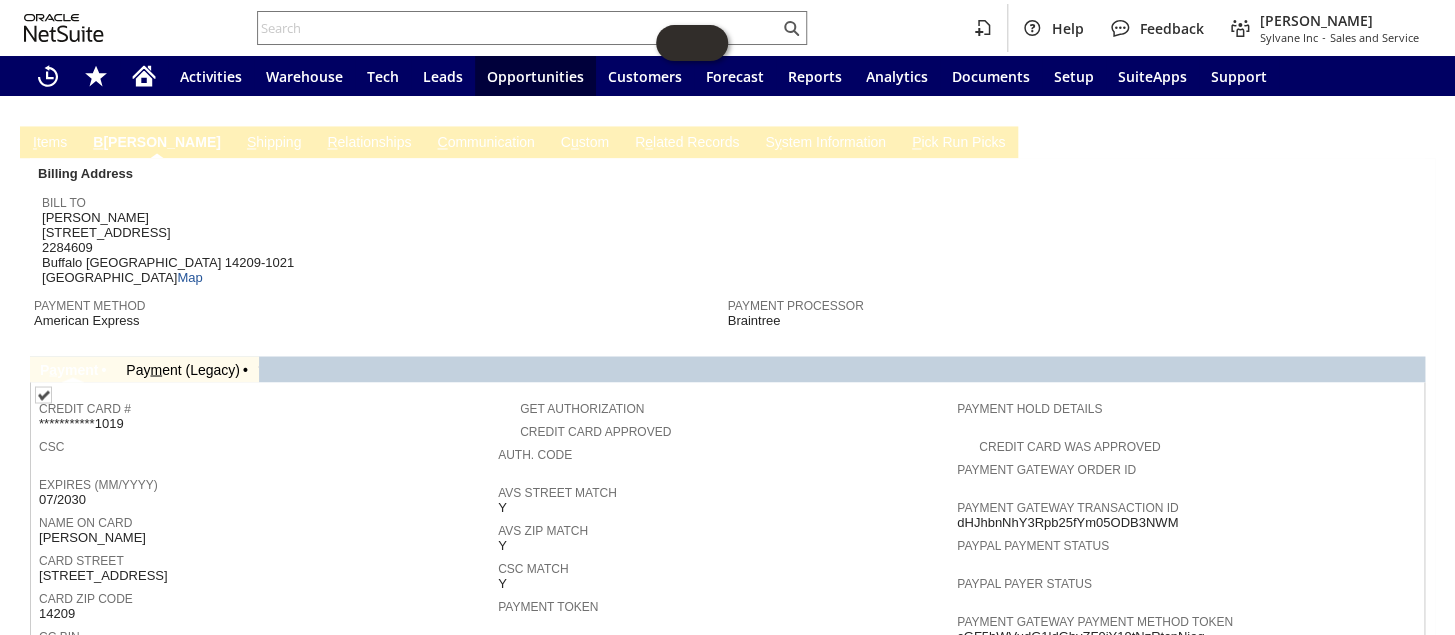 scroll, scrollTop: 1480, scrollLeft: 0, axis: vertical 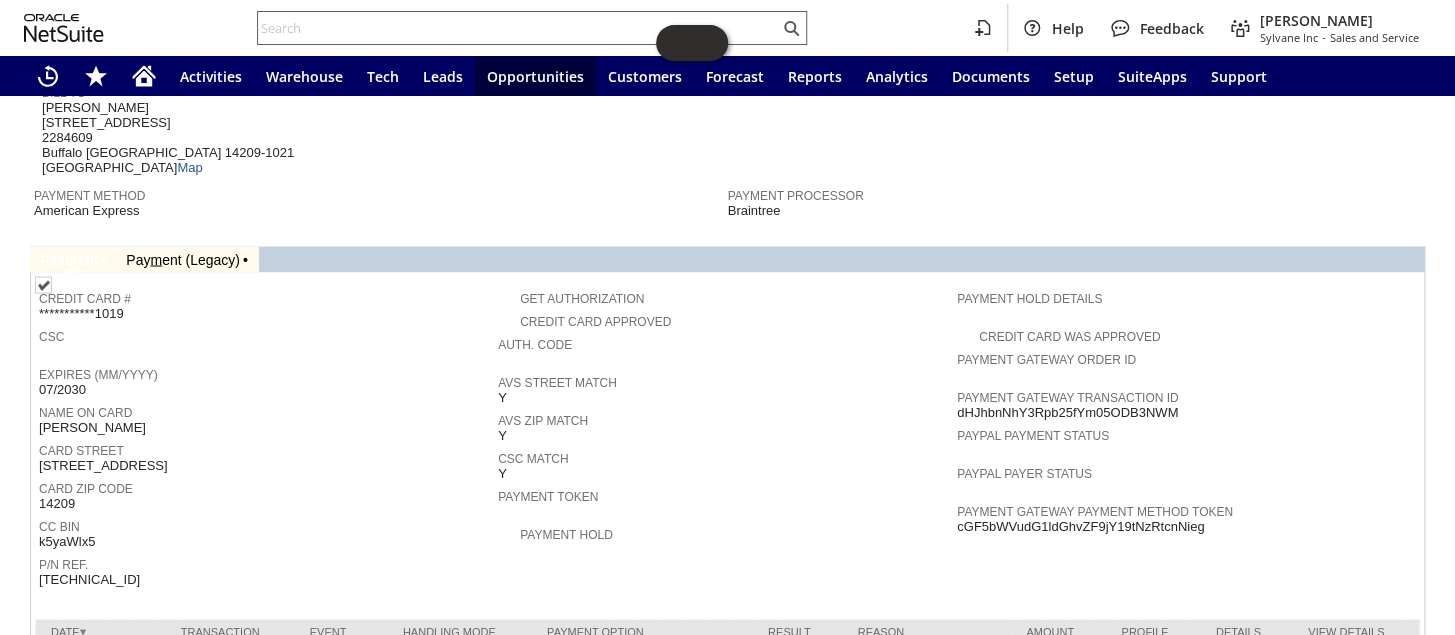 click at bounding box center [518, 28] 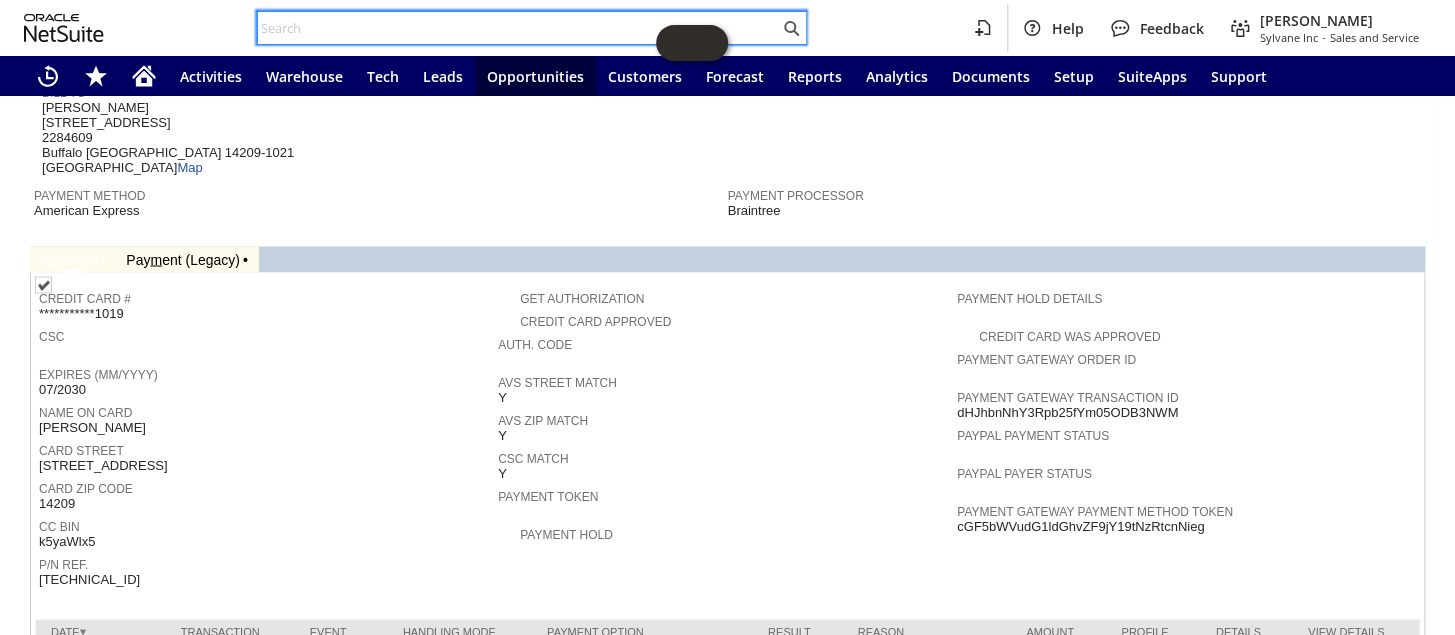 paste on "P218041" 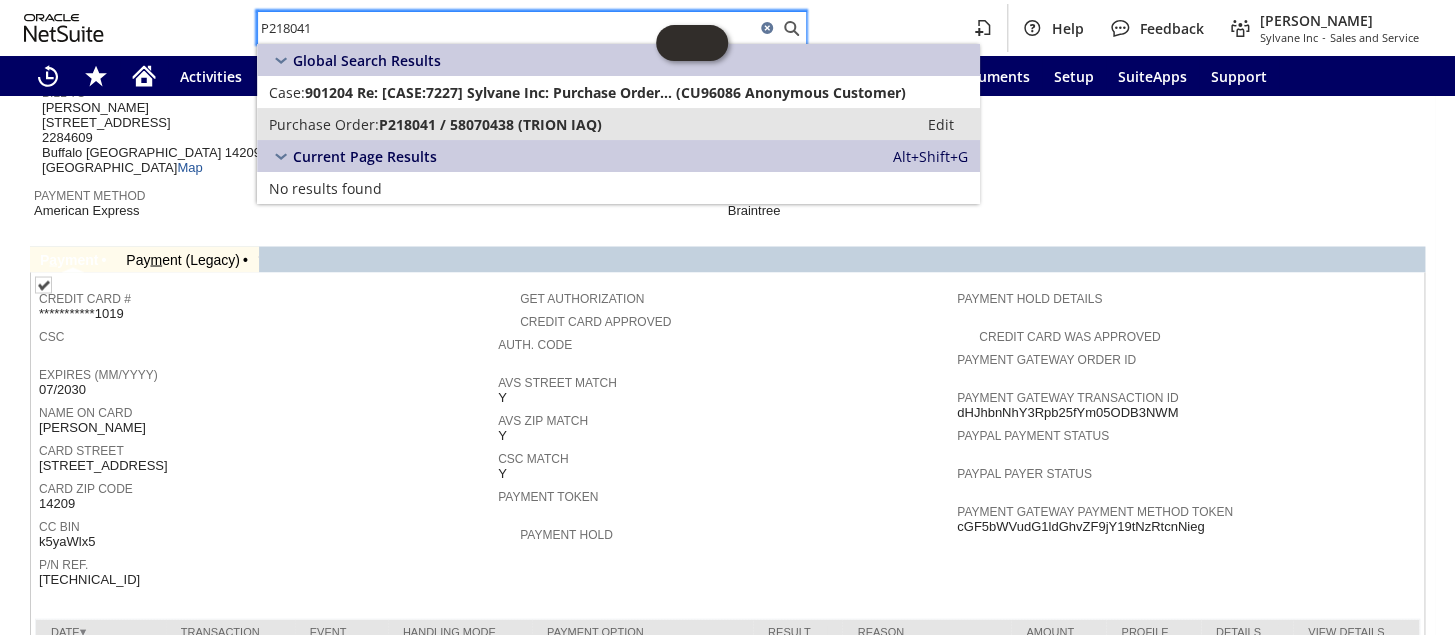 type on "P218041" 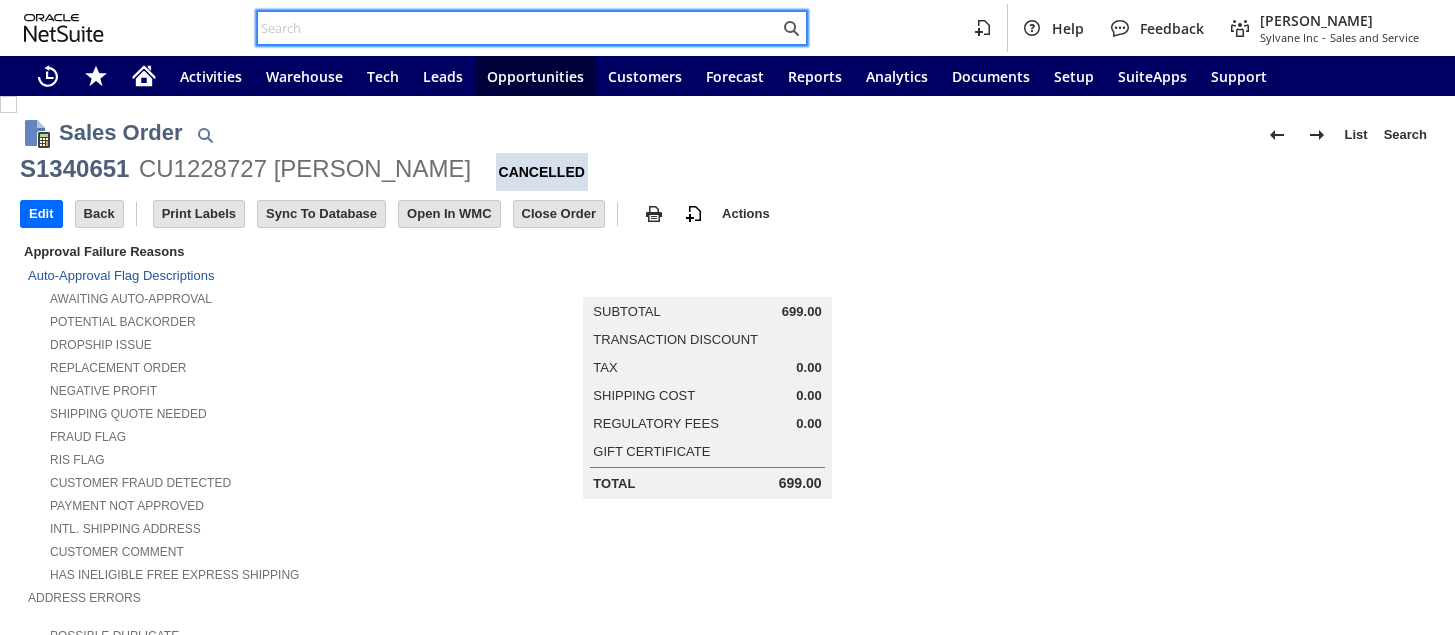 scroll, scrollTop: 0, scrollLeft: 0, axis: both 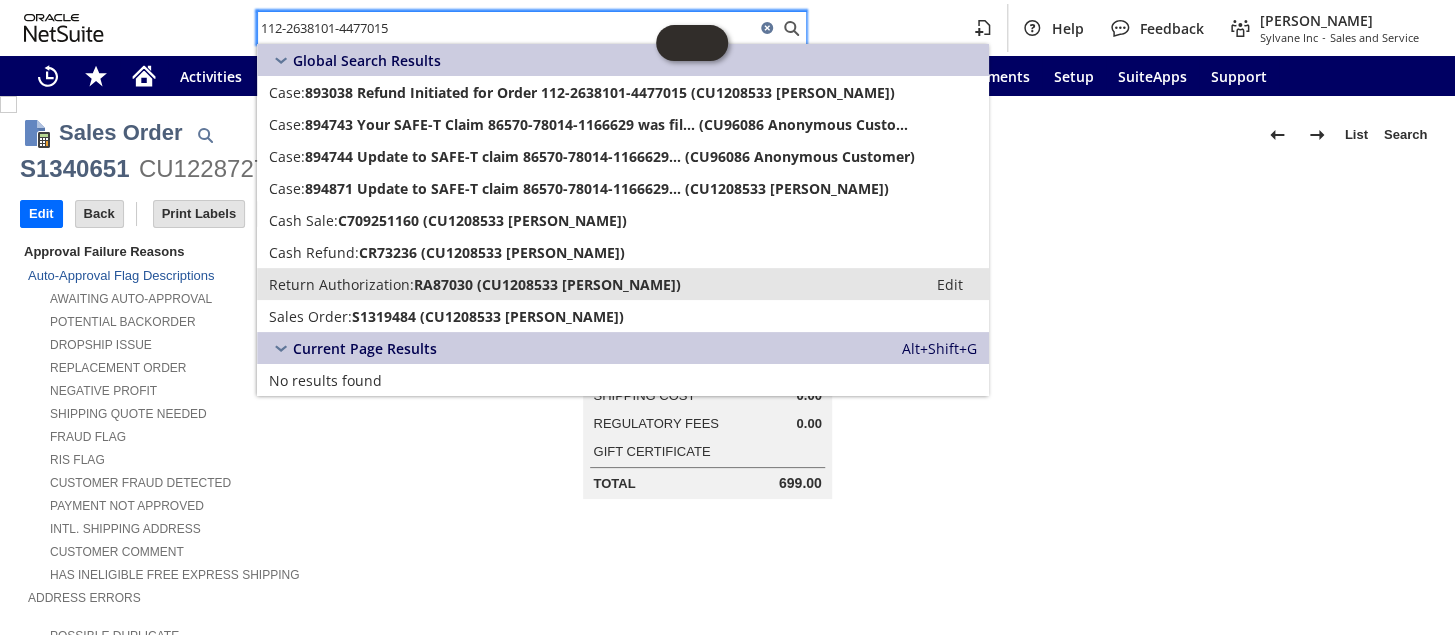 type on "112-2638101-4477015" 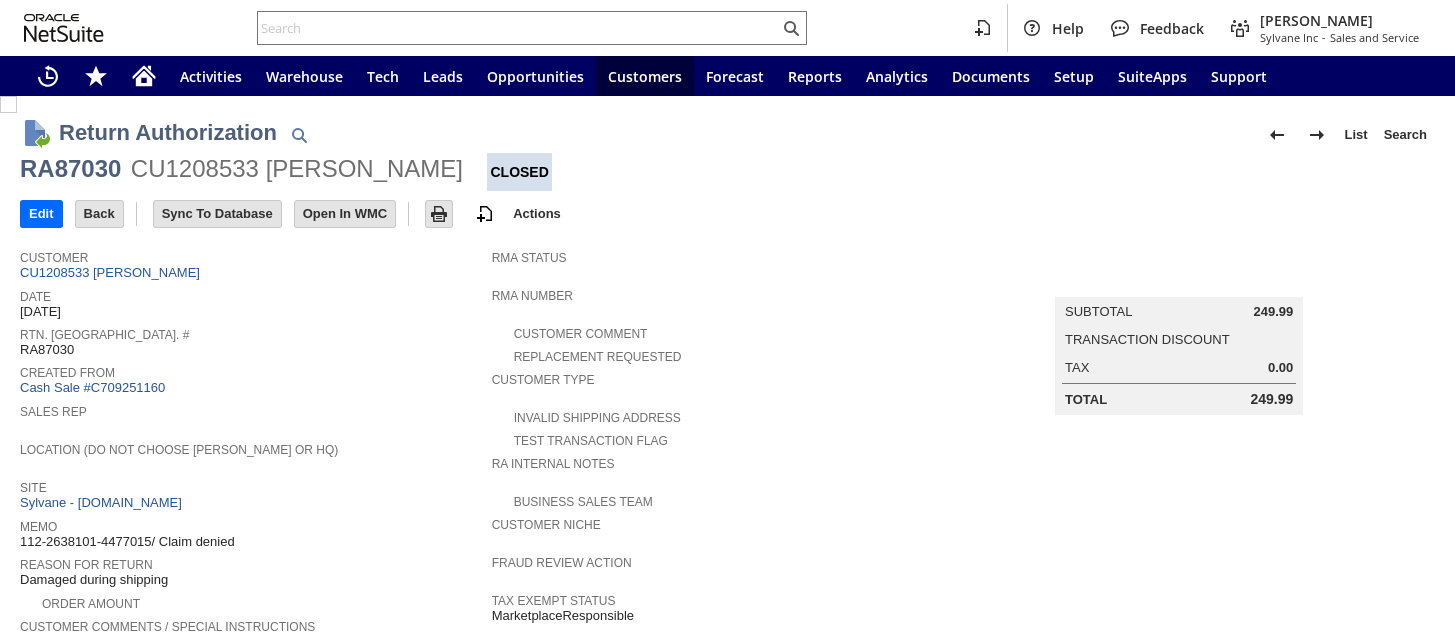 scroll, scrollTop: 0, scrollLeft: 0, axis: both 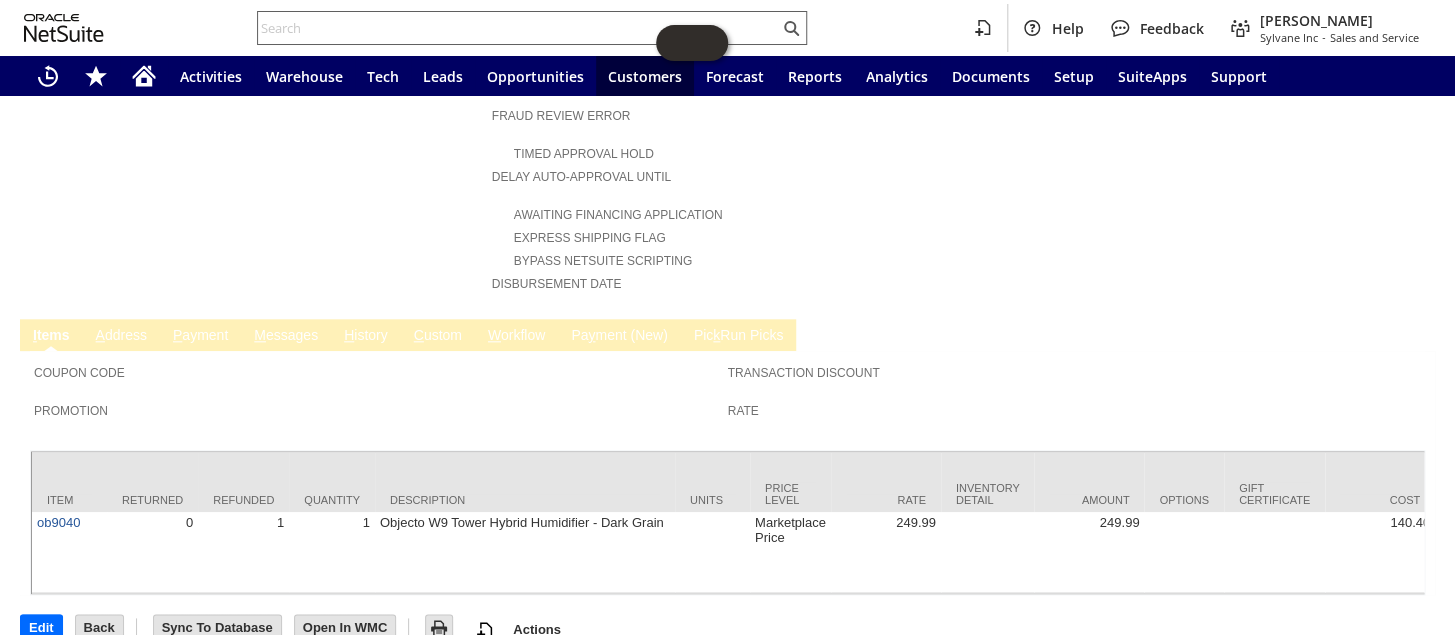 drag, startPoint x: 375, startPoint y: 38, endPoint x: 368, endPoint y: 30, distance: 10.630146 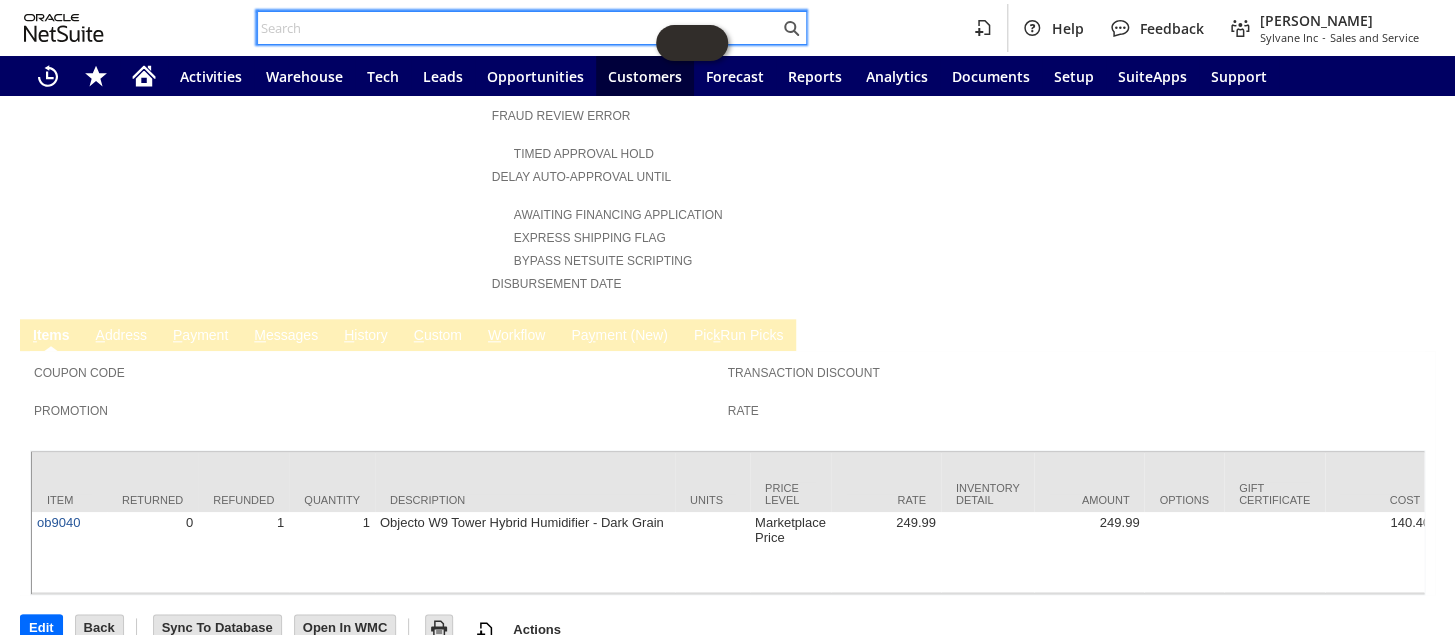 paste on "112-3467155-0094662" 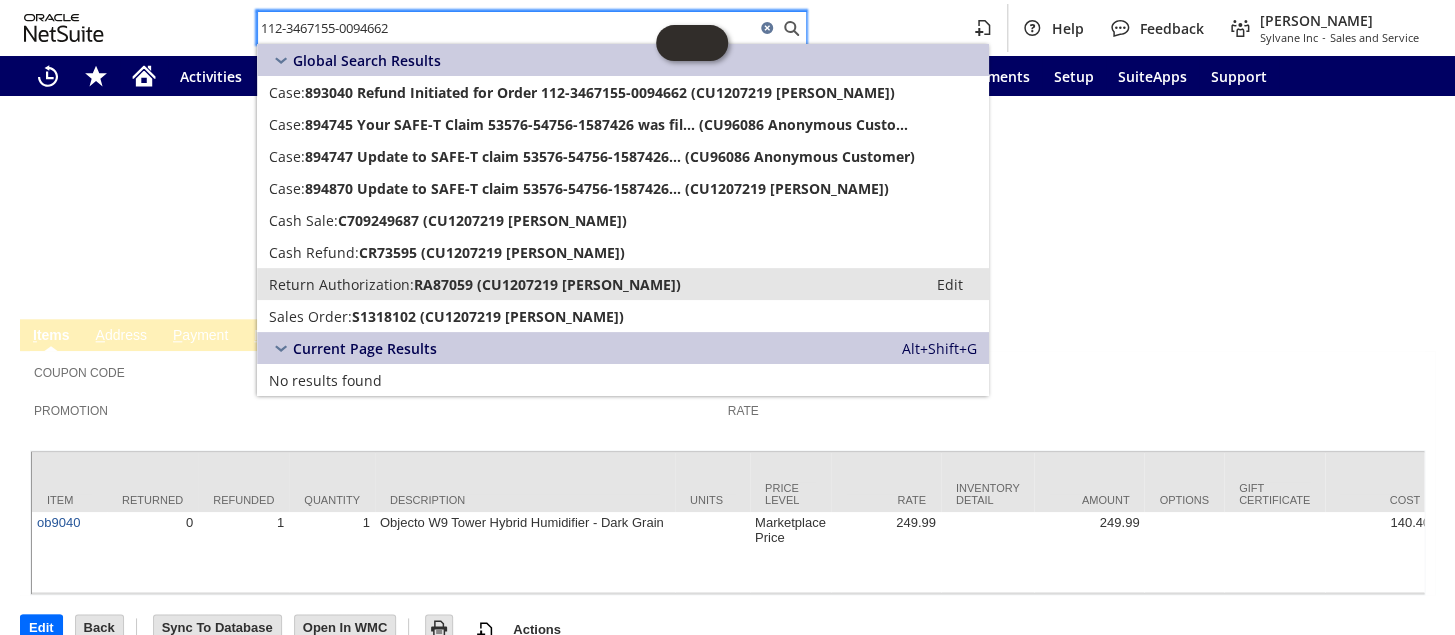 type on "112-3467155-0094662" 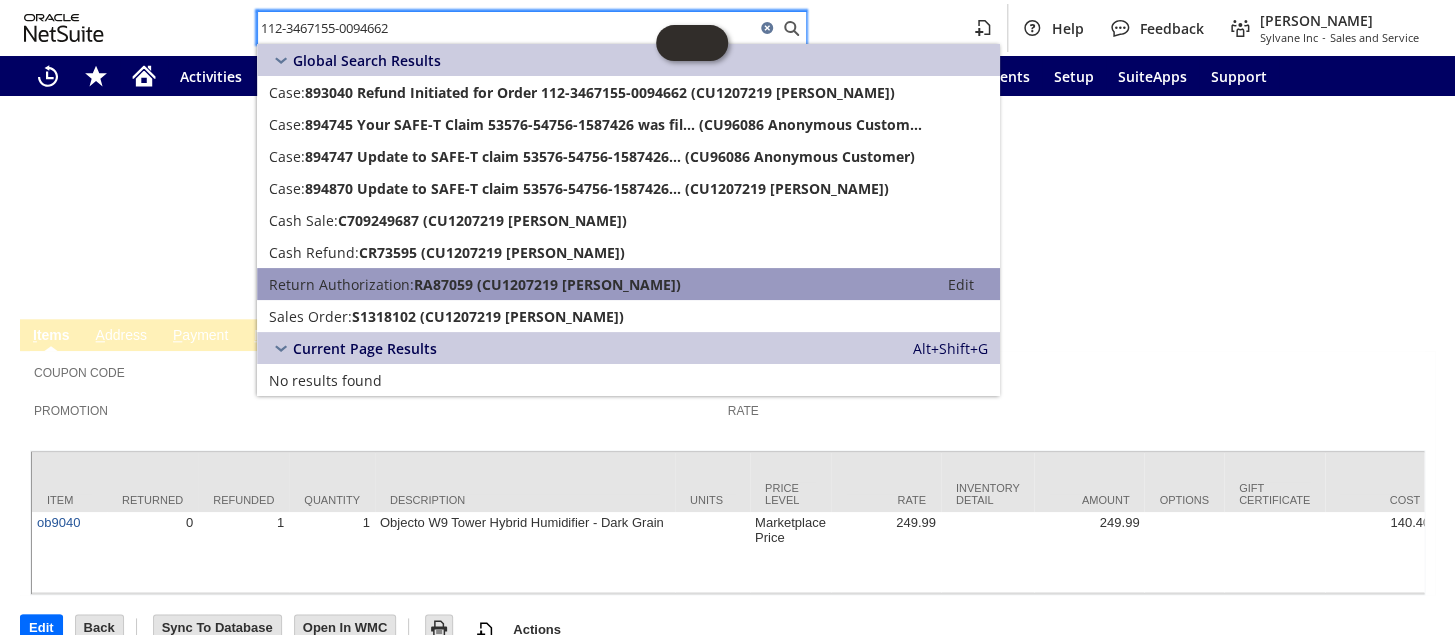 click on "RA87059 (CU1207219 James Faivre)" at bounding box center [547, 284] 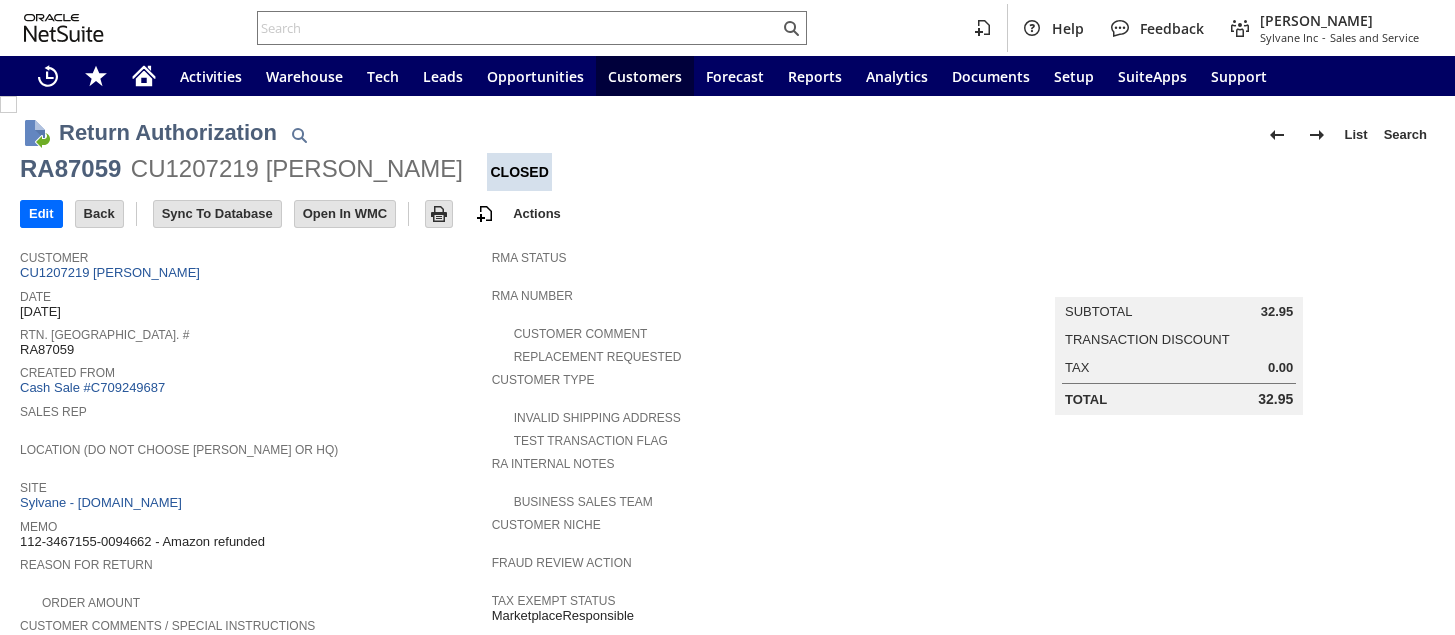 scroll, scrollTop: 0, scrollLeft: 0, axis: both 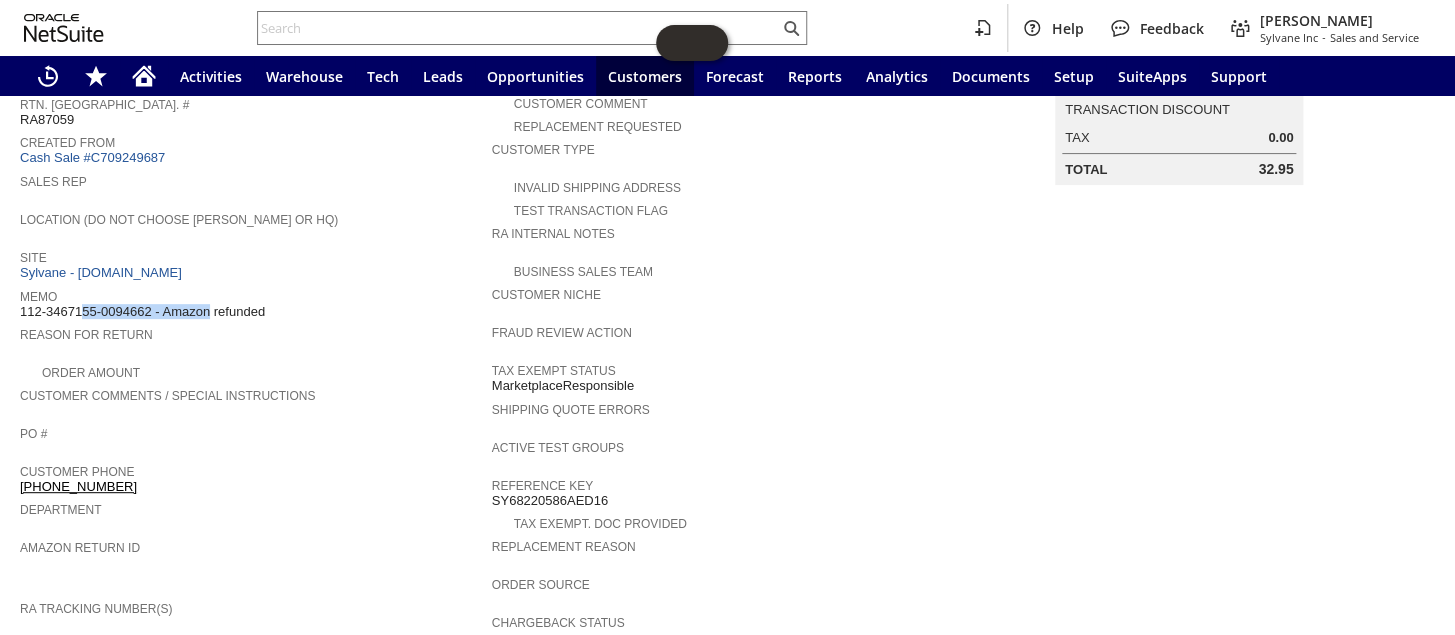 drag, startPoint x: 20, startPoint y: 296, endPoint x: 149, endPoint y: 296, distance: 129 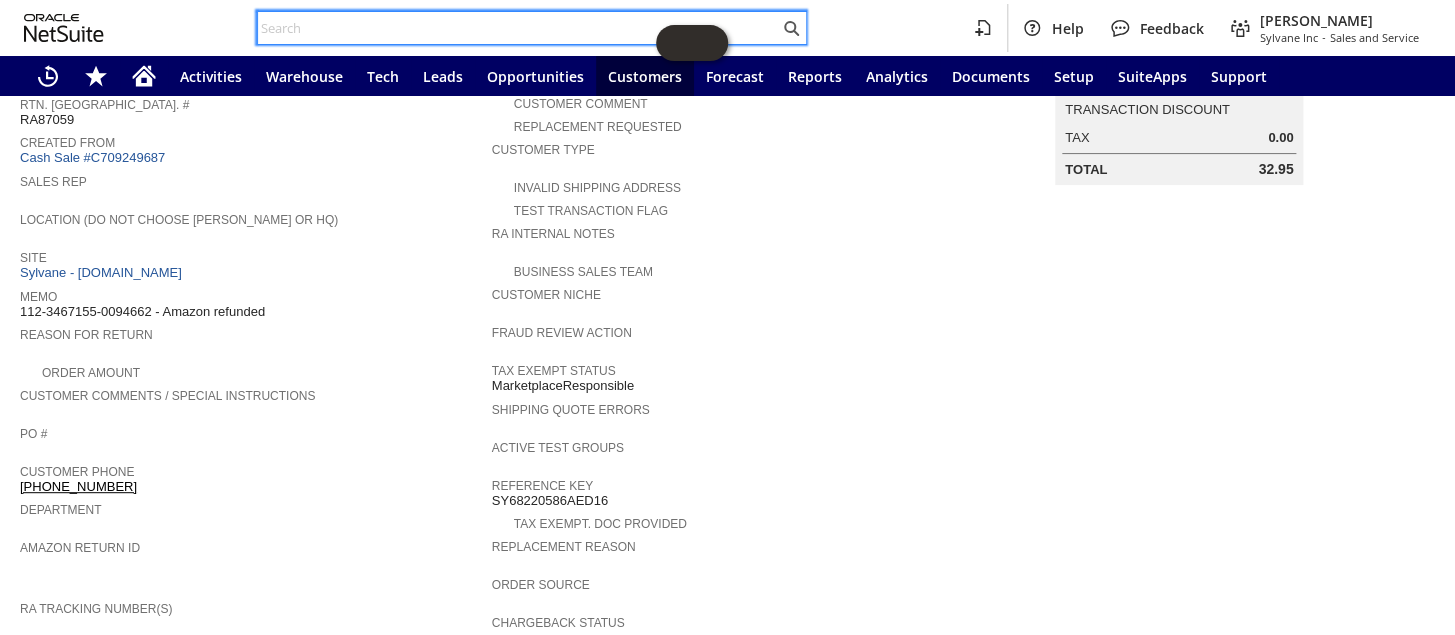 click at bounding box center [518, 28] 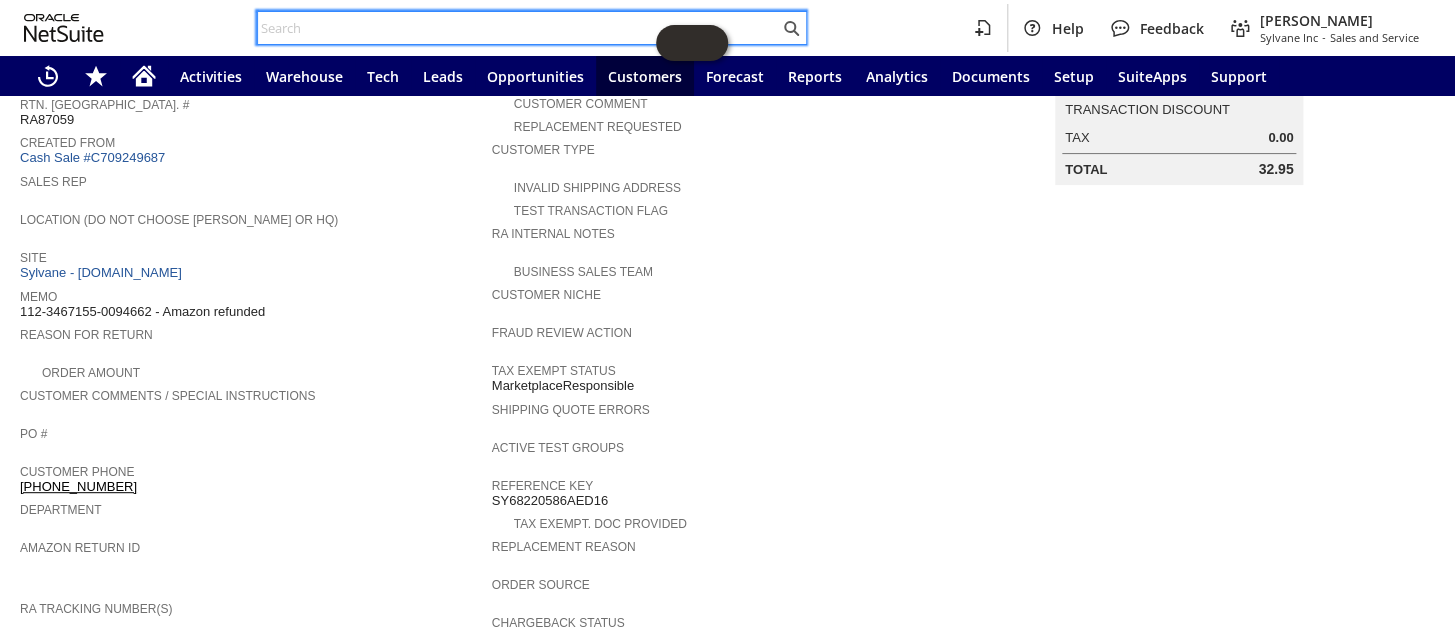 paste on "111-7685480-5115465" 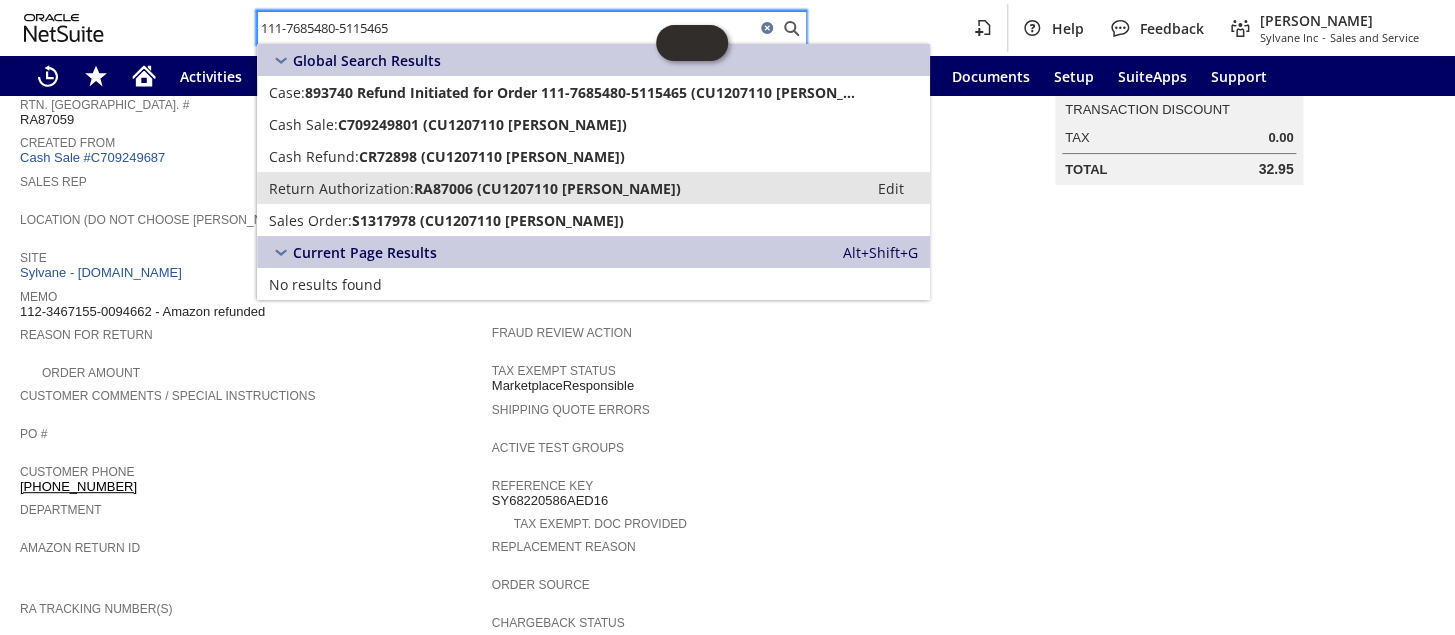 type on "111-7685480-5115465" 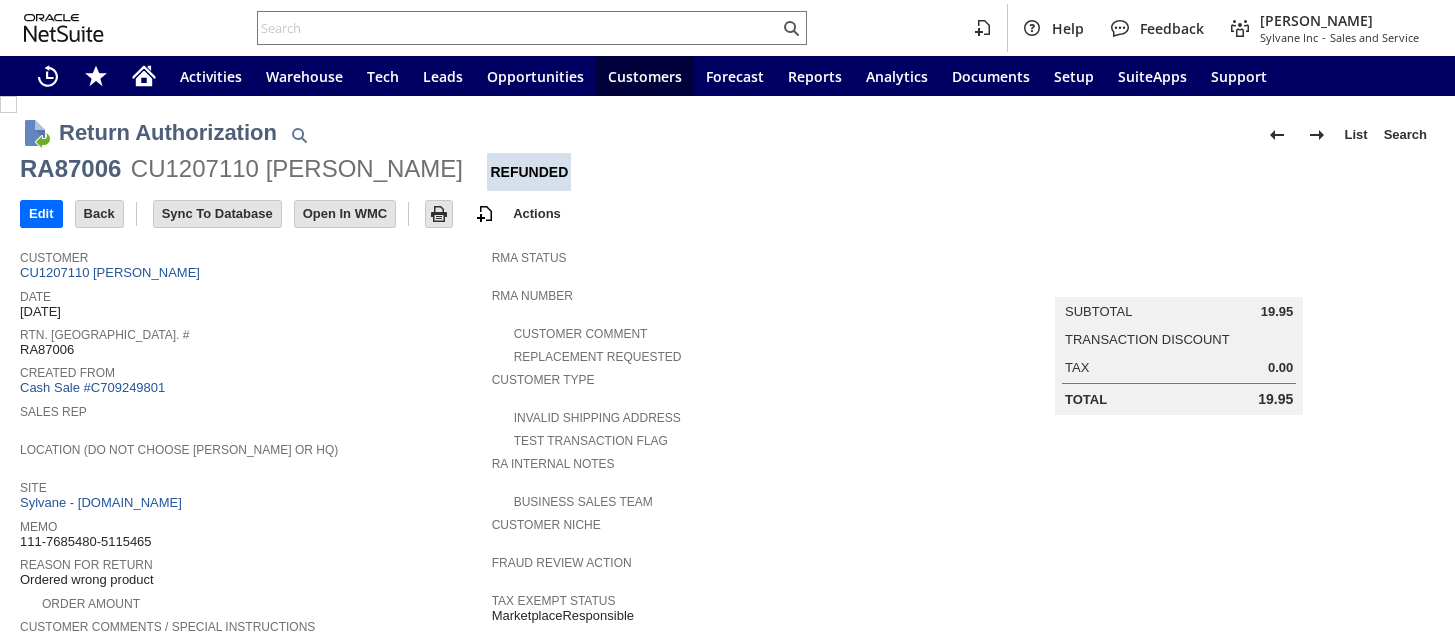 scroll, scrollTop: 0, scrollLeft: 0, axis: both 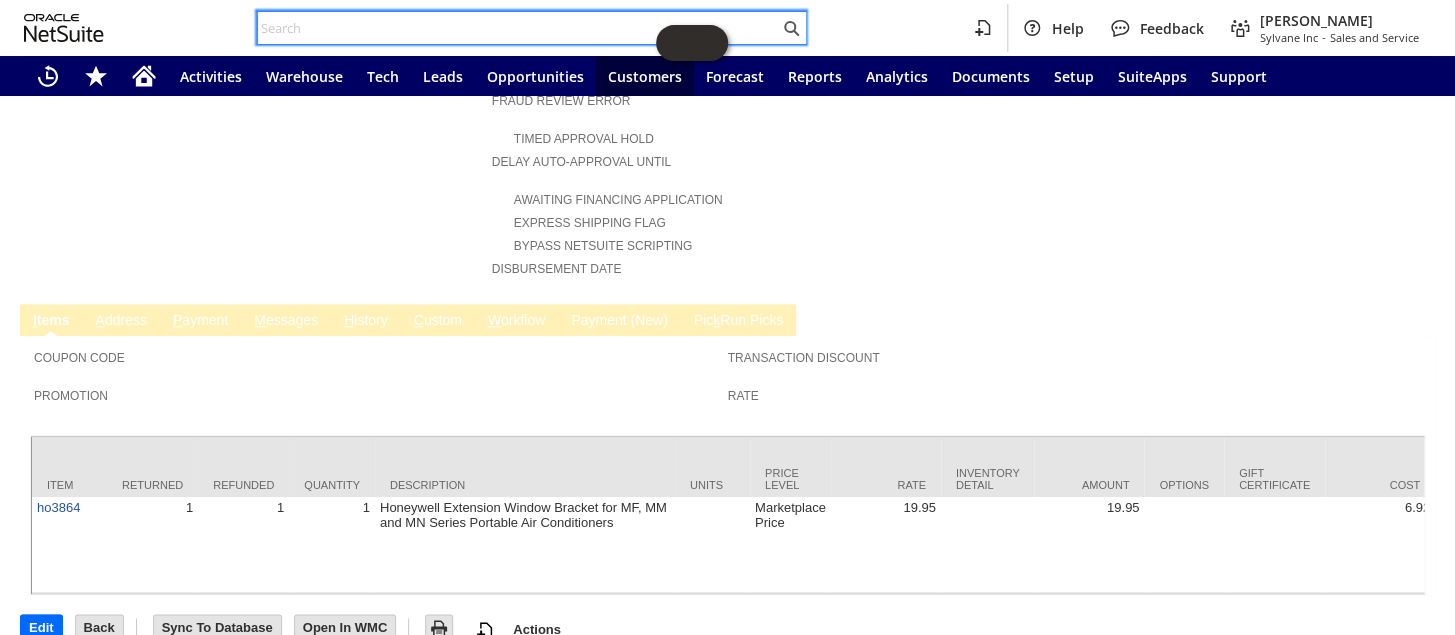 click at bounding box center [518, 28] 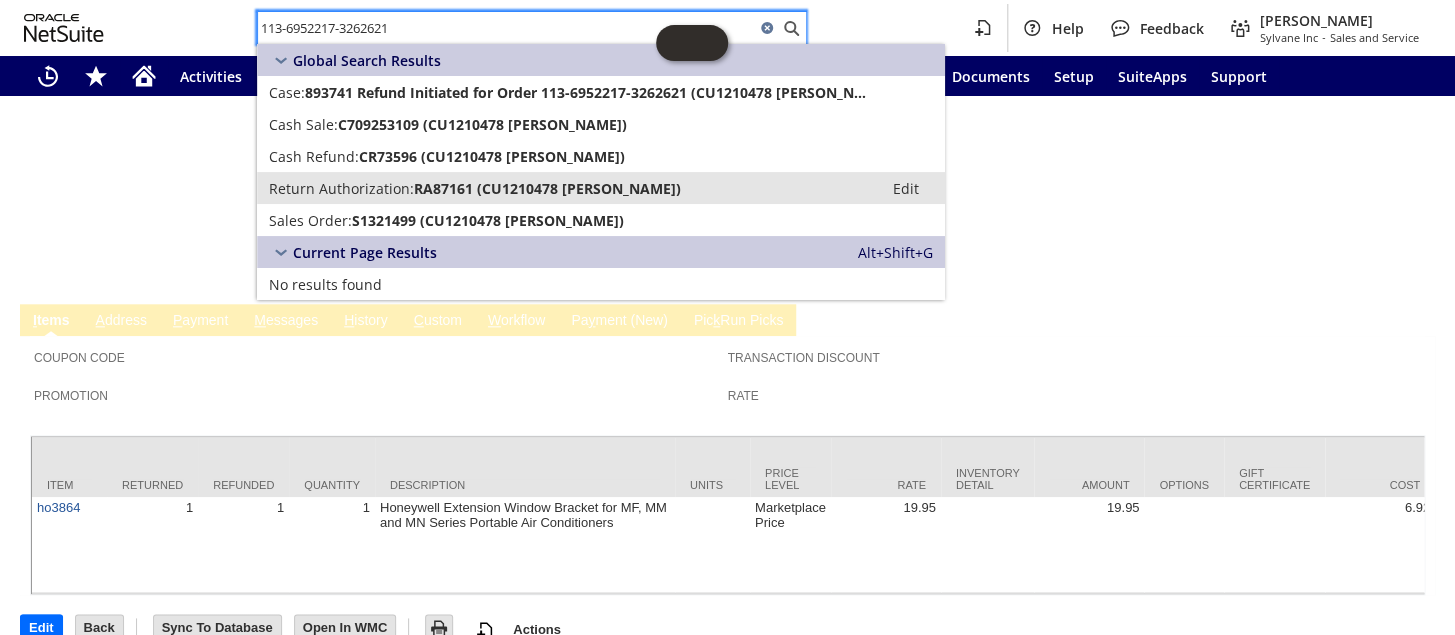 type on "113-6952217-3262621" 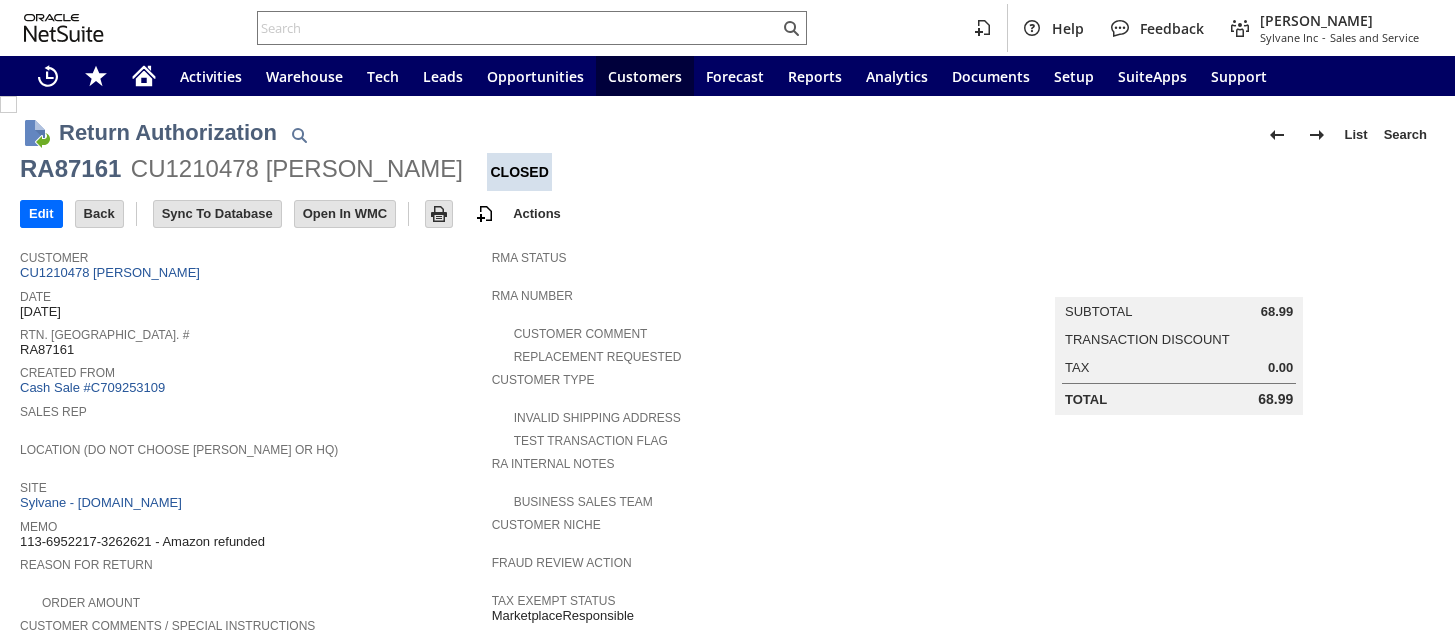 scroll, scrollTop: 0, scrollLeft: 0, axis: both 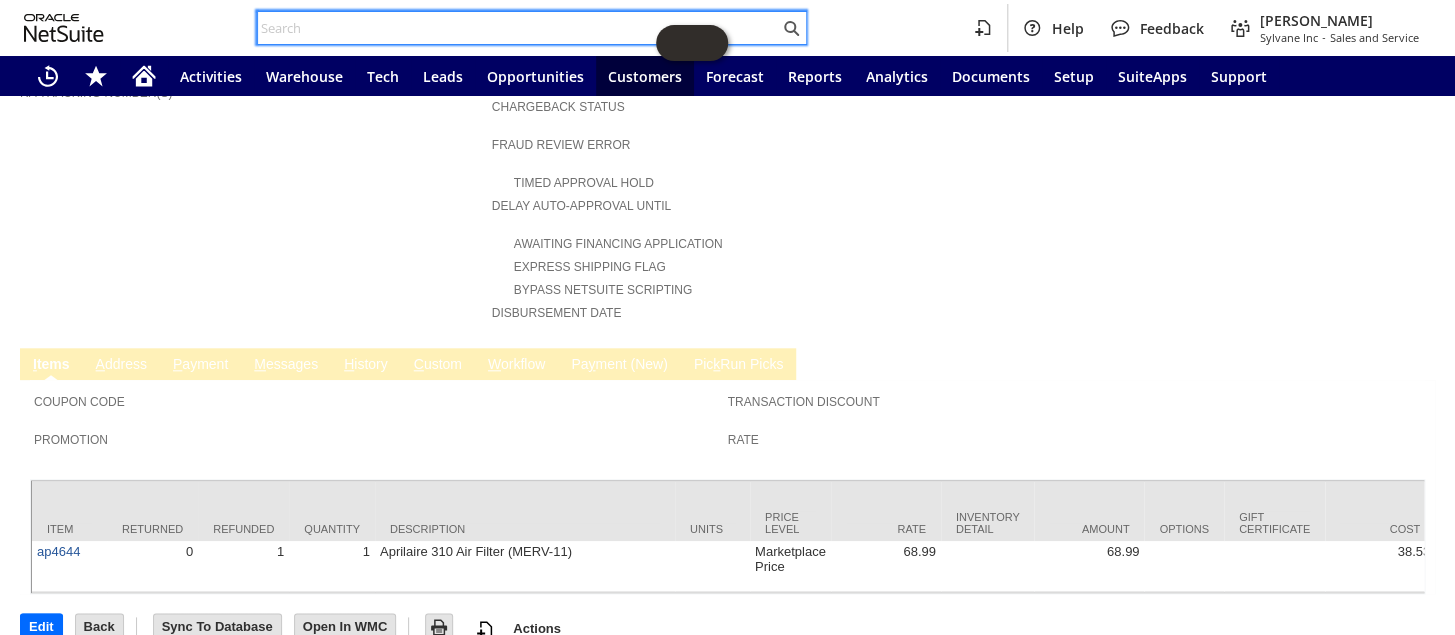 click at bounding box center [518, 28] 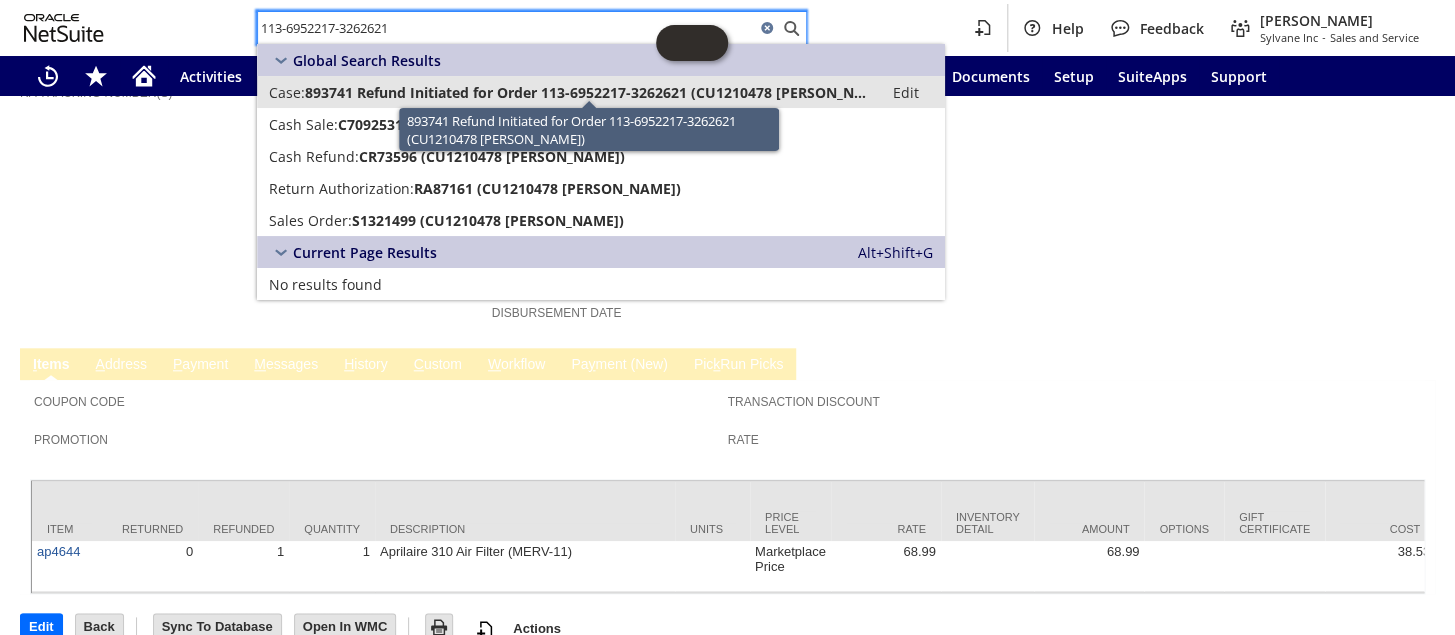 type on "113-6952217-3262621" 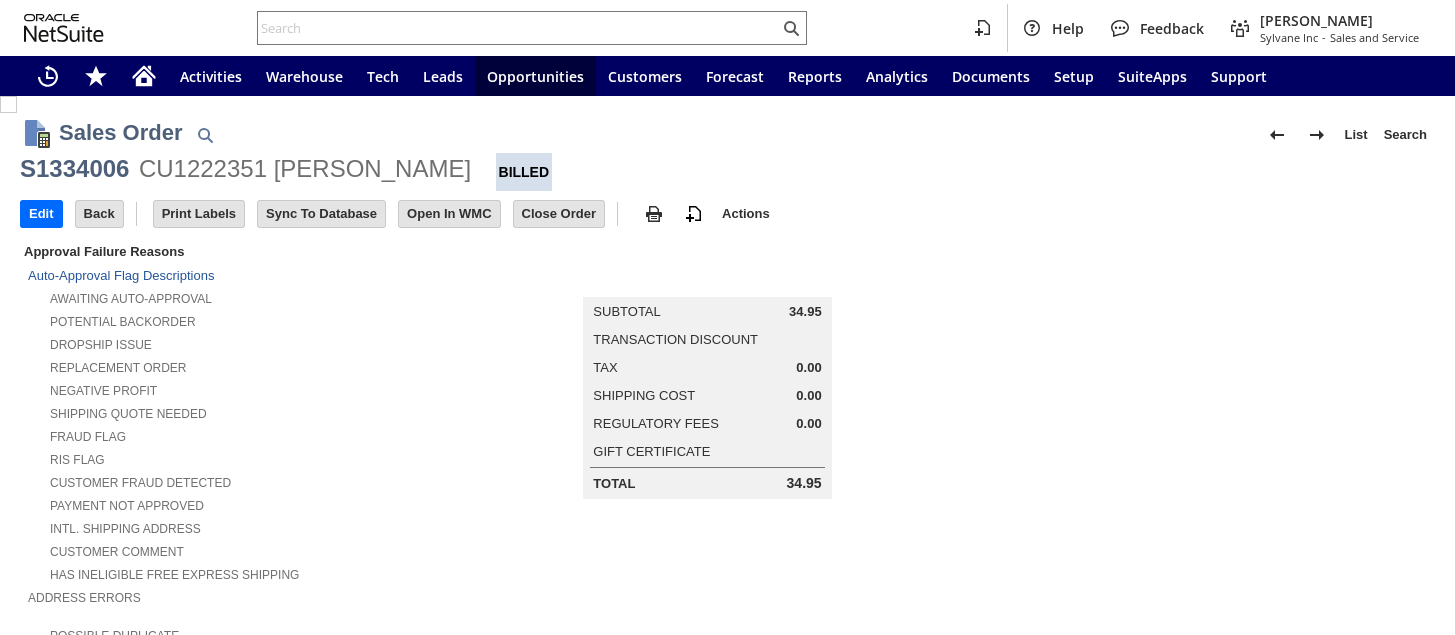 scroll, scrollTop: 0, scrollLeft: 0, axis: both 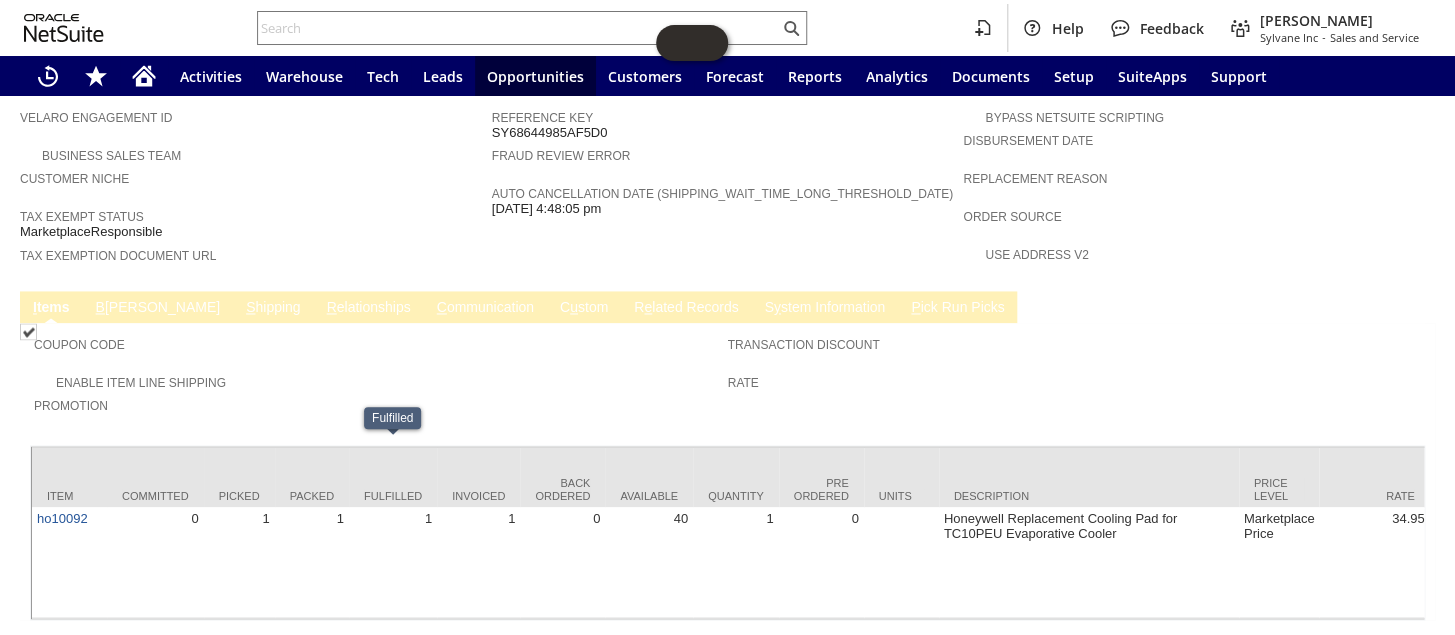 click on "S hipping" at bounding box center (273, 308) 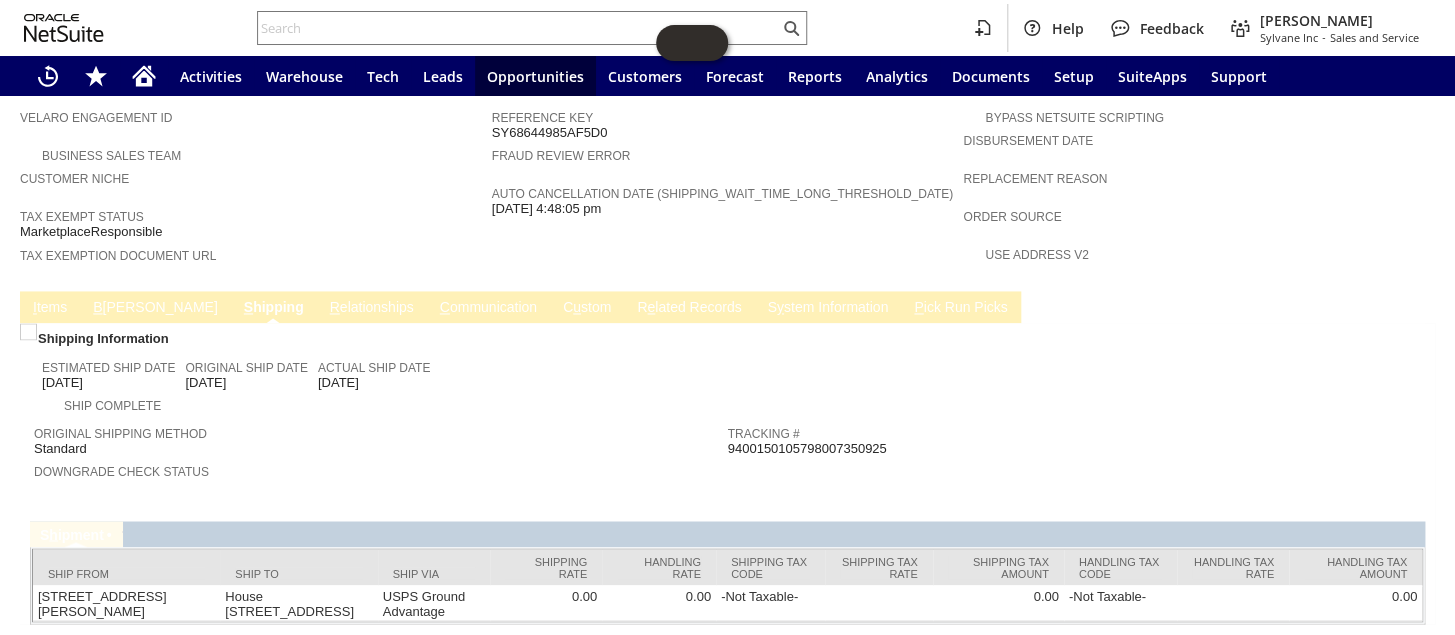 drag, startPoint x: 842, startPoint y: 384, endPoint x: 721, endPoint y: 382, distance: 121.016525 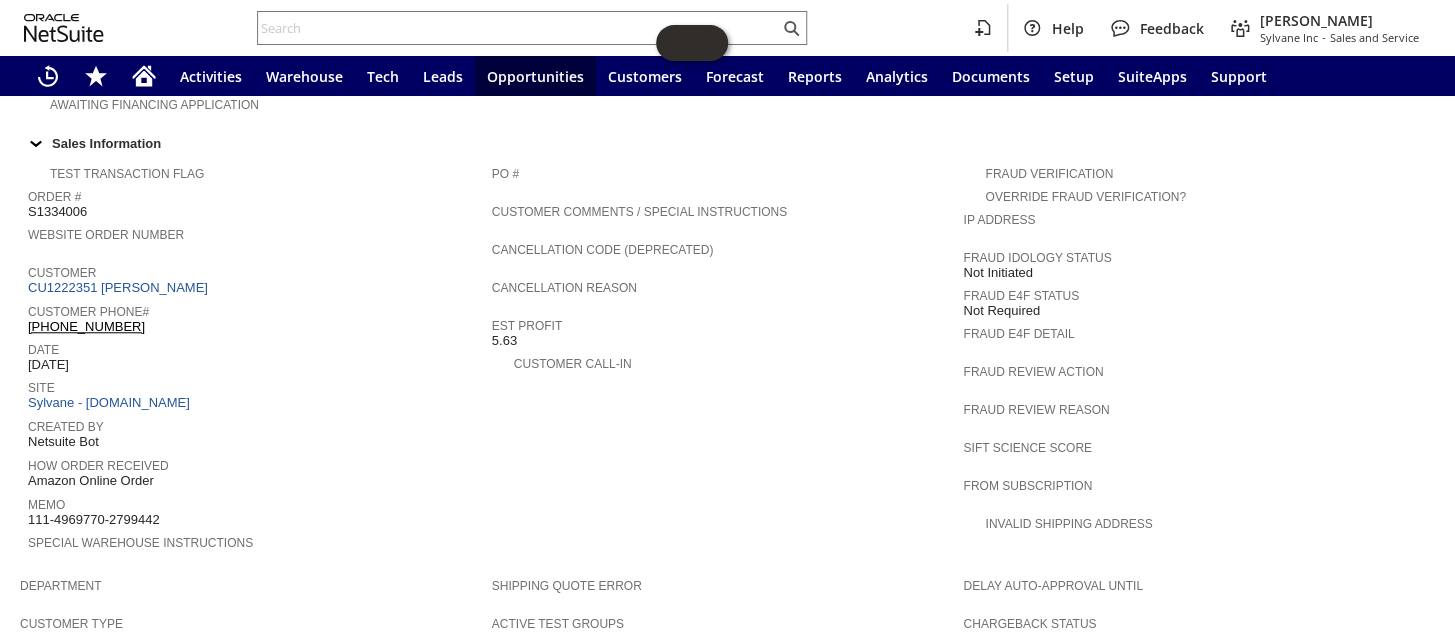 scroll, scrollTop: 478, scrollLeft: 0, axis: vertical 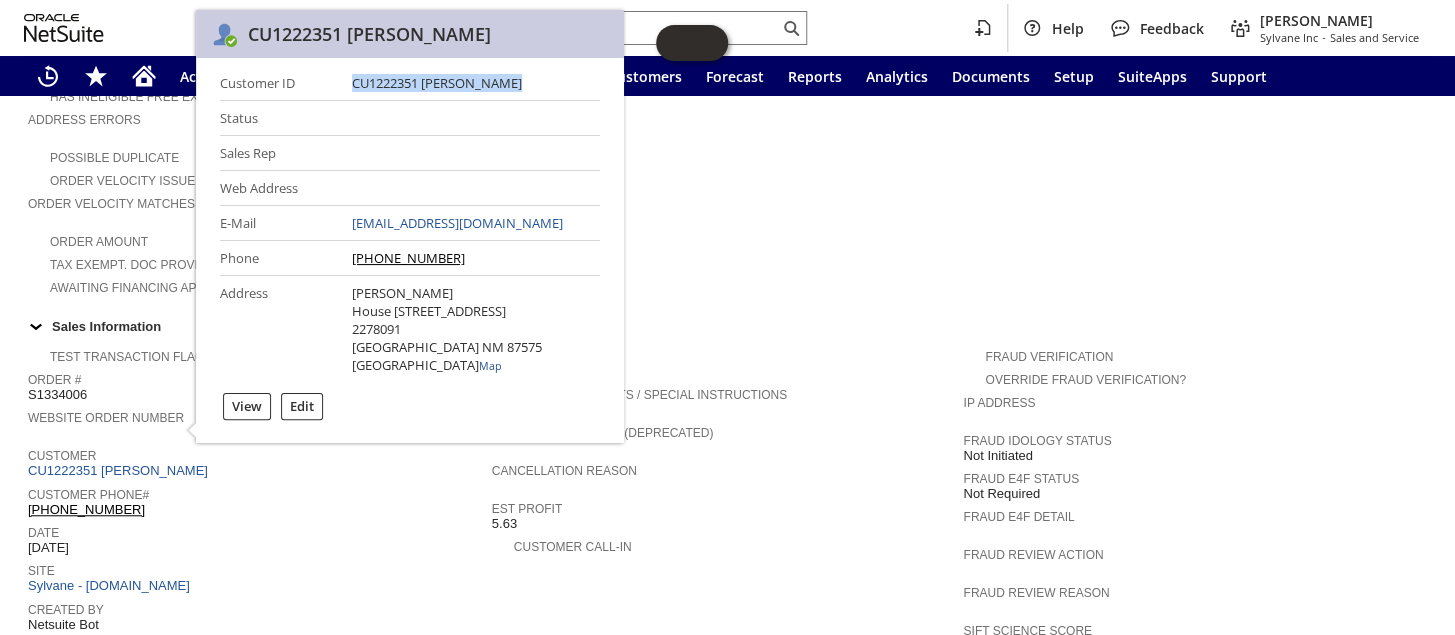 drag, startPoint x: 317, startPoint y: 77, endPoint x: 479, endPoint y: 86, distance: 162.2498 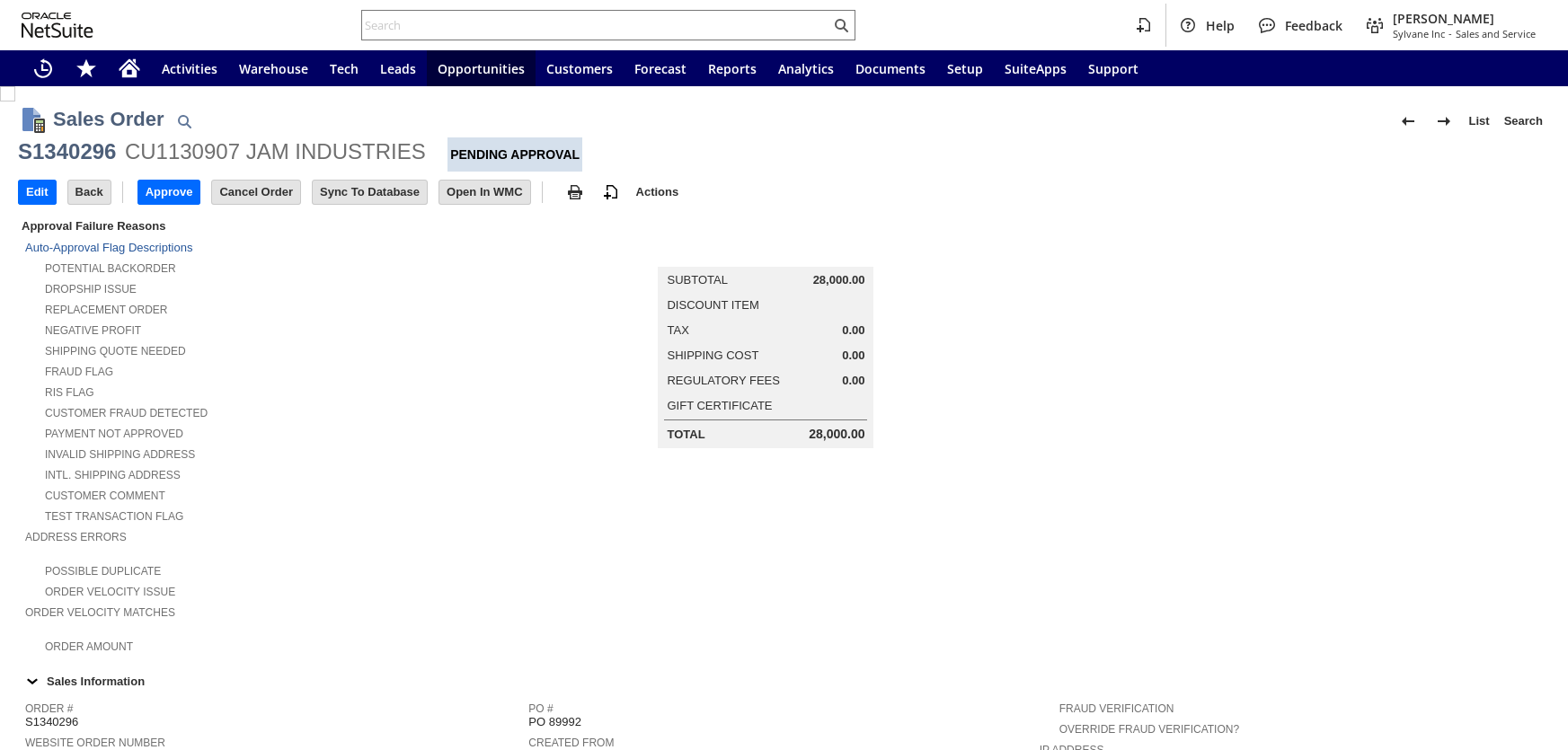 scroll, scrollTop: 0, scrollLeft: 0, axis: both 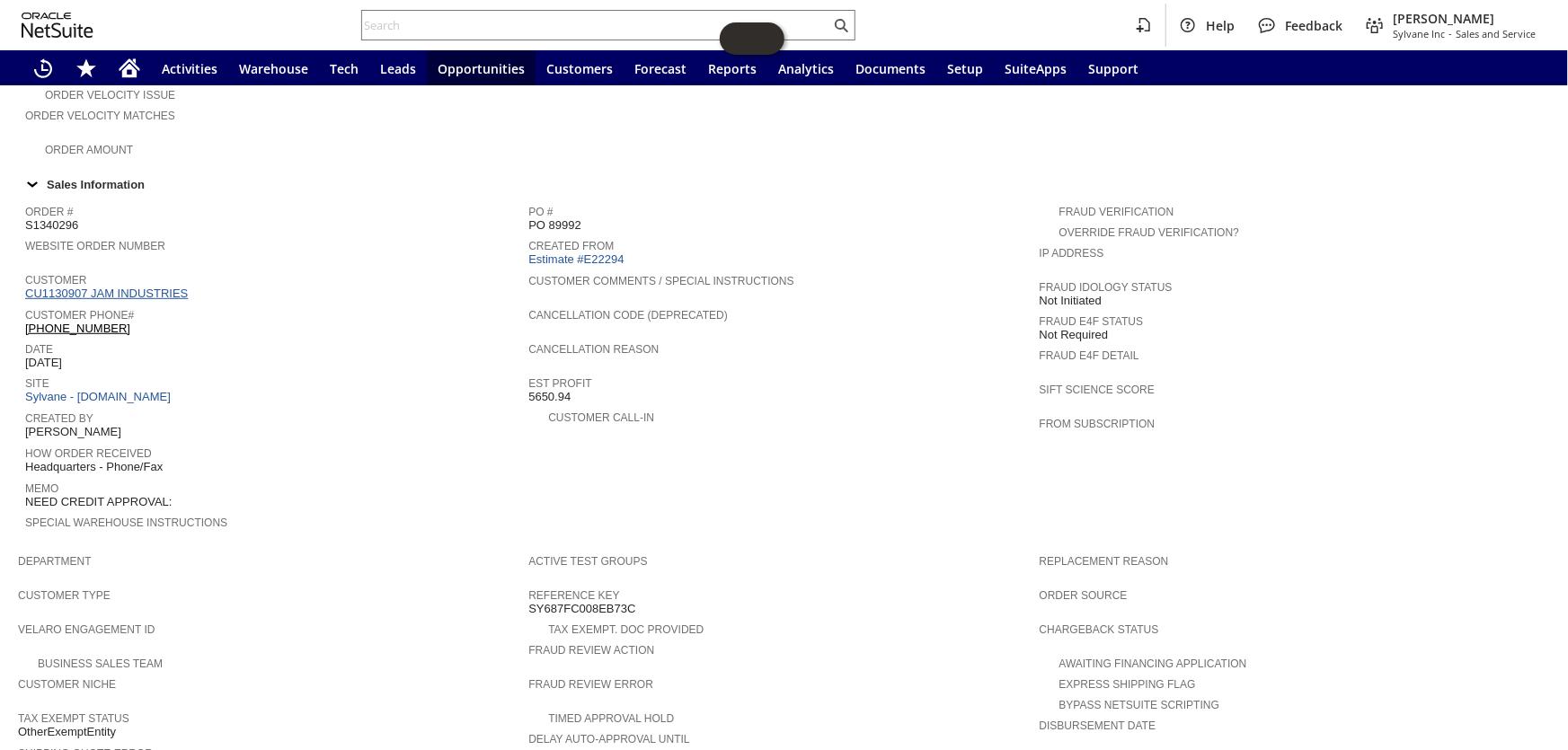 click on "CU1130907 JAM INDUSTRIES" at bounding box center (109, 293) 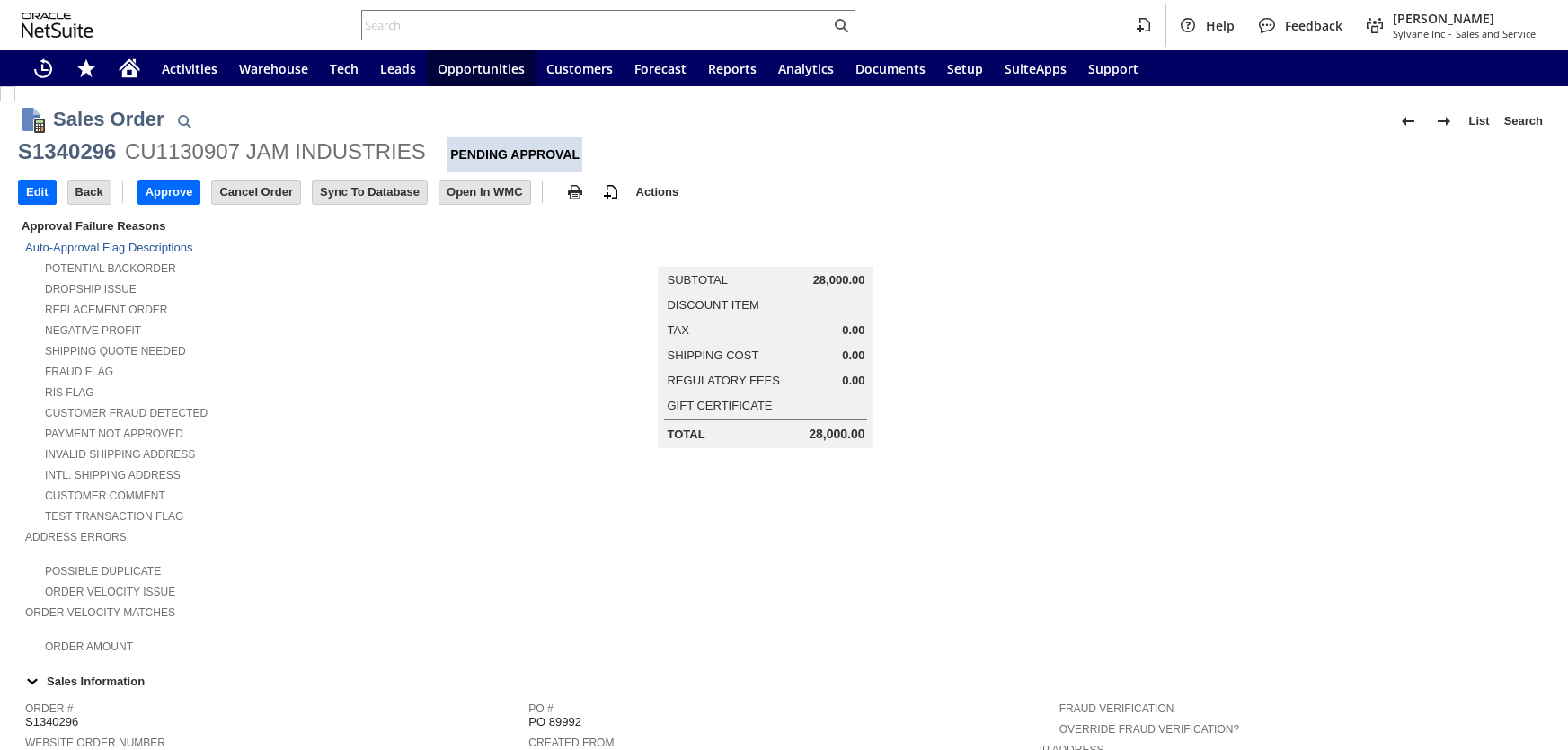 scroll, scrollTop: 0, scrollLeft: 0, axis: both 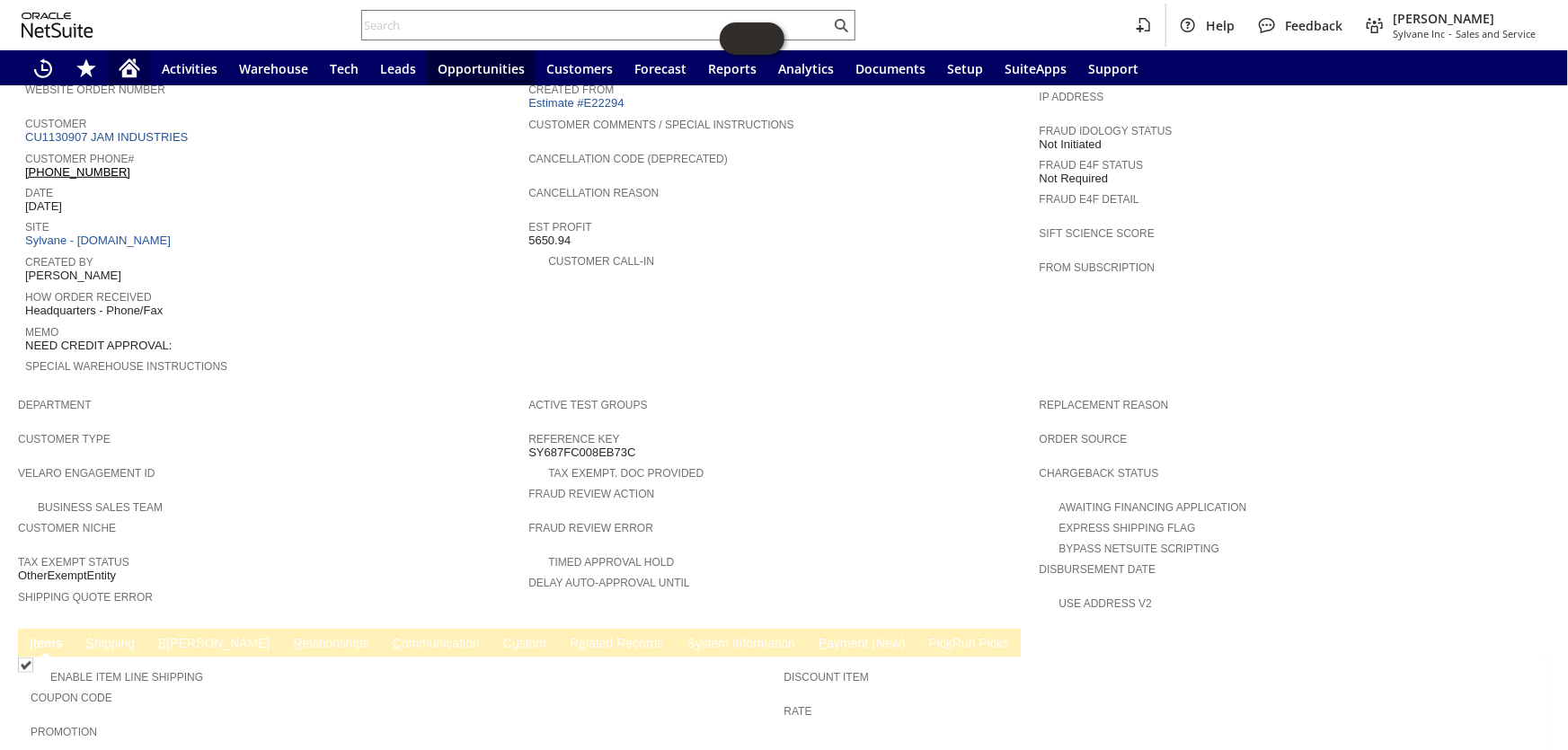 click 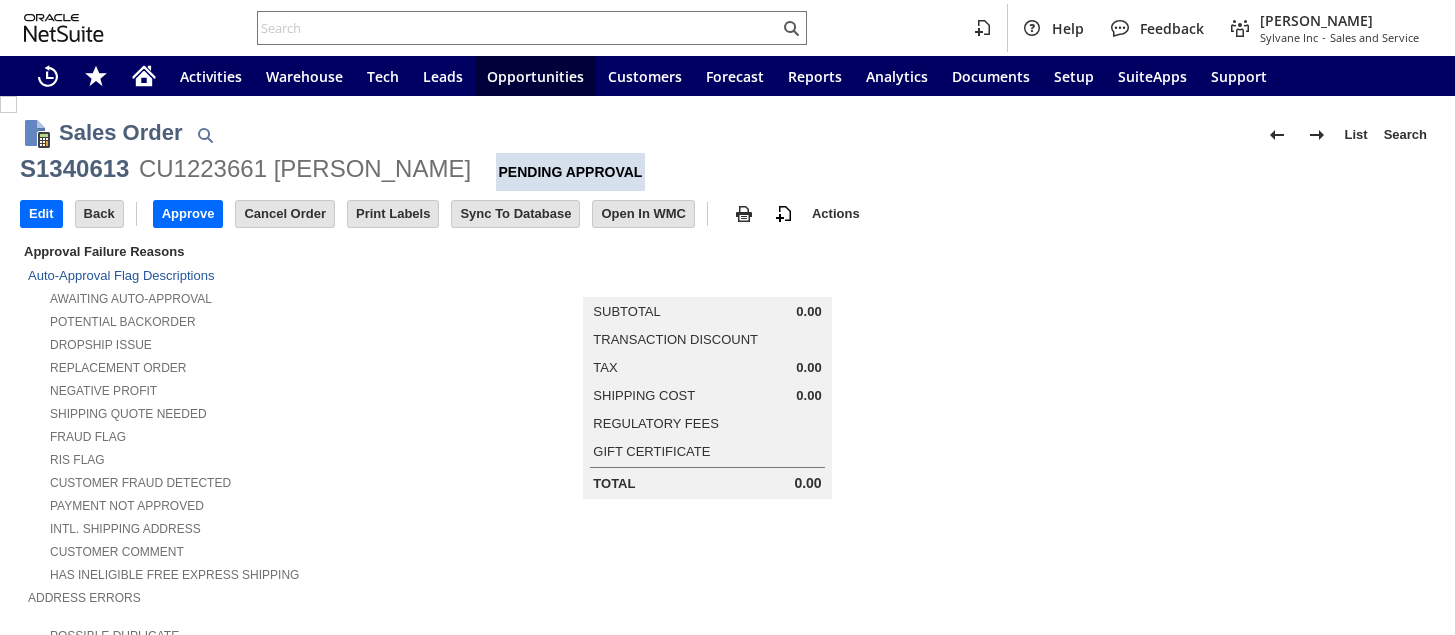 scroll, scrollTop: 0, scrollLeft: 0, axis: both 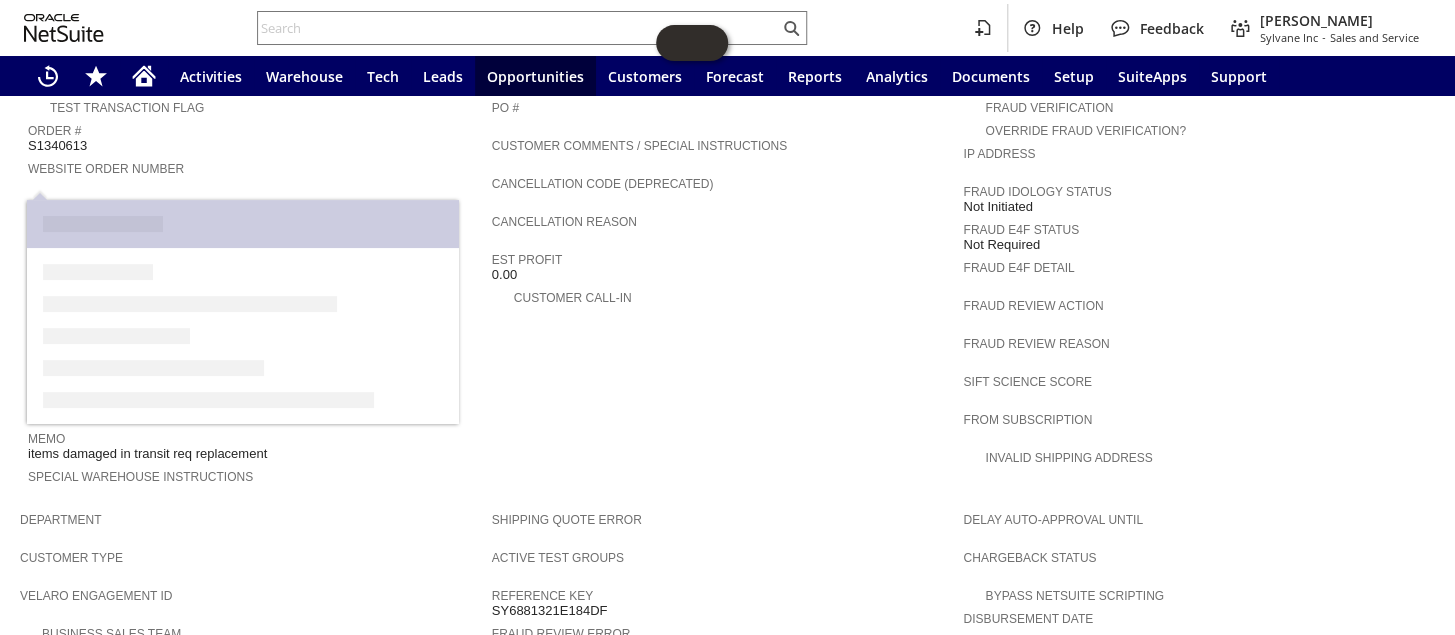 click on "CU1223661 [PERSON_NAME]" at bounding box center (120, 221) 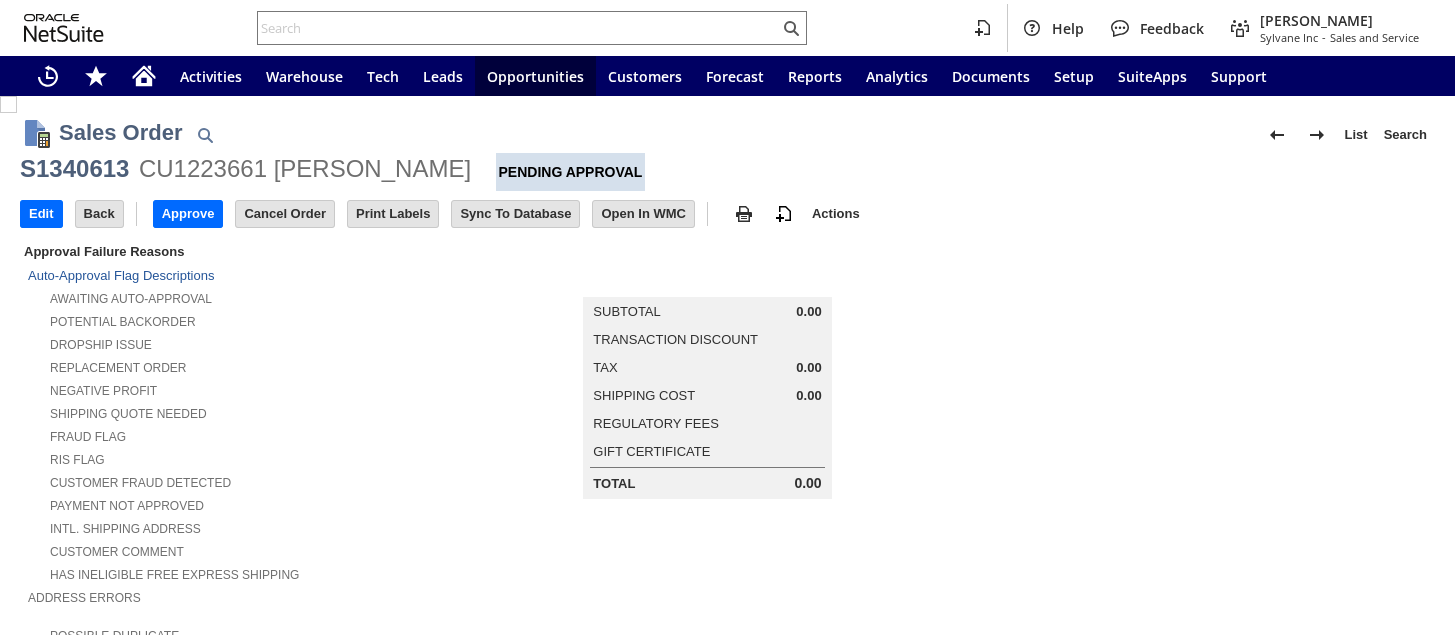 scroll, scrollTop: 0, scrollLeft: 0, axis: both 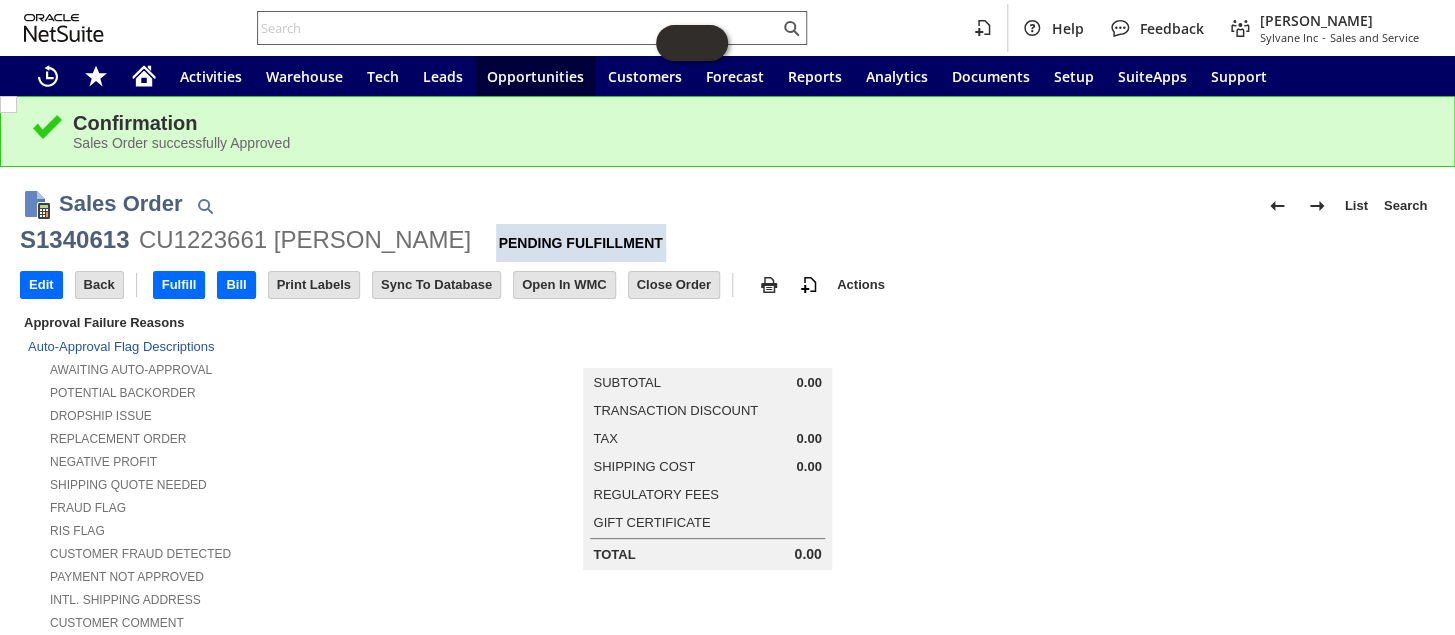 click at bounding box center (532, 28) 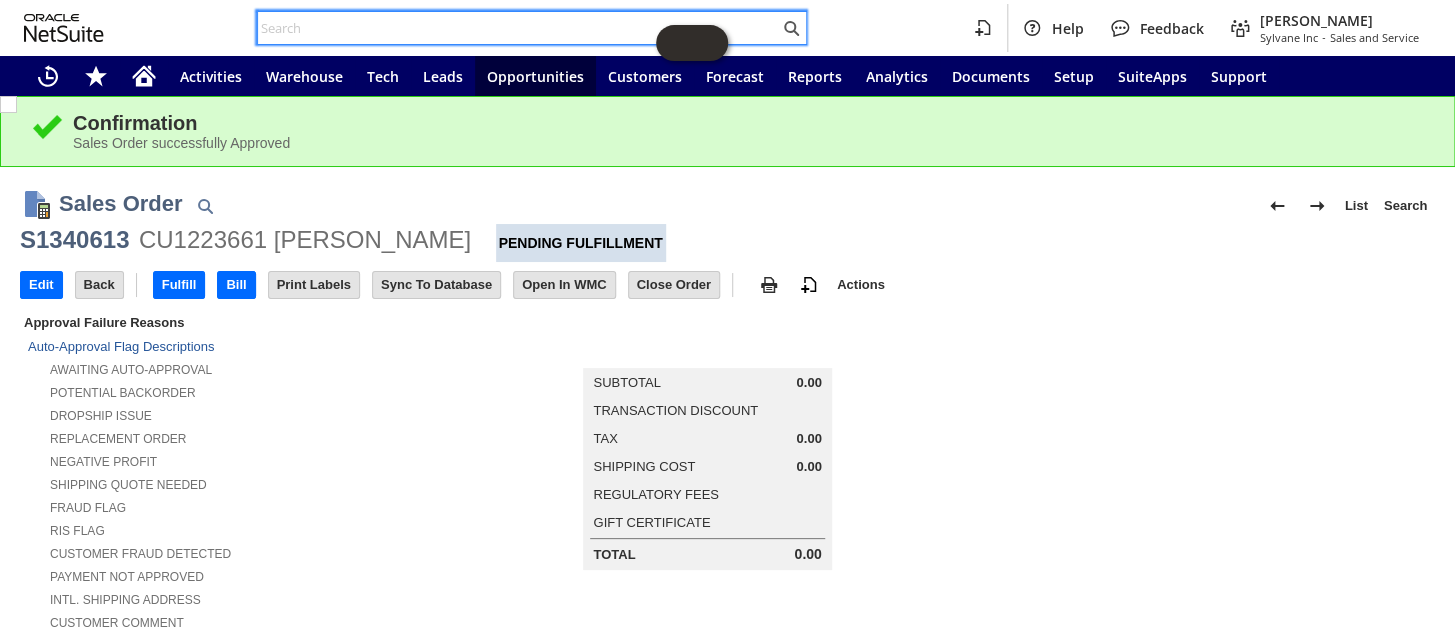 click at bounding box center (518, 28) 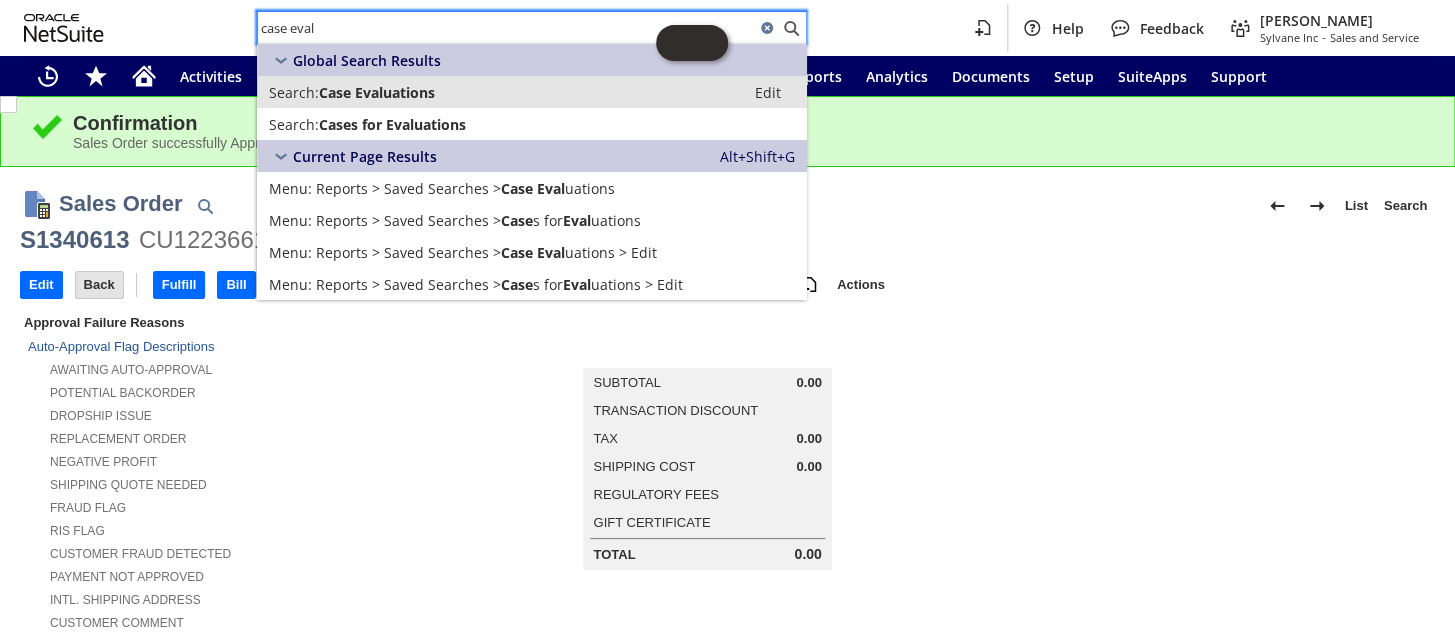 type on "case eval" 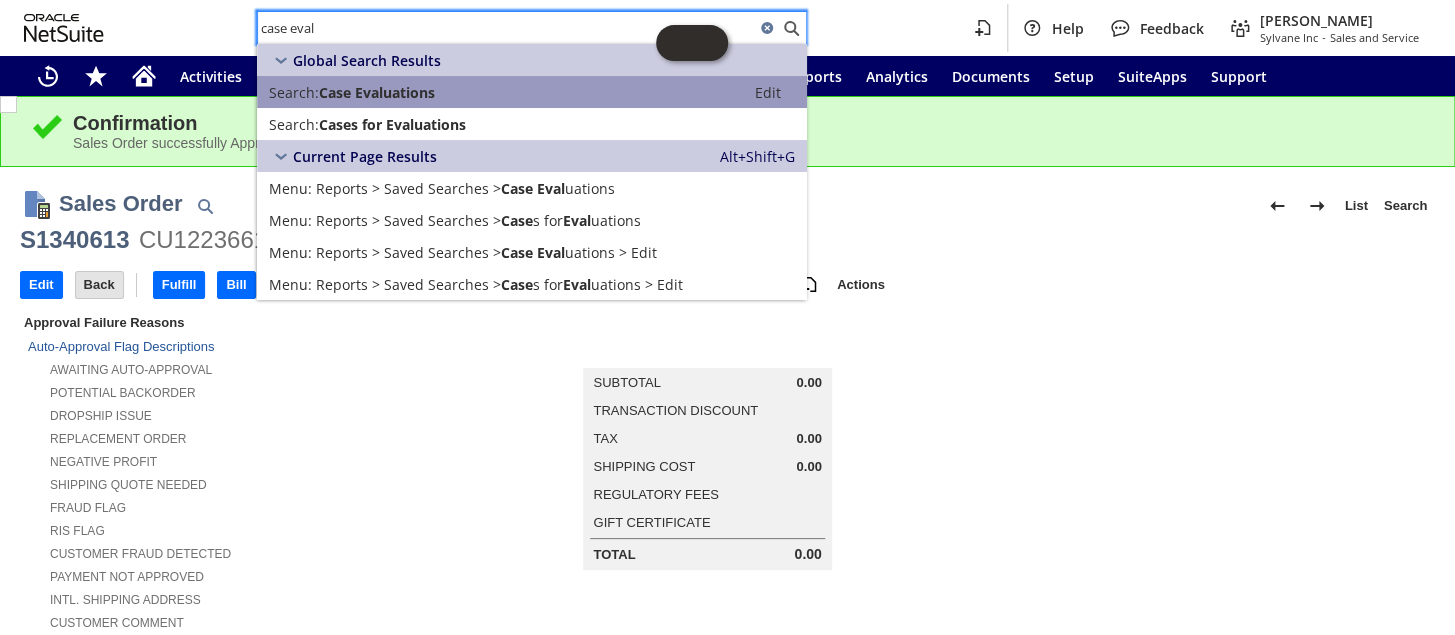click on "Case Evaluations" at bounding box center [377, 92] 